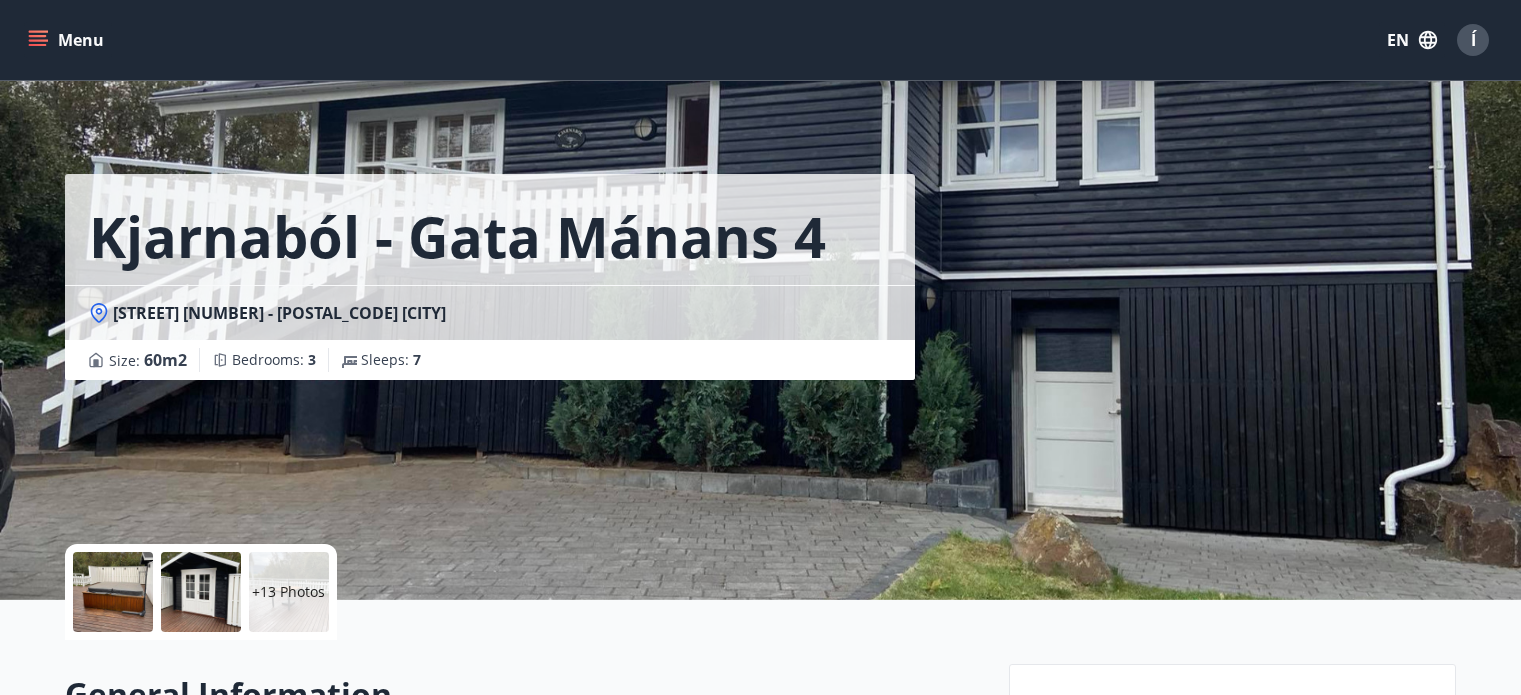 scroll, scrollTop: 0, scrollLeft: 0, axis: both 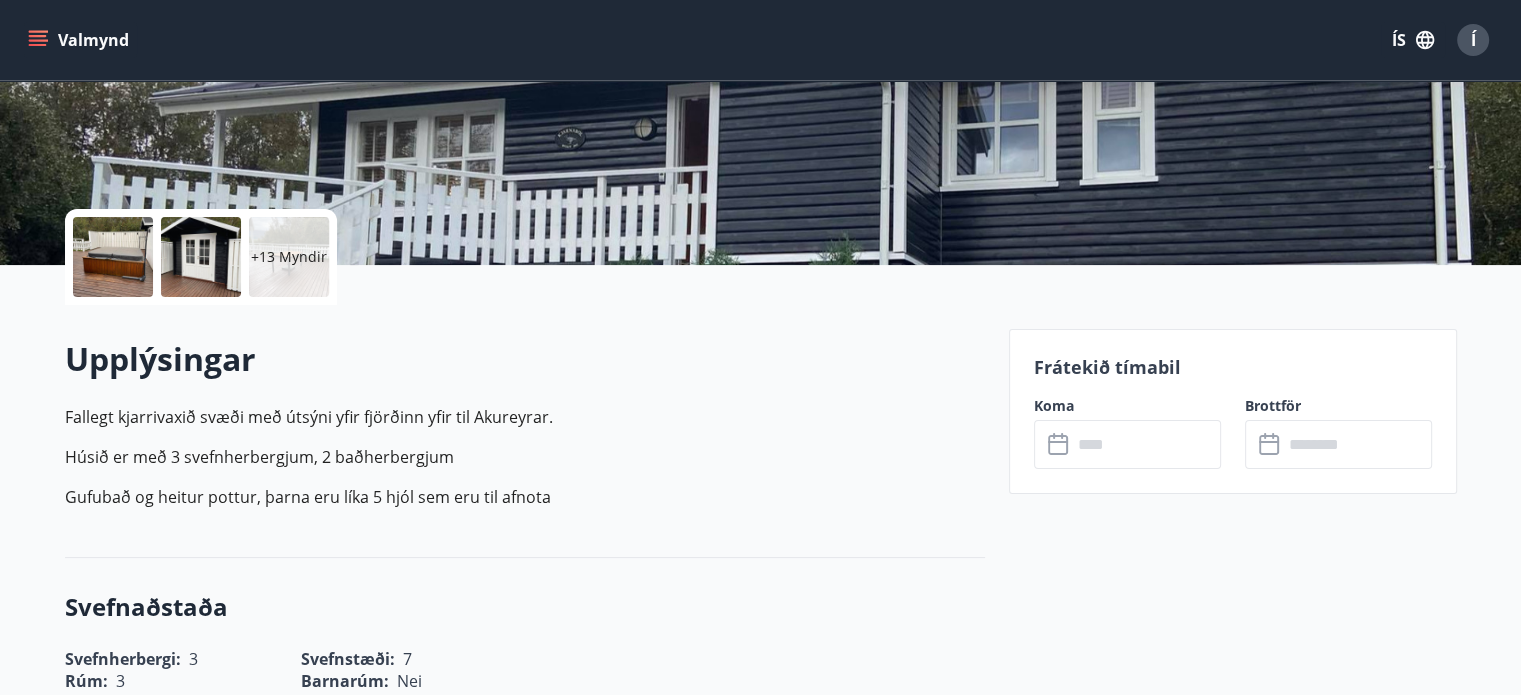 click at bounding box center (1146, 444) 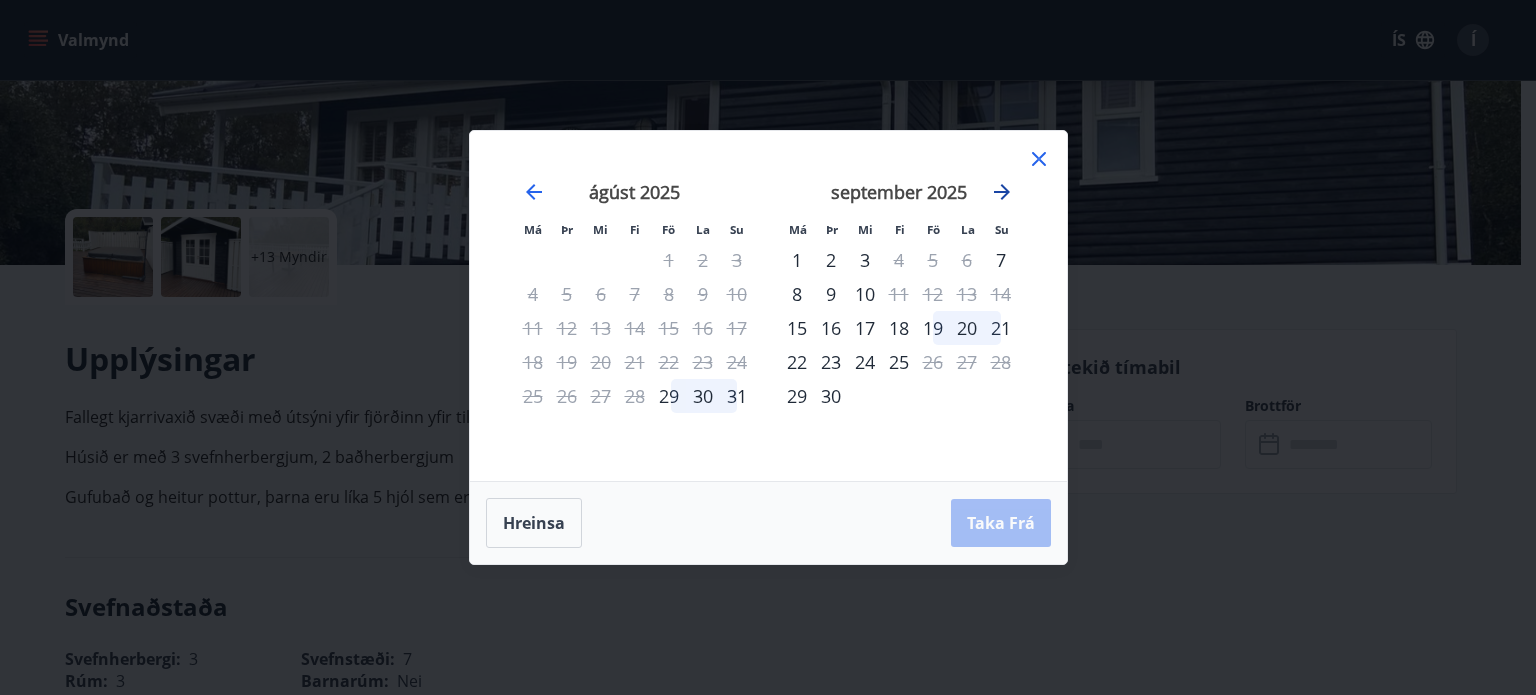 click 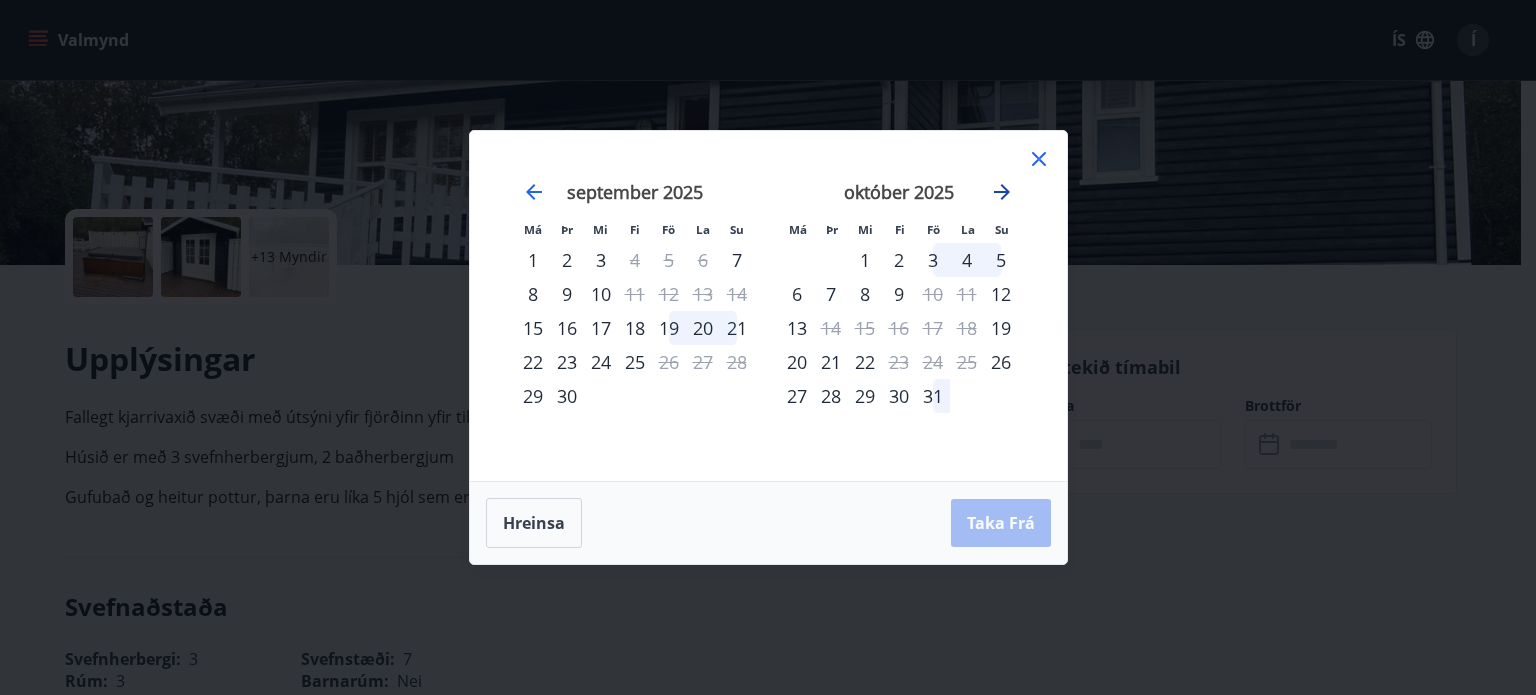 click 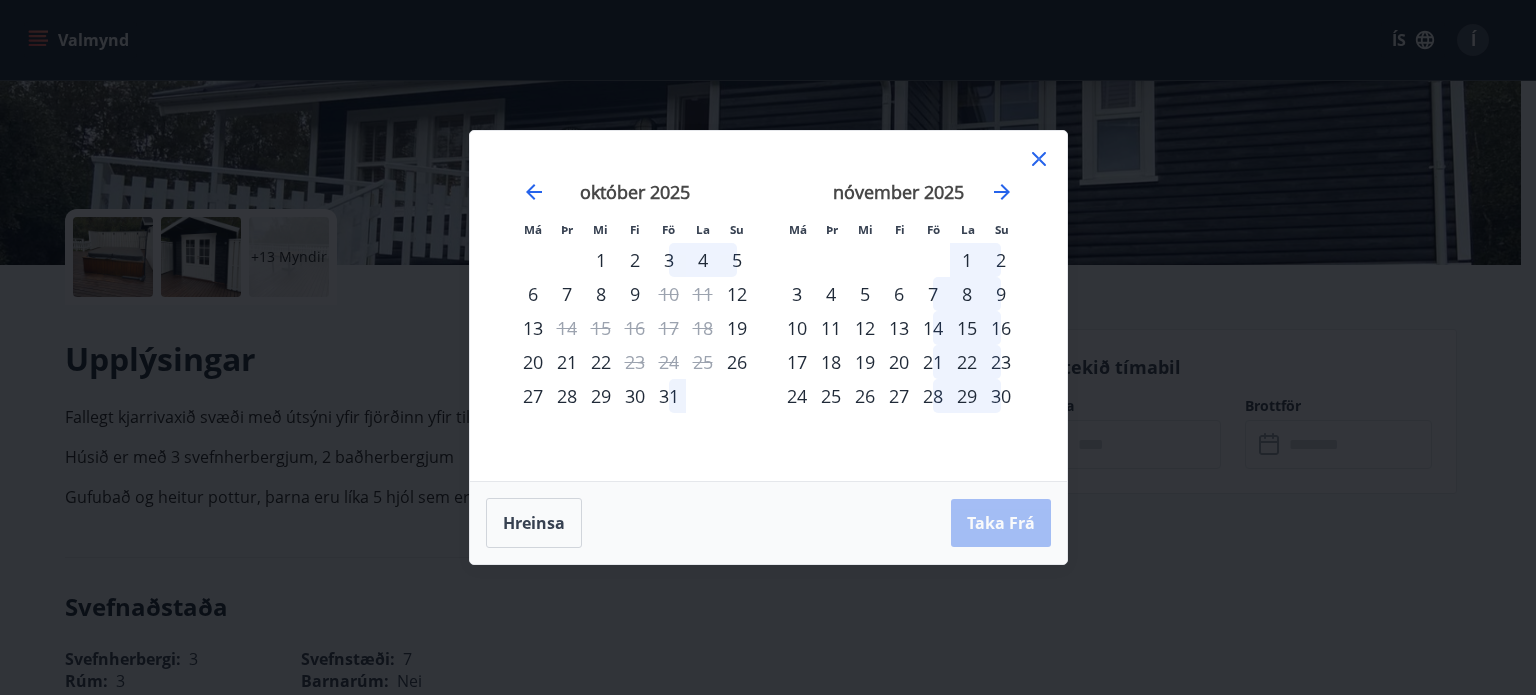 click on "31" at bounding box center [669, 396] 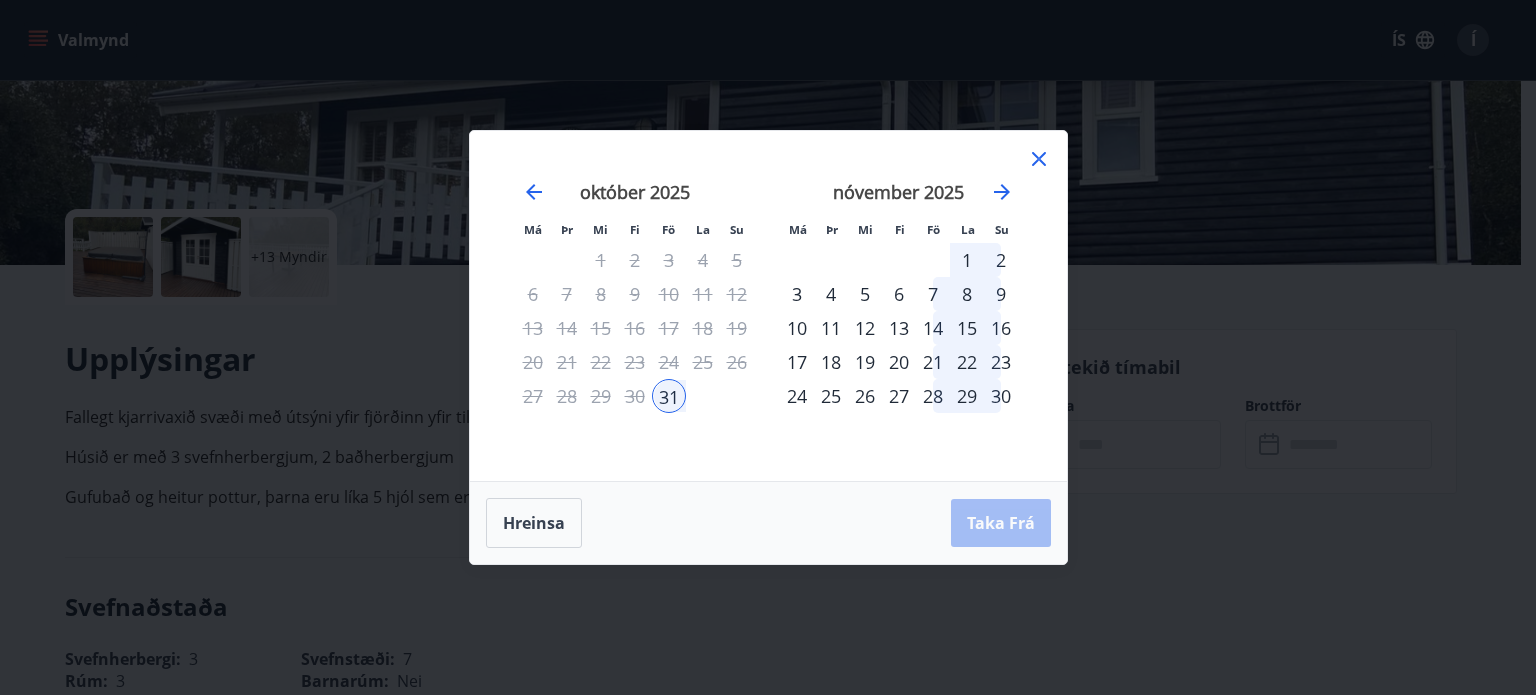 click on "31" at bounding box center (669, 396) 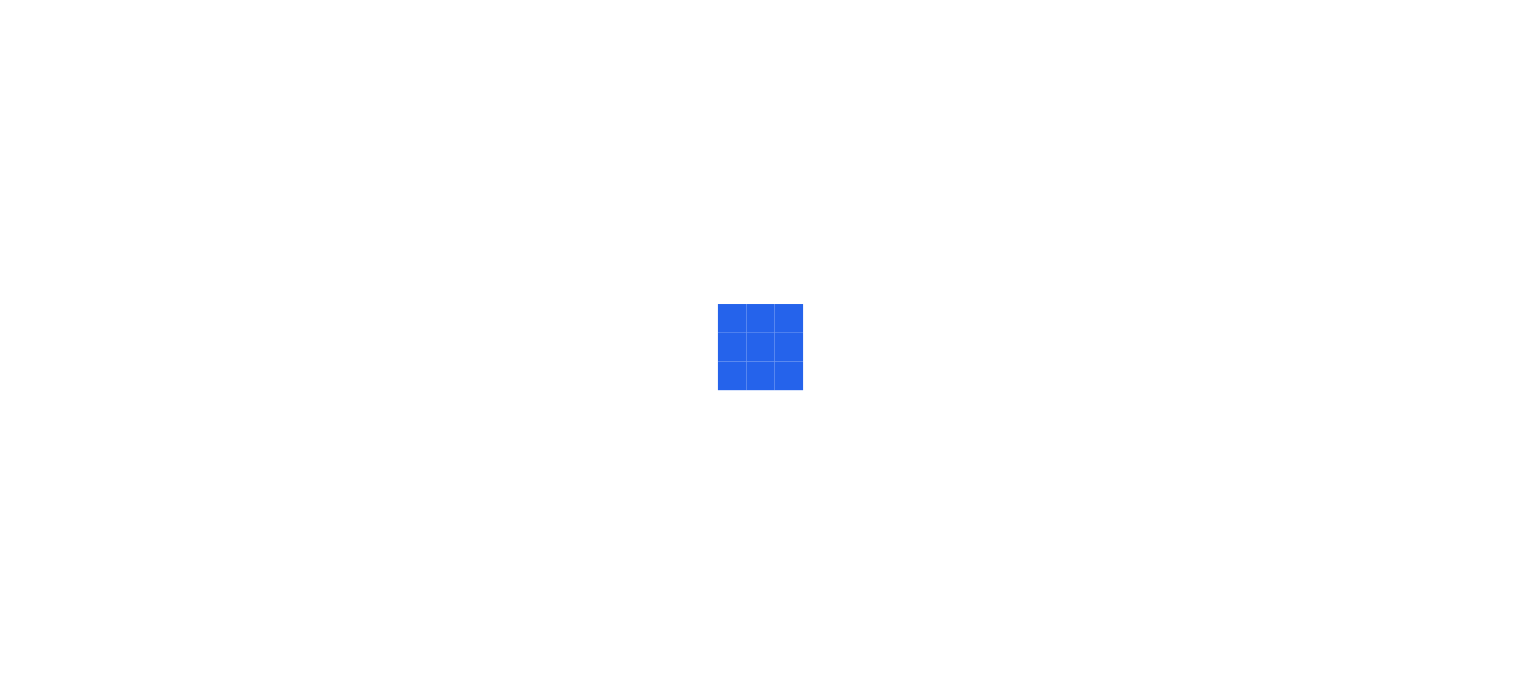 scroll, scrollTop: 0, scrollLeft: 0, axis: both 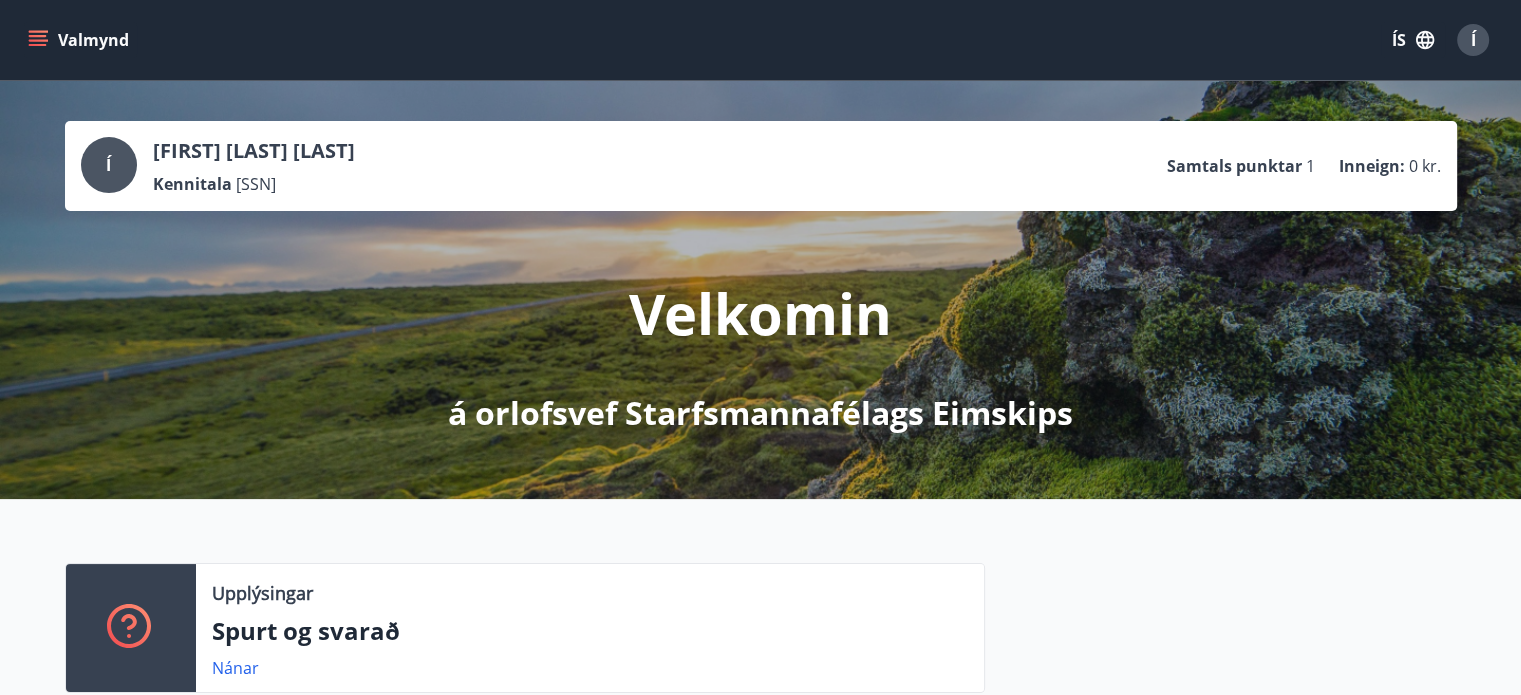 click on "Valmynd" at bounding box center (80, 40) 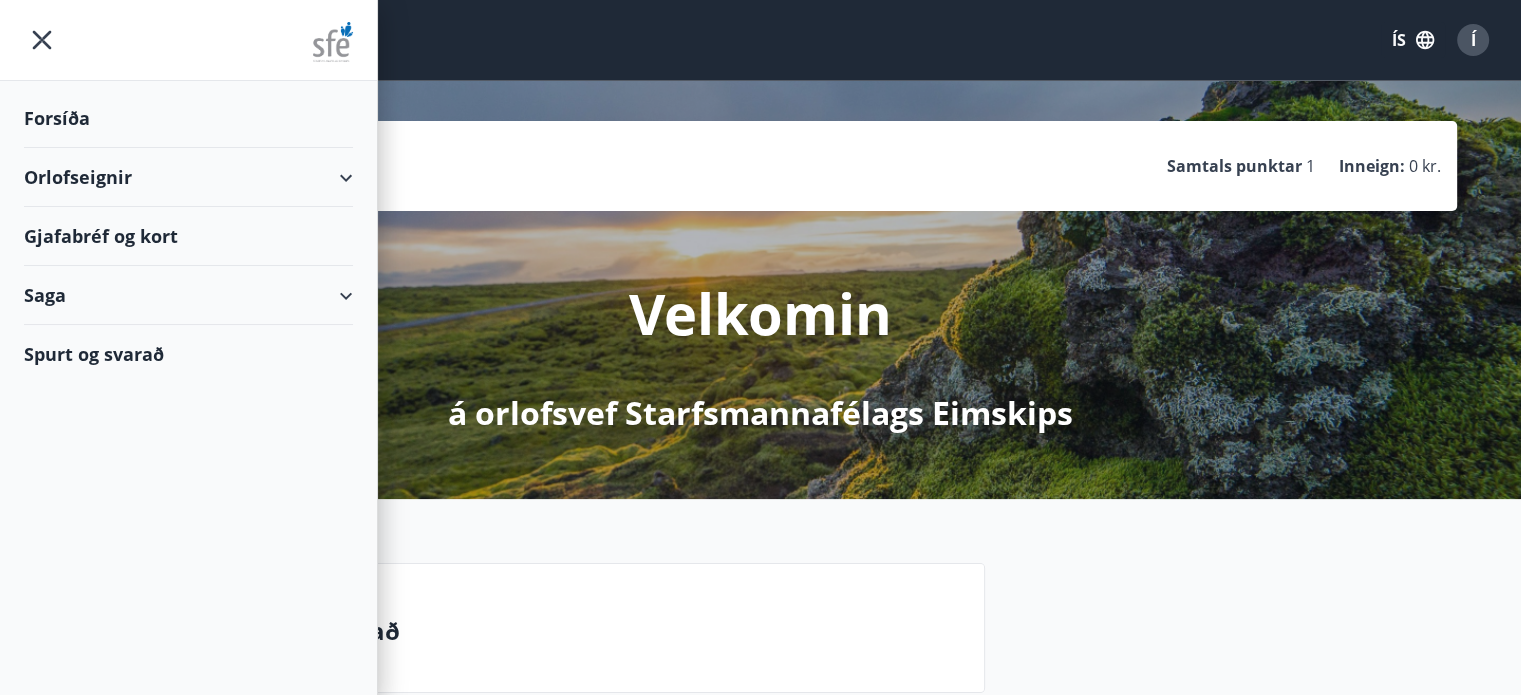 click on "Orlofseignir" at bounding box center [188, 177] 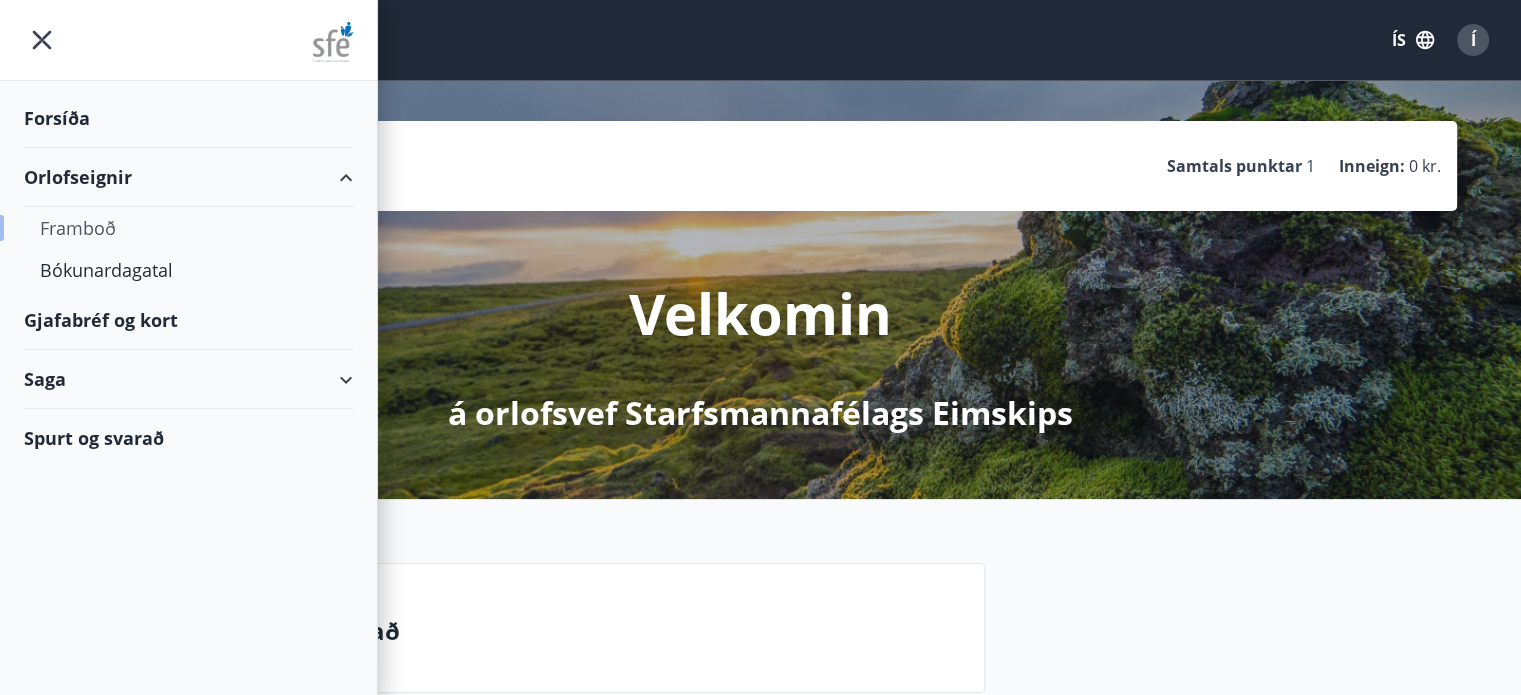 click on "Framboð" at bounding box center (188, 228) 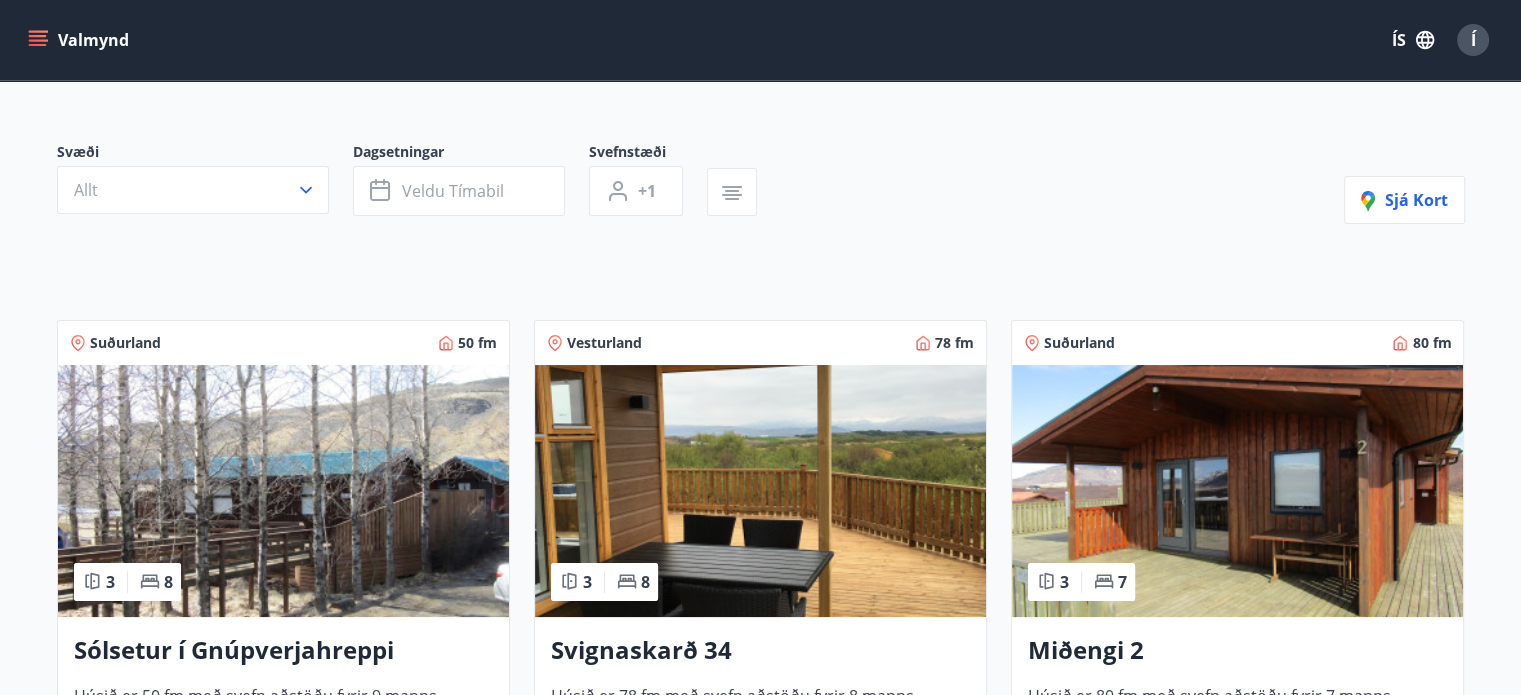 scroll, scrollTop: 122, scrollLeft: 0, axis: vertical 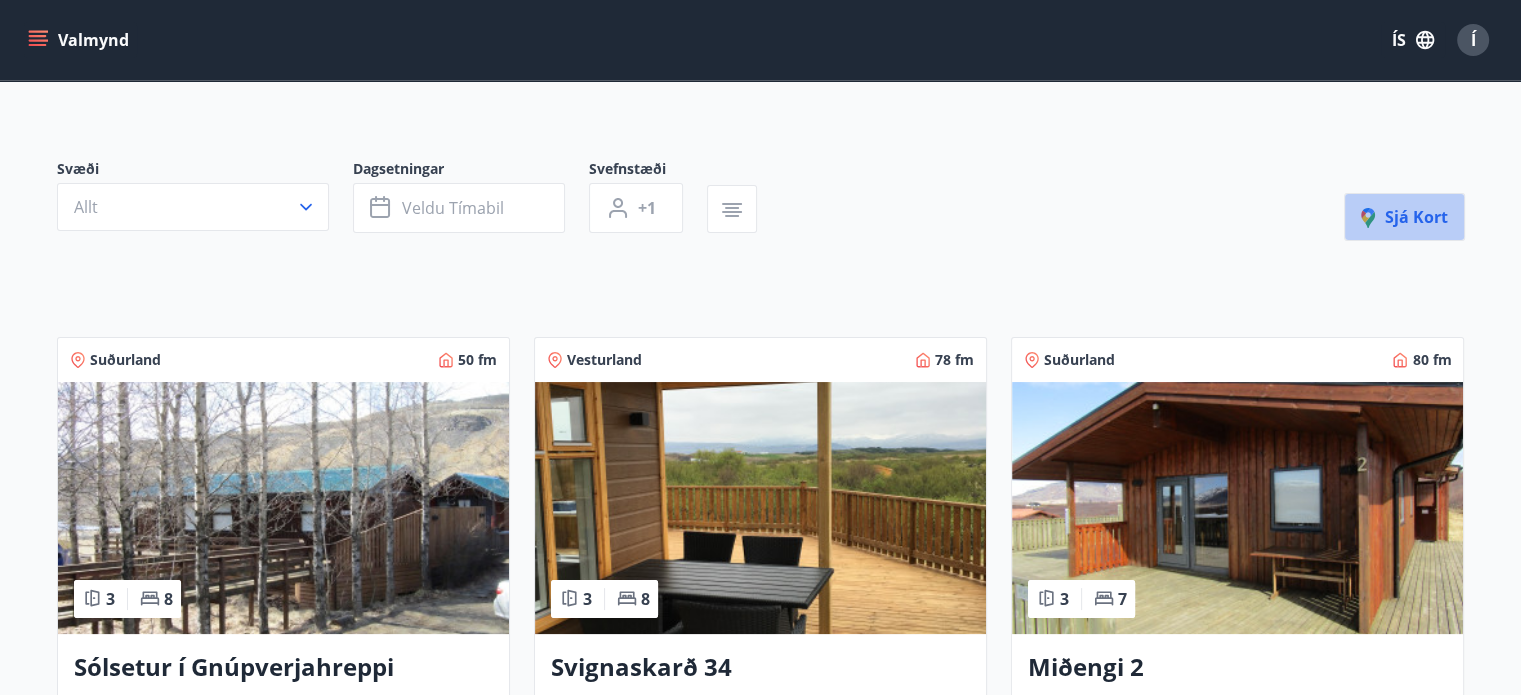 click on "Sjá kort" at bounding box center (1404, 217) 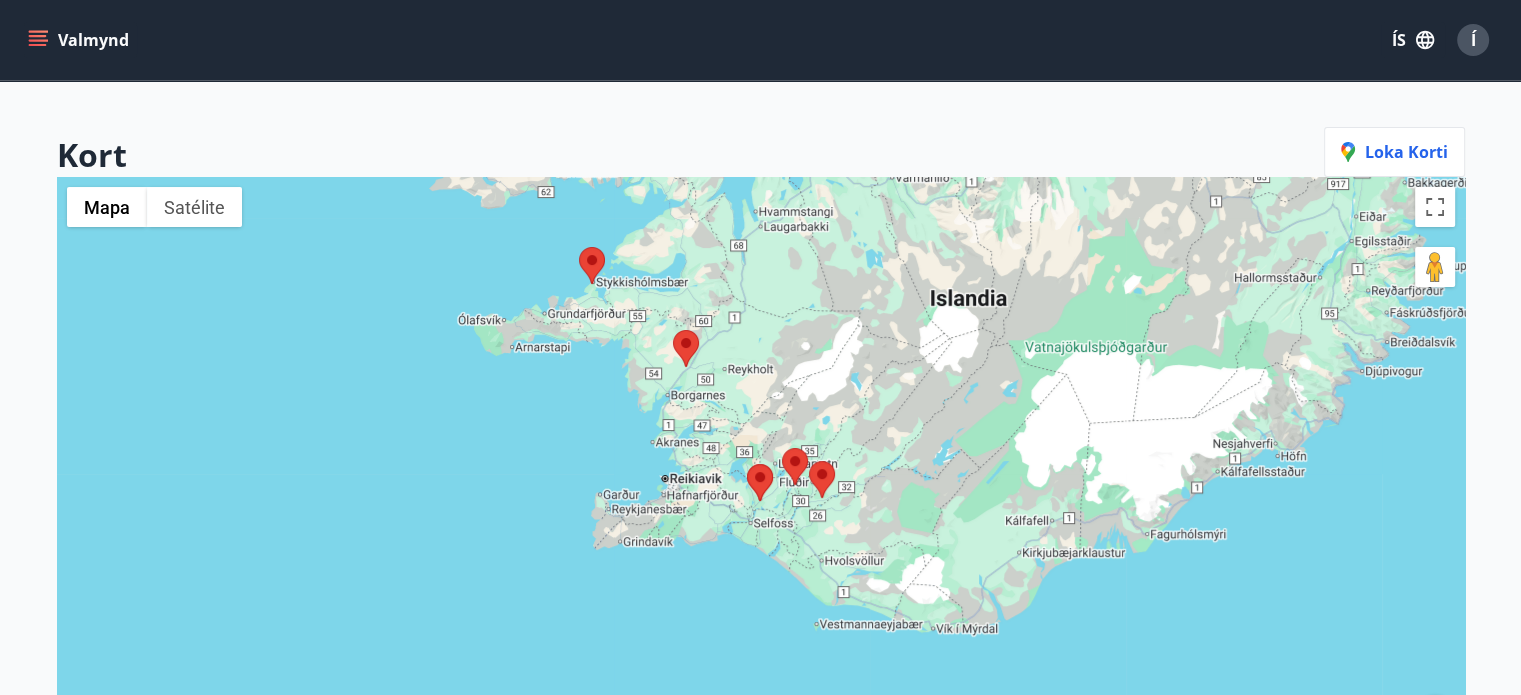 drag, startPoint x: 769, startPoint y: 633, endPoint x: 815, endPoint y: 423, distance: 214.97906 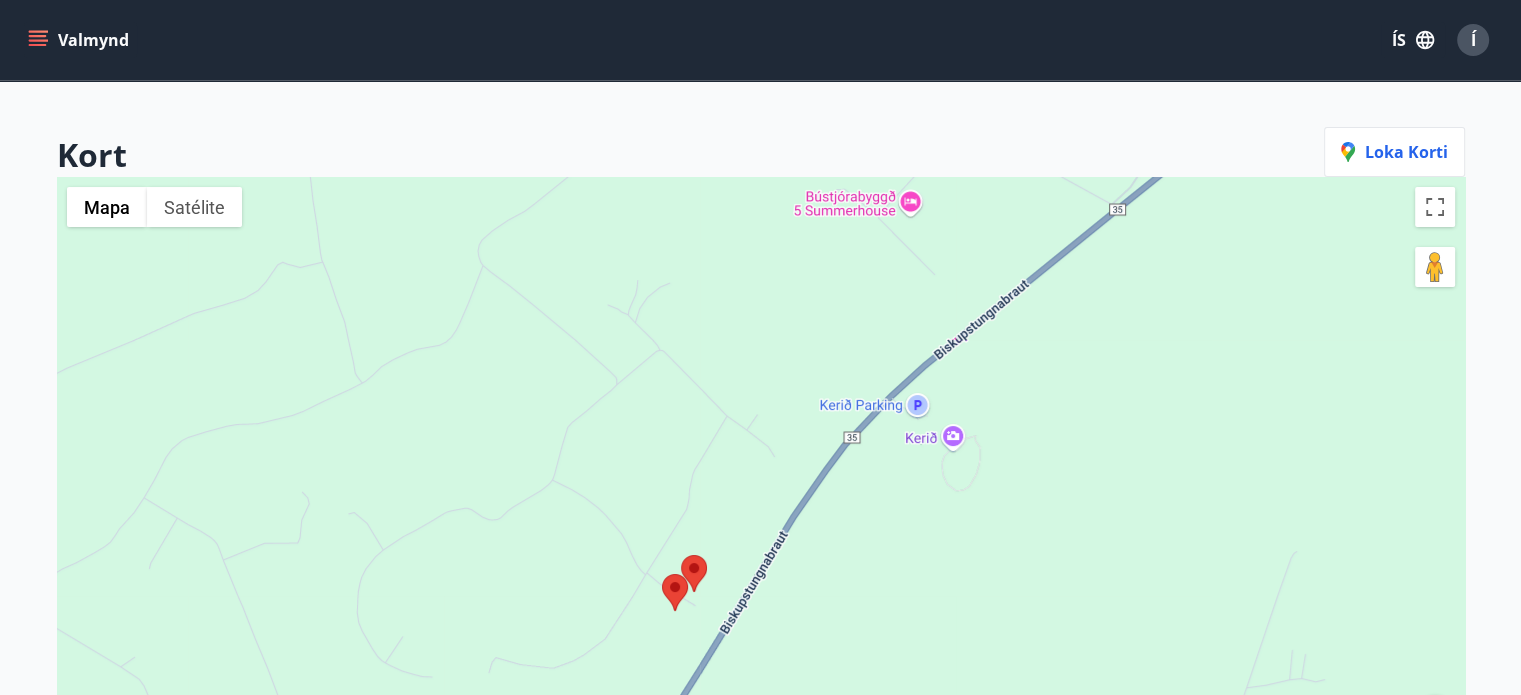 drag, startPoint x: 756, startPoint y: 581, endPoint x: 767, endPoint y: 442, distance: 139.43457 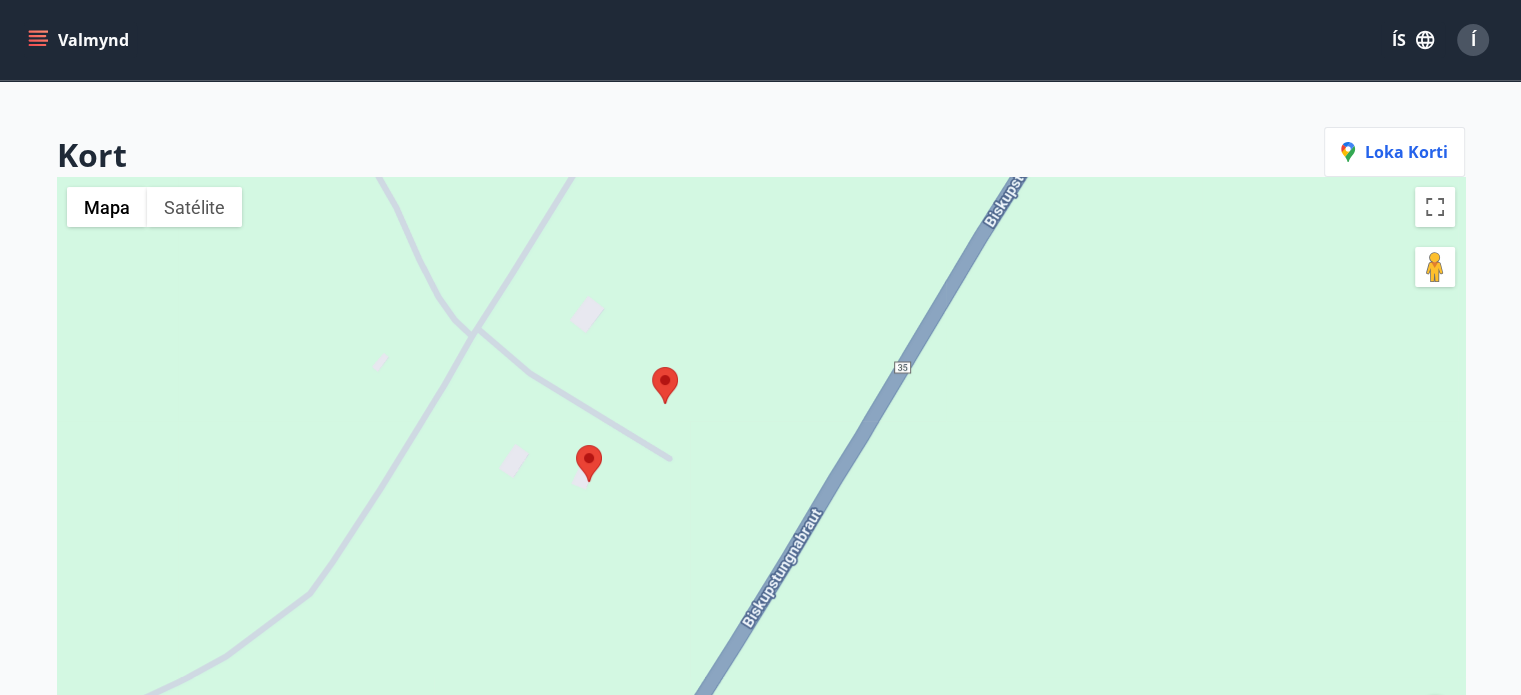click at bounding box center (576, 445) 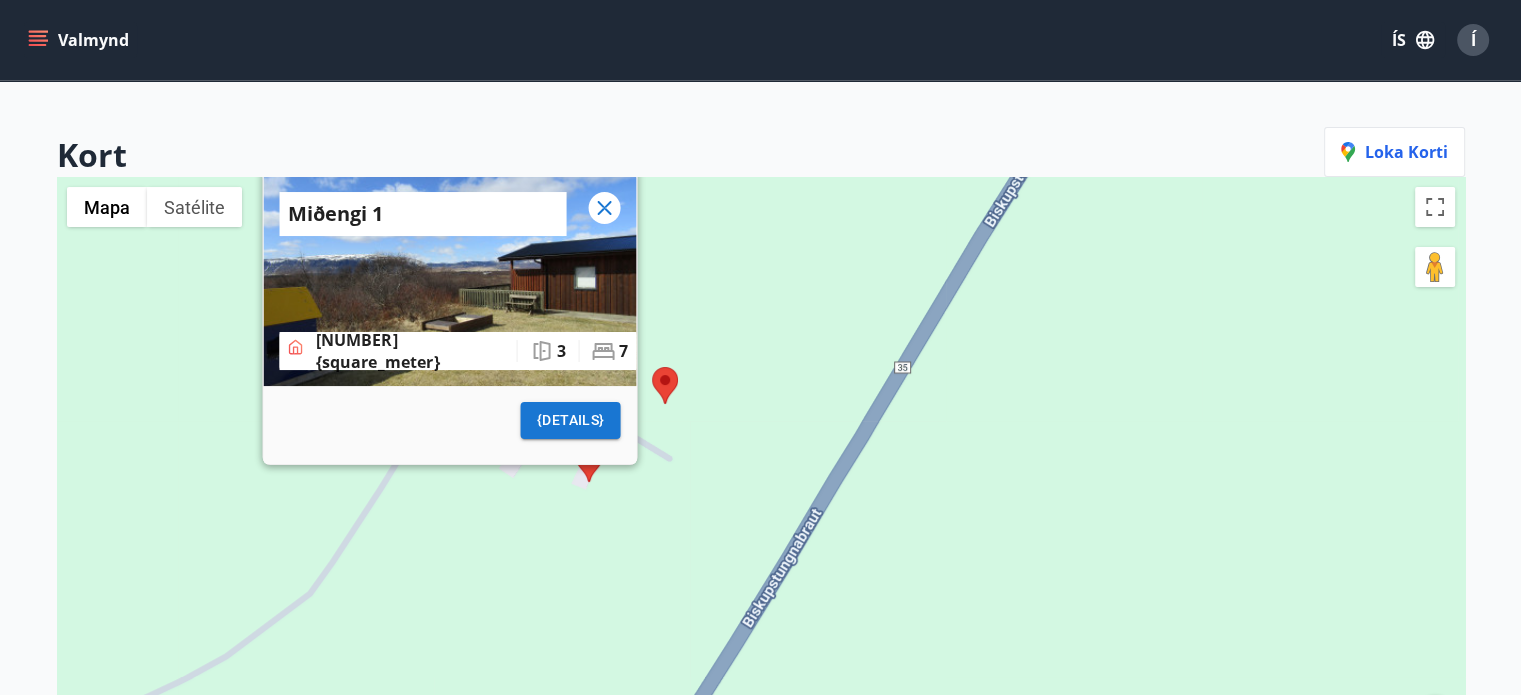 click at bounding box center (652, 367) 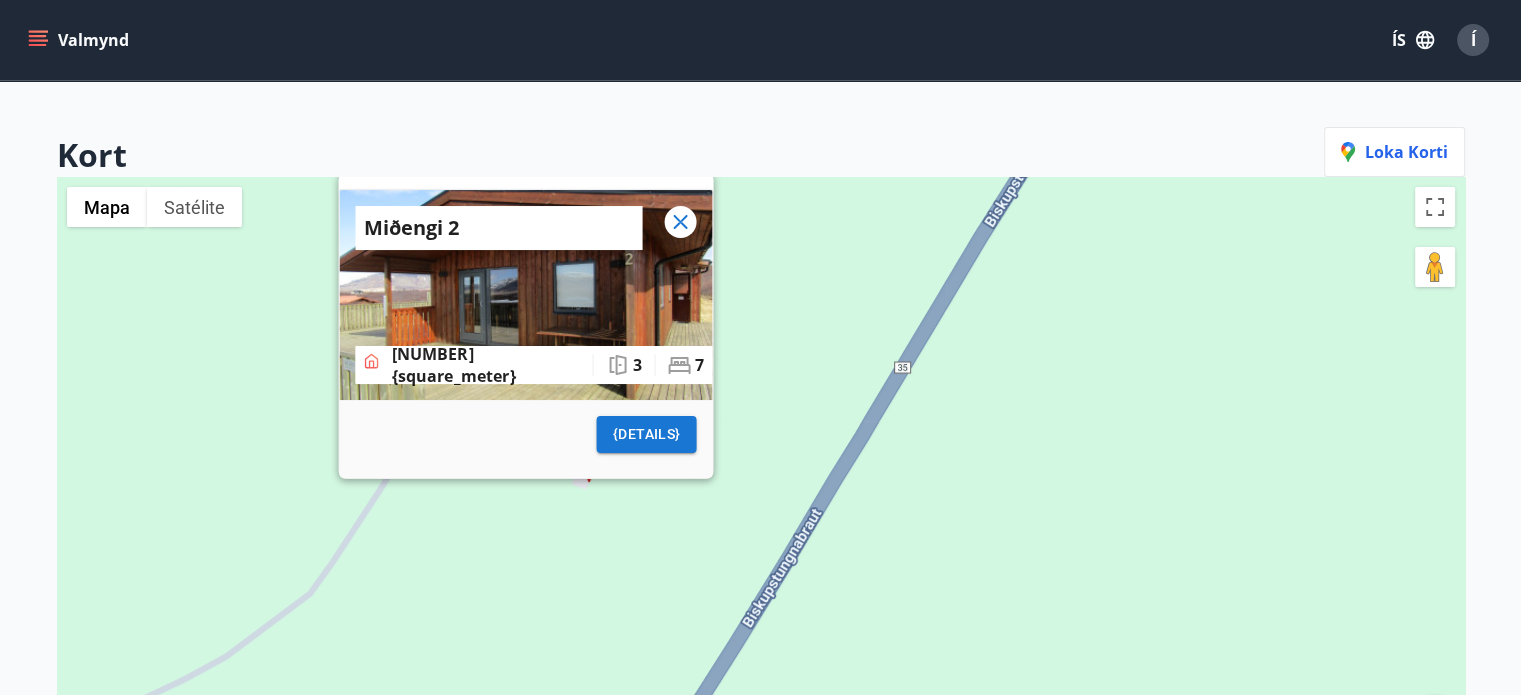 click on "[STREET] [NUMBER] [NUMBER] {square_meter} [NUMBER] [NUMBER] {details}" at bounding box center [761, 524] 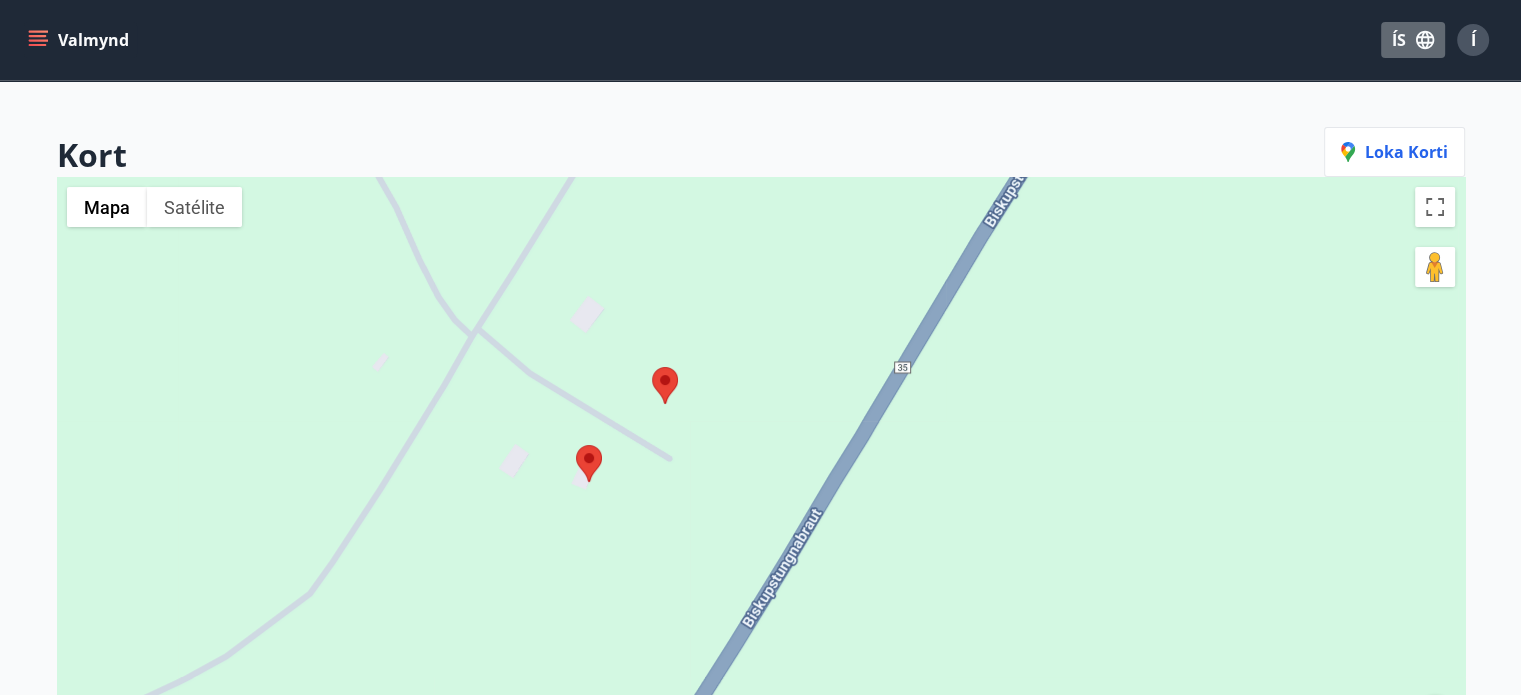 click on "ÍS" at bounding box center [1413, 40] 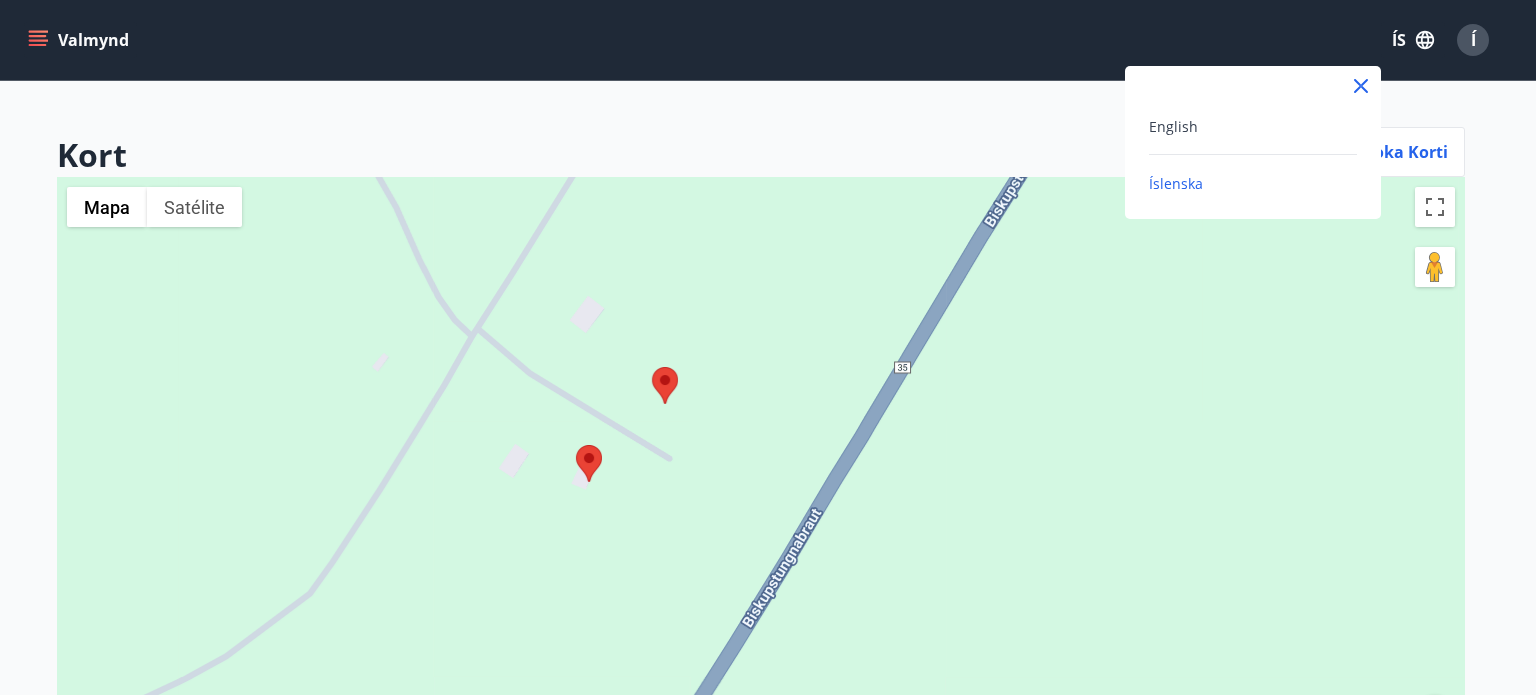 click on "English" at bounding box center [1253, 126] 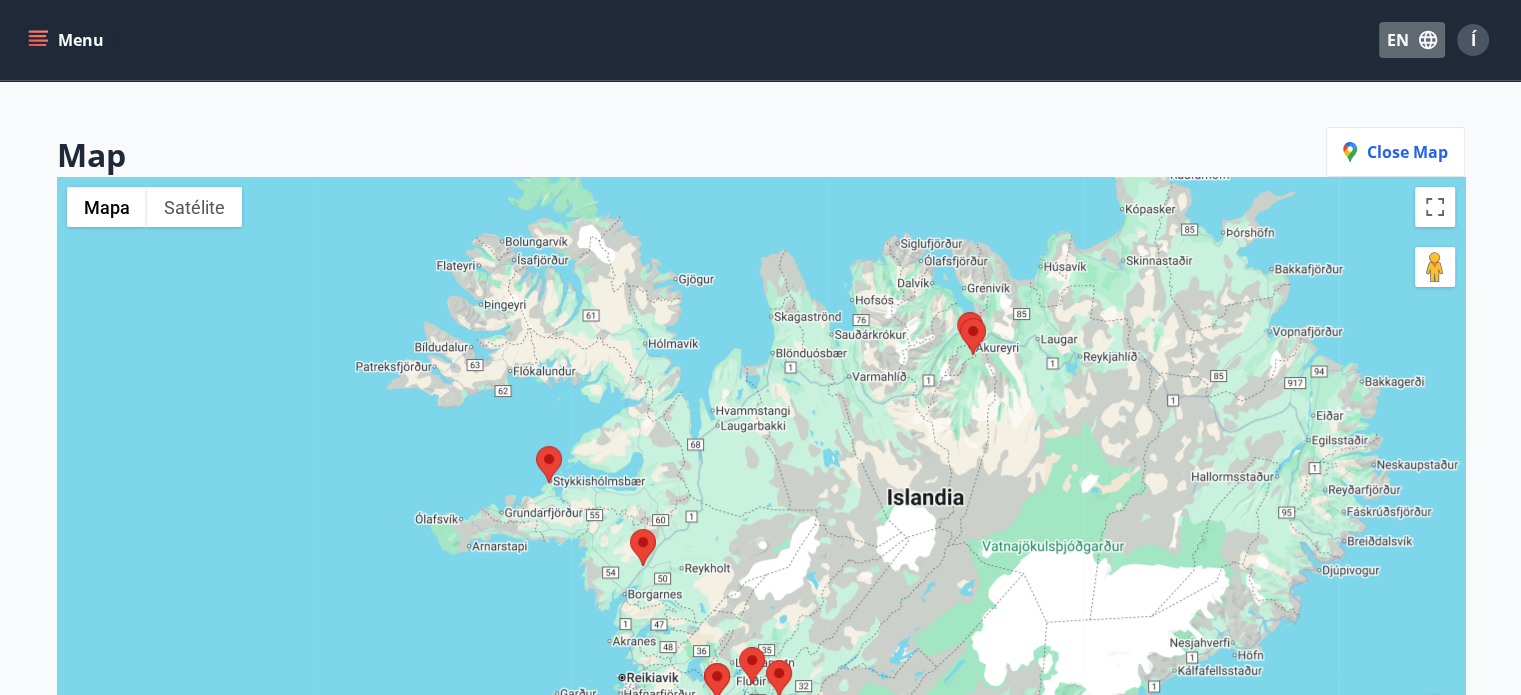 click 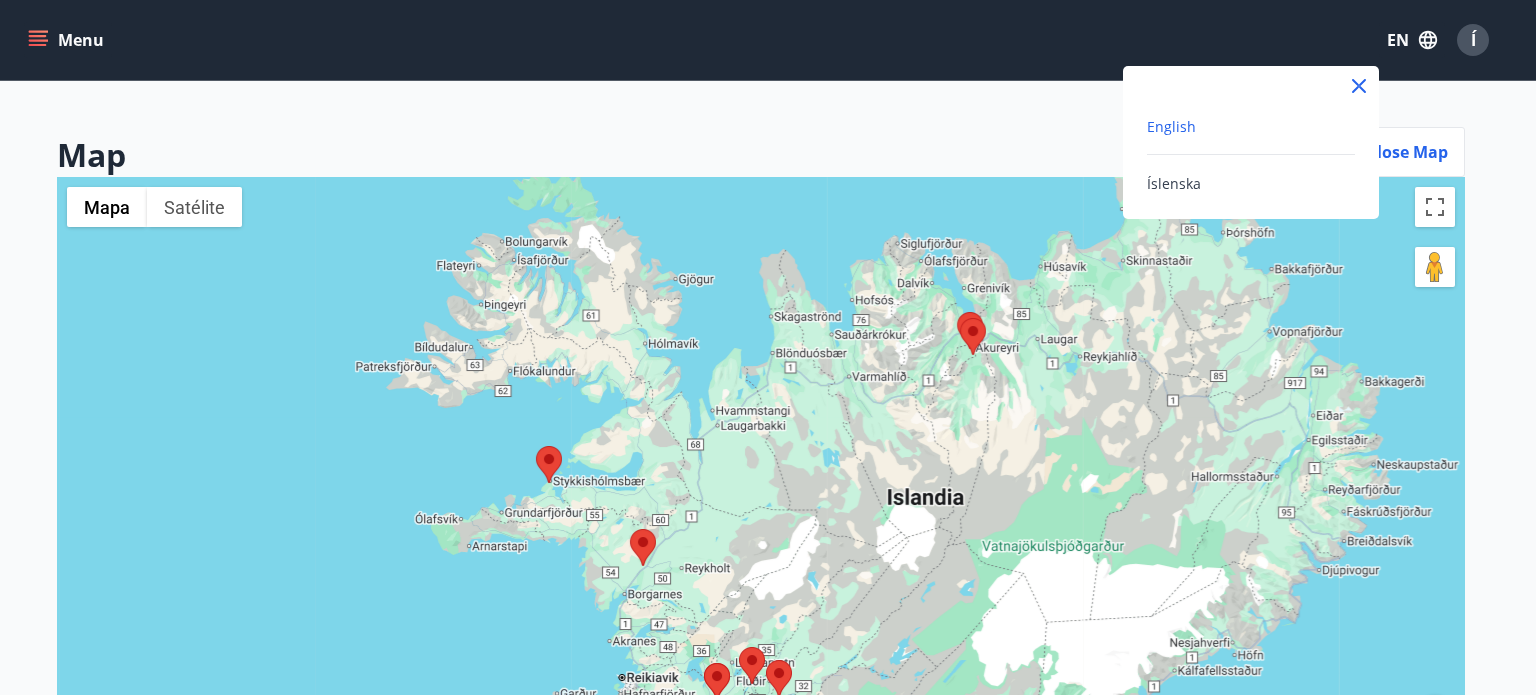 click at bounding box center (768, 347) 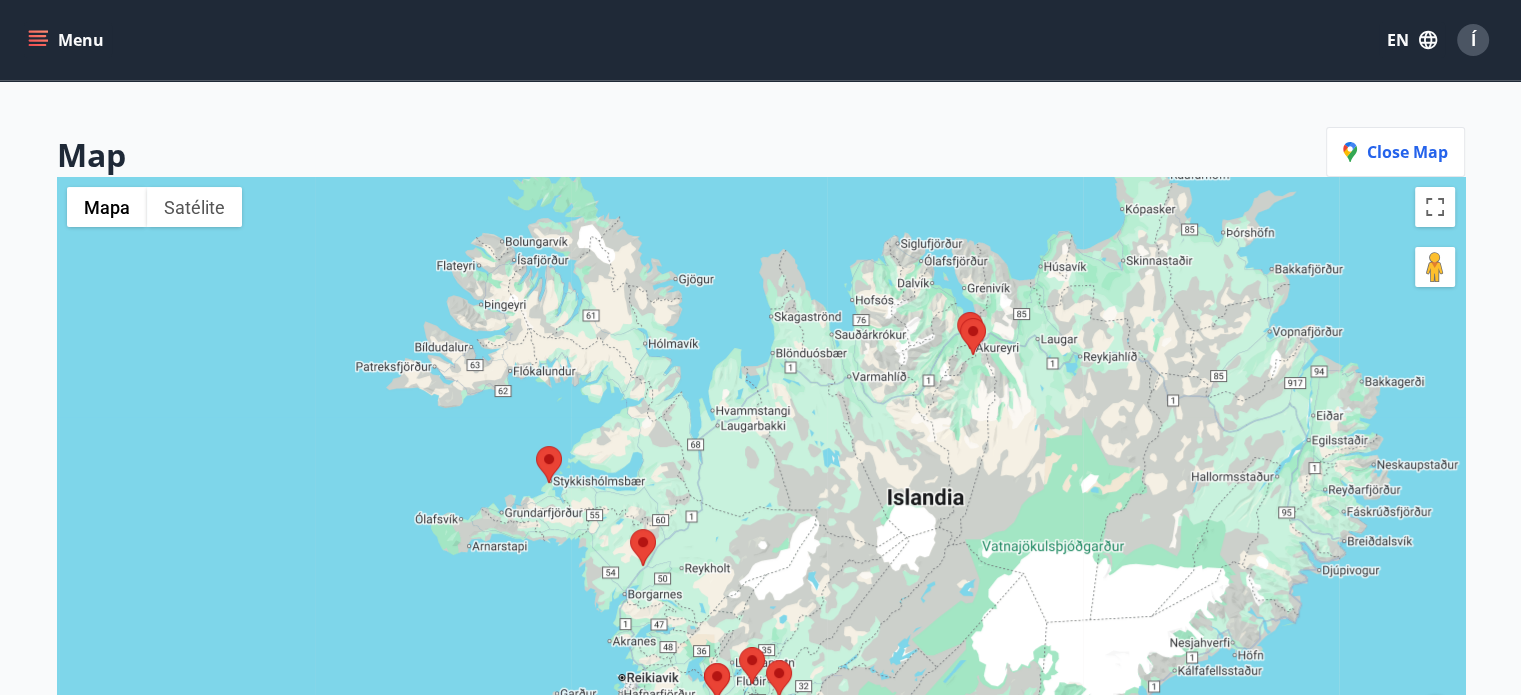 click 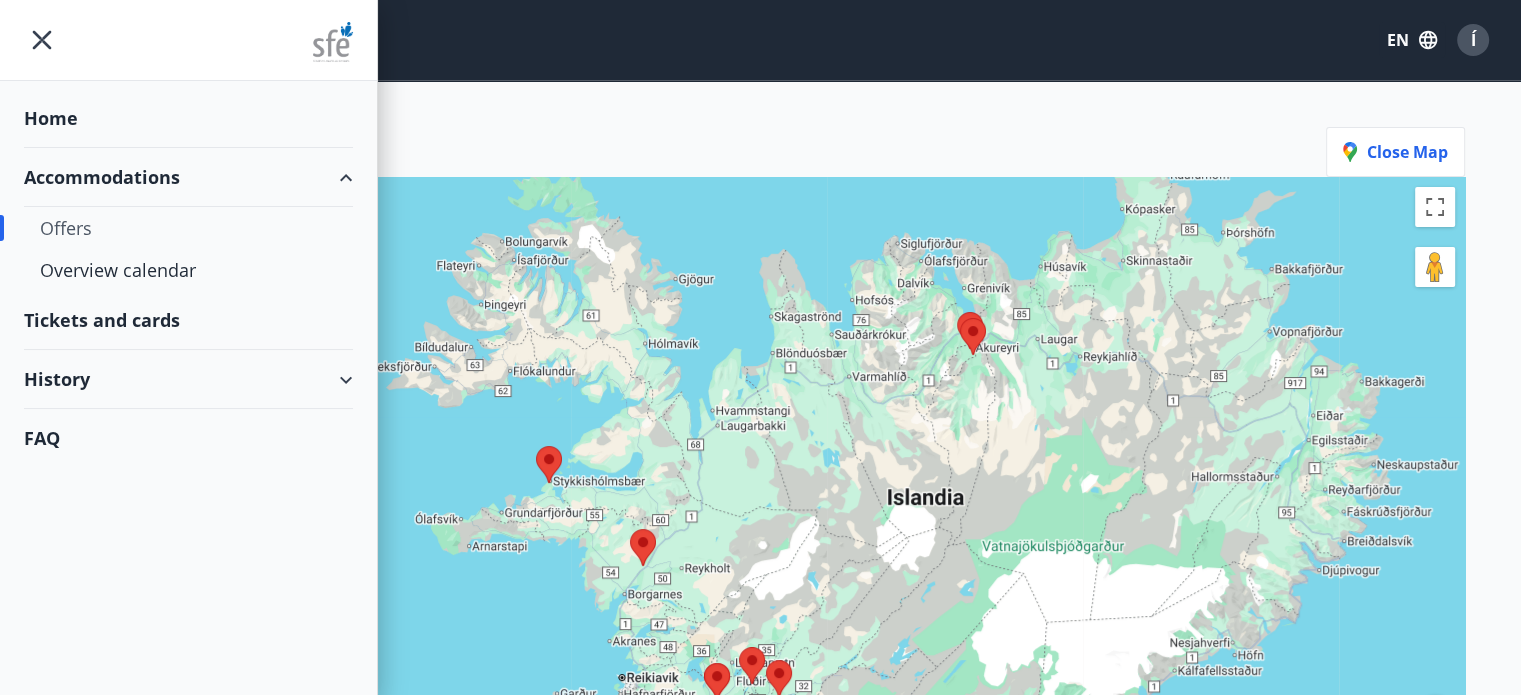 click on "Map Close map" at bounding box center [761, 152] 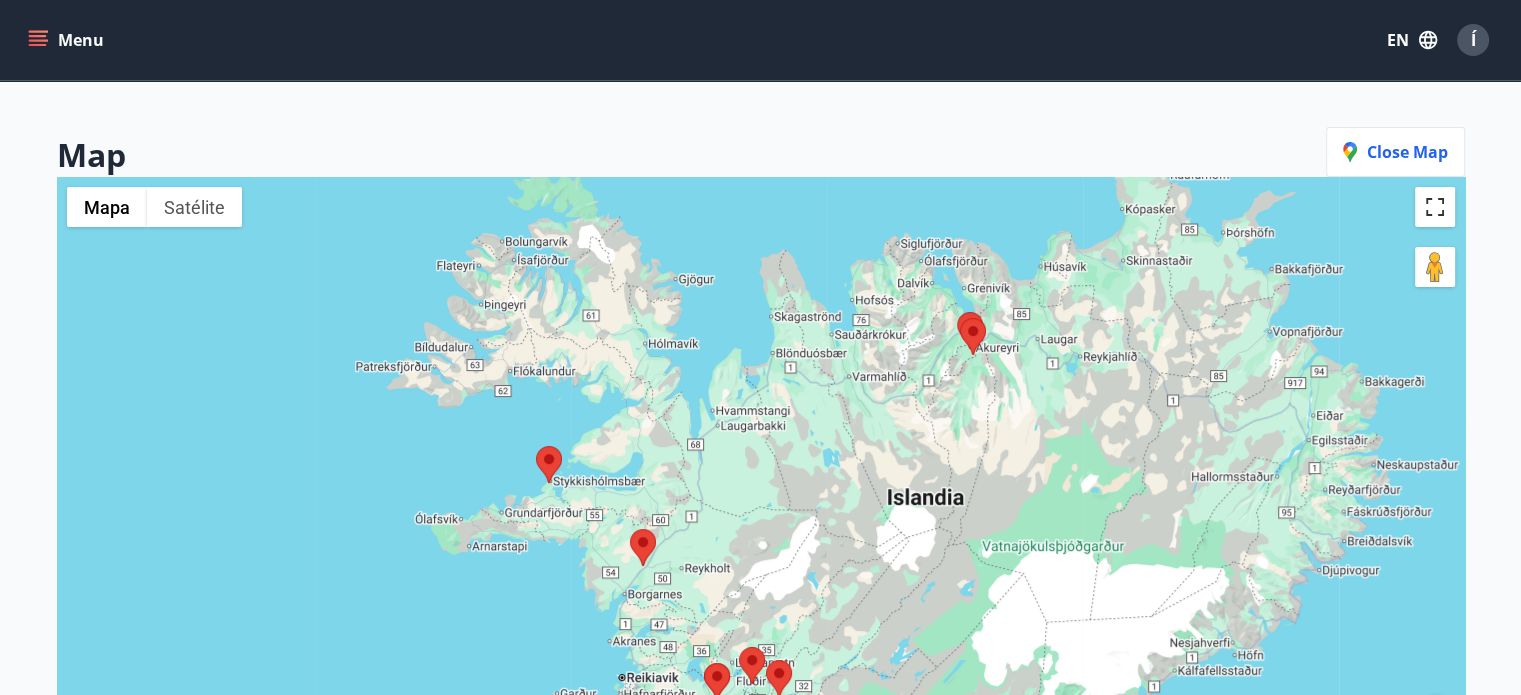 click at bounding box center (1435, 207) 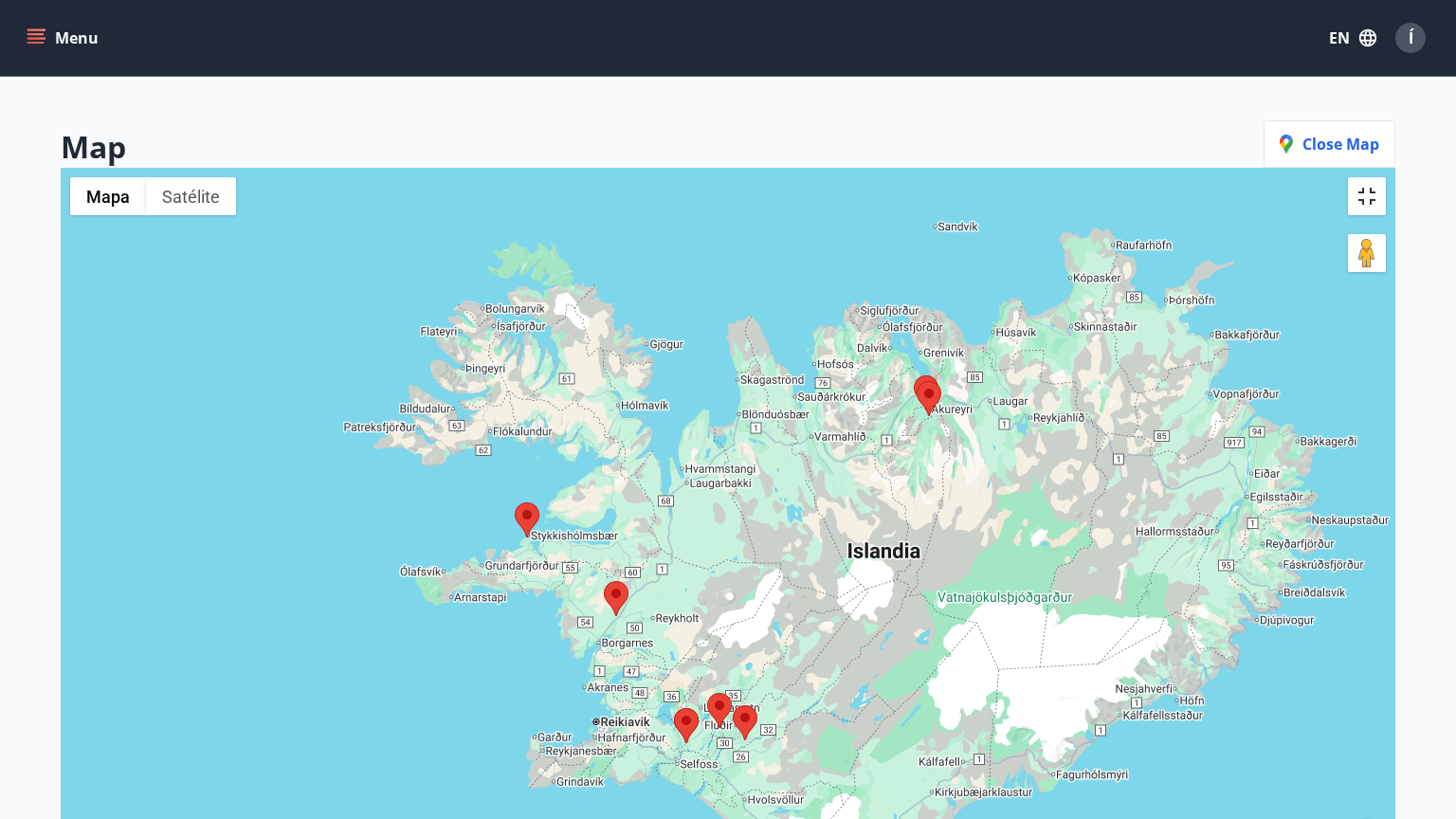 click at bounding box center [1367, 196] 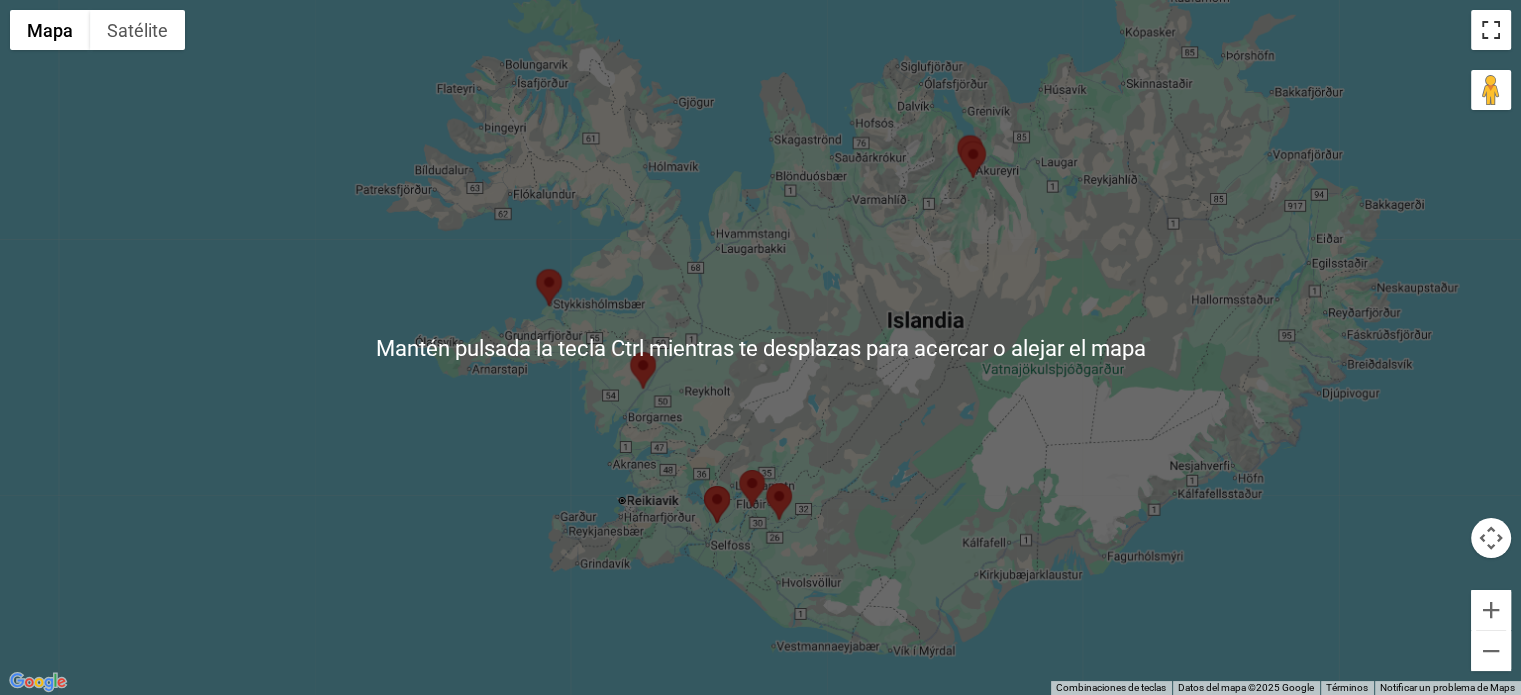 scroll, scrollTop: 208, scrollLeft: 0, axis: vertical 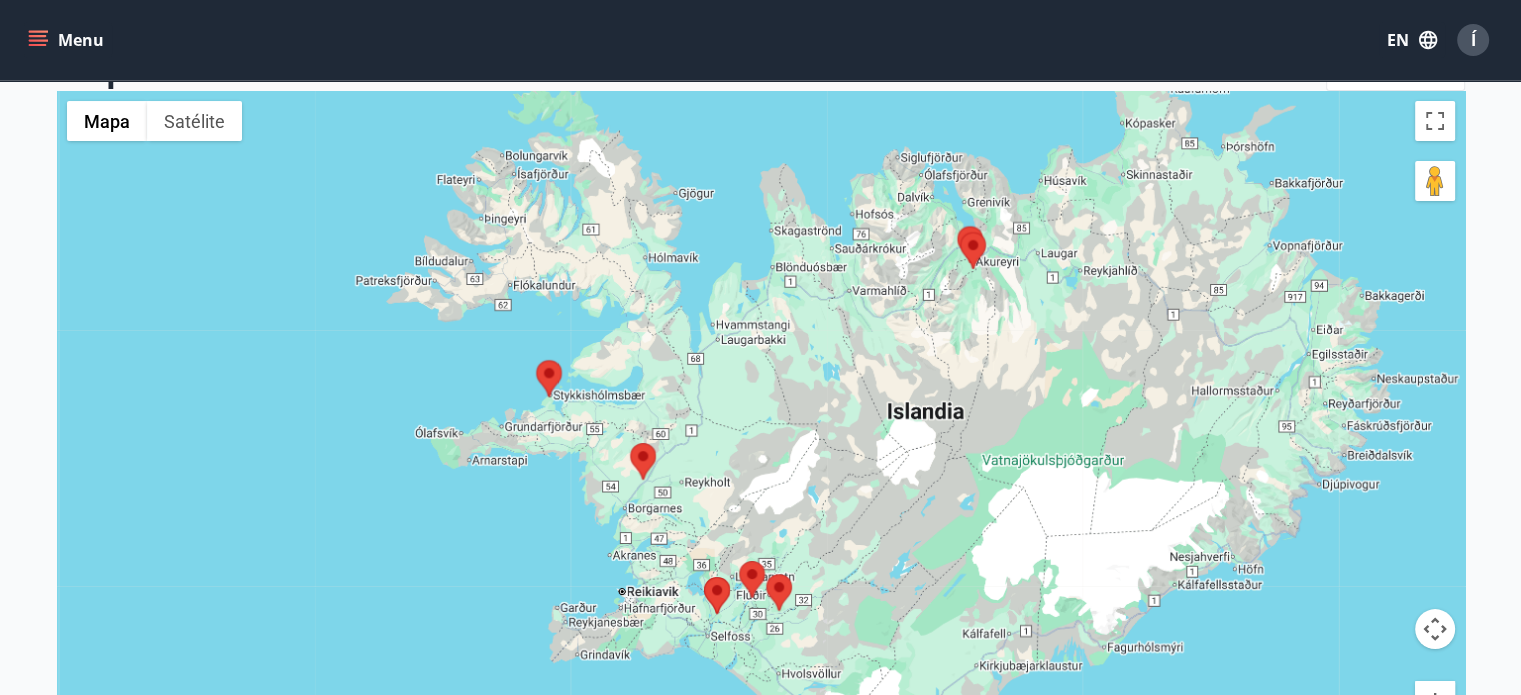 click at bounding box center (761, 438) 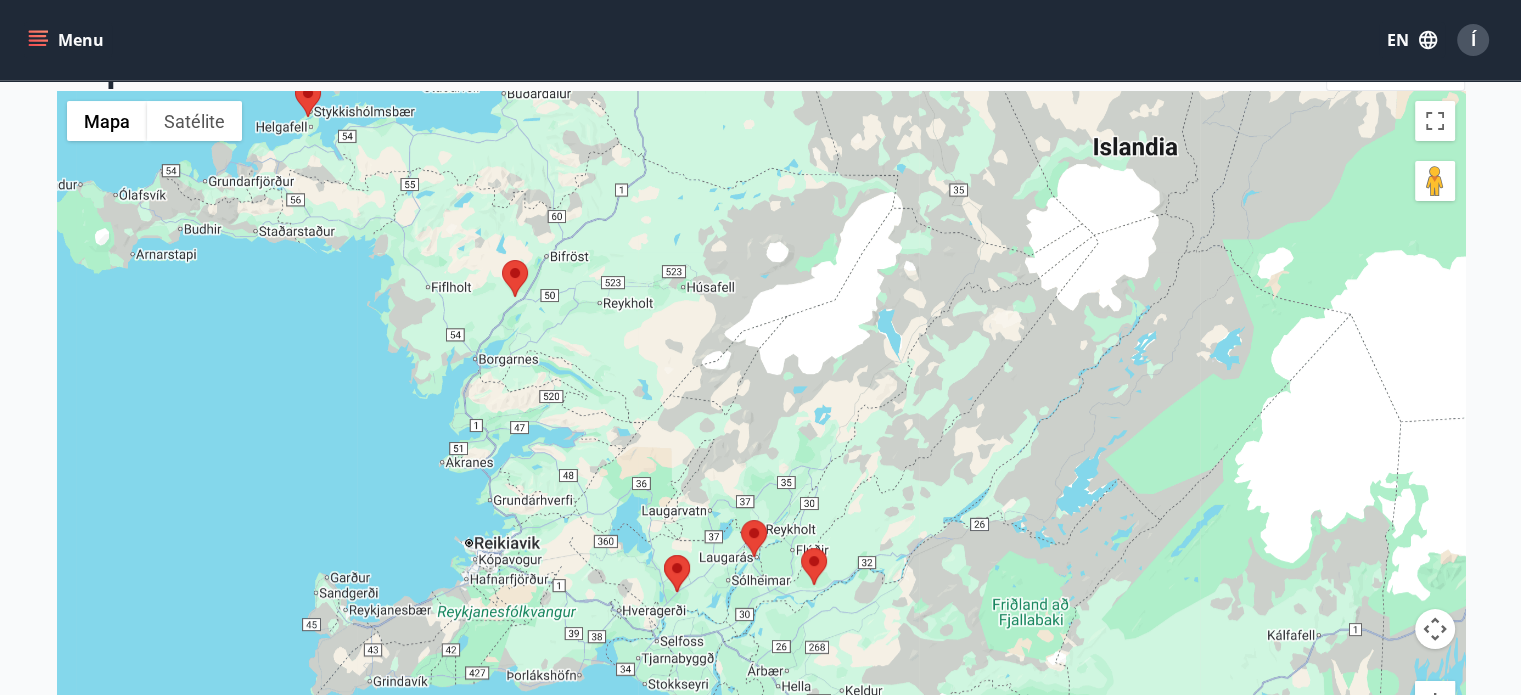 scroll, scrollTop: 210, scrollLeft: 0, axis: vertical 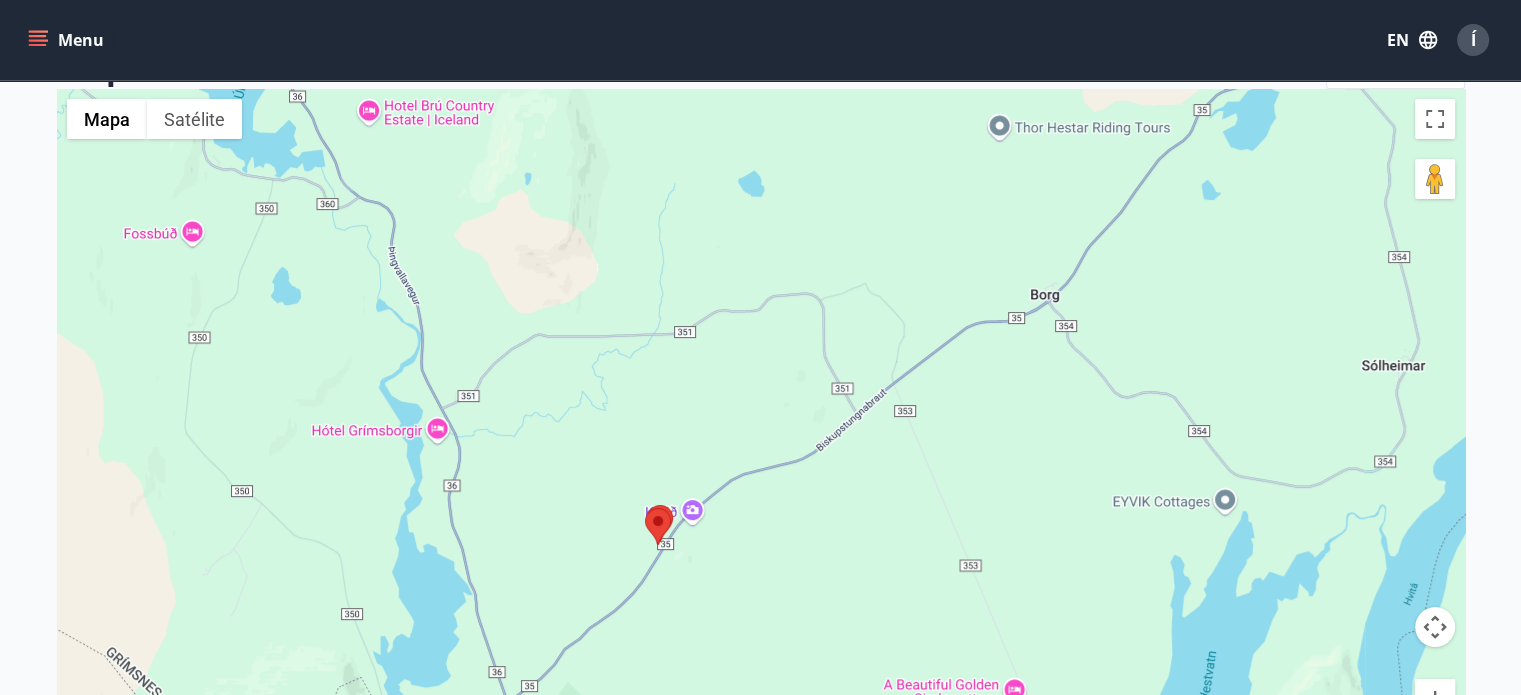 click at bounding box center [645, 508] 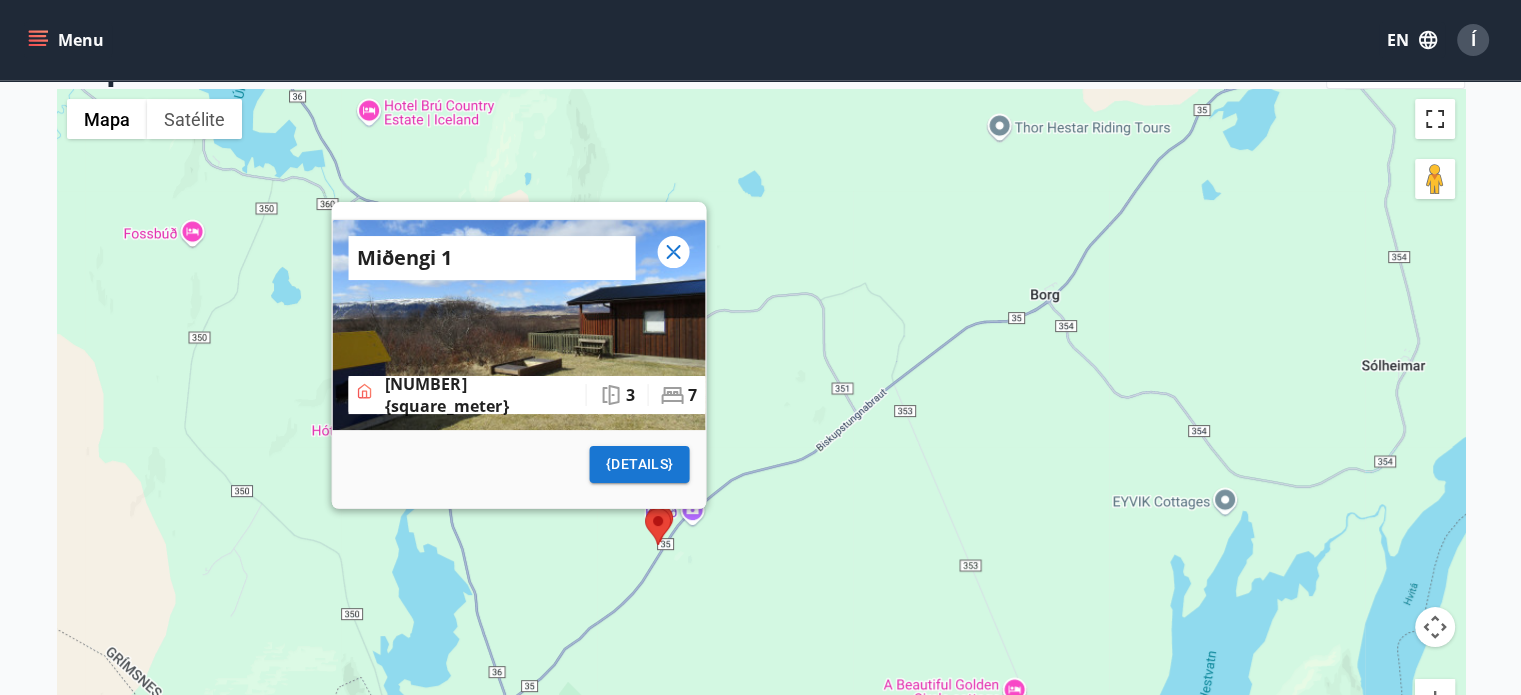 click at bounding box center (1435, 119) 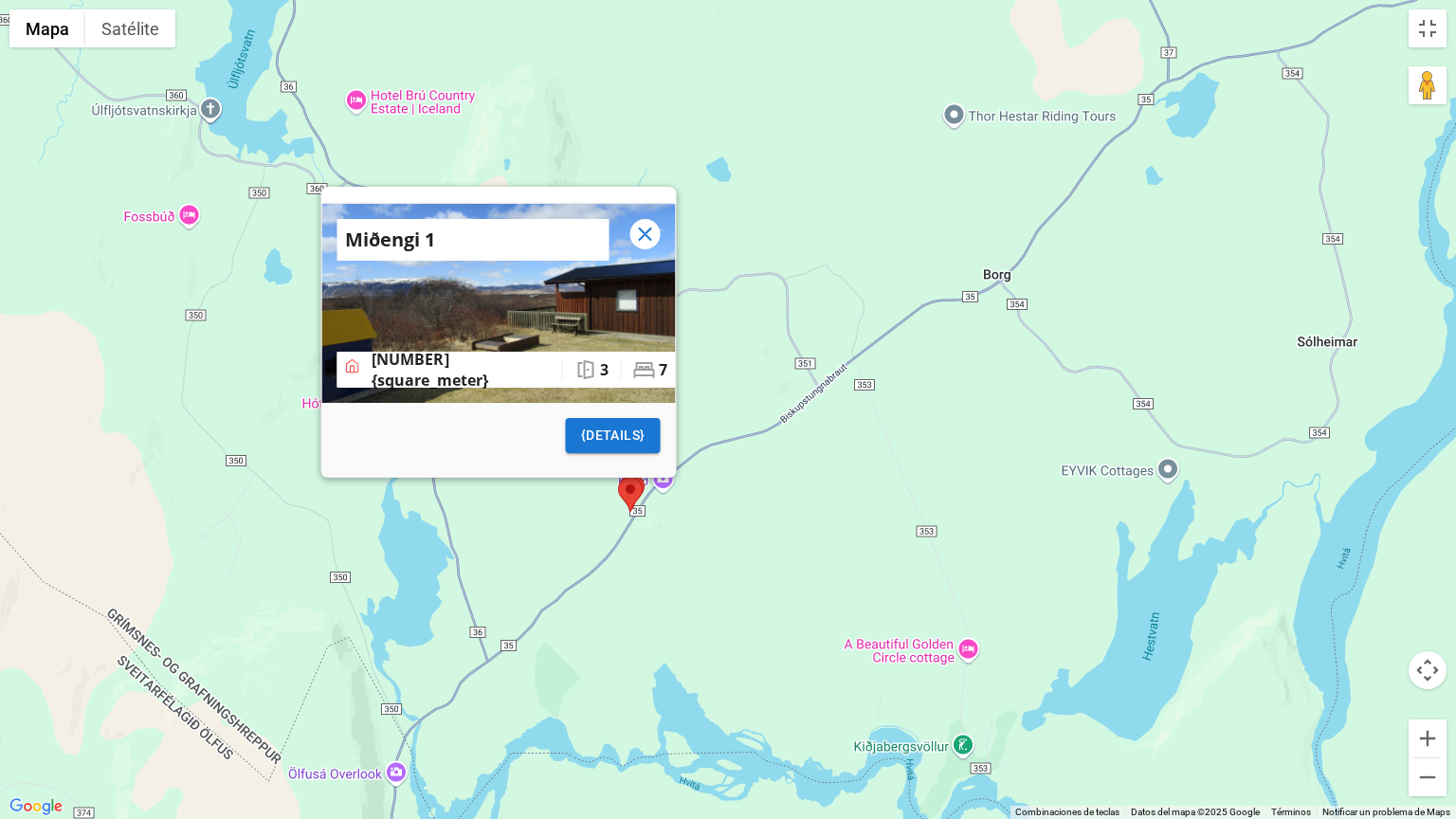click on "[STREET] [NUMBER] [NUMBER] {square_meter} [NUMBER] [NUMBER] {details}" at bounding box center (728, 410) 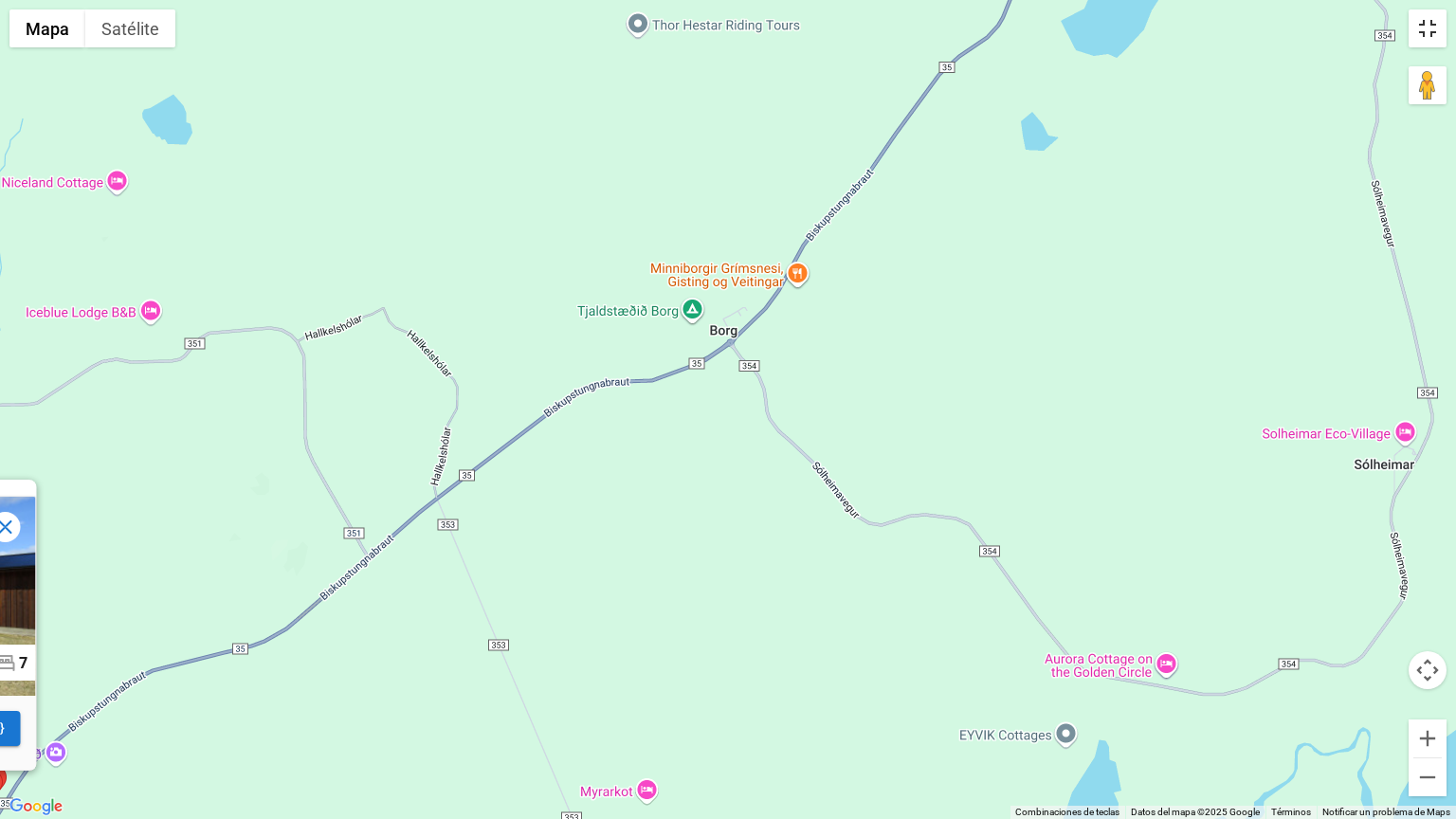 click at bounding box center [1428, 28] 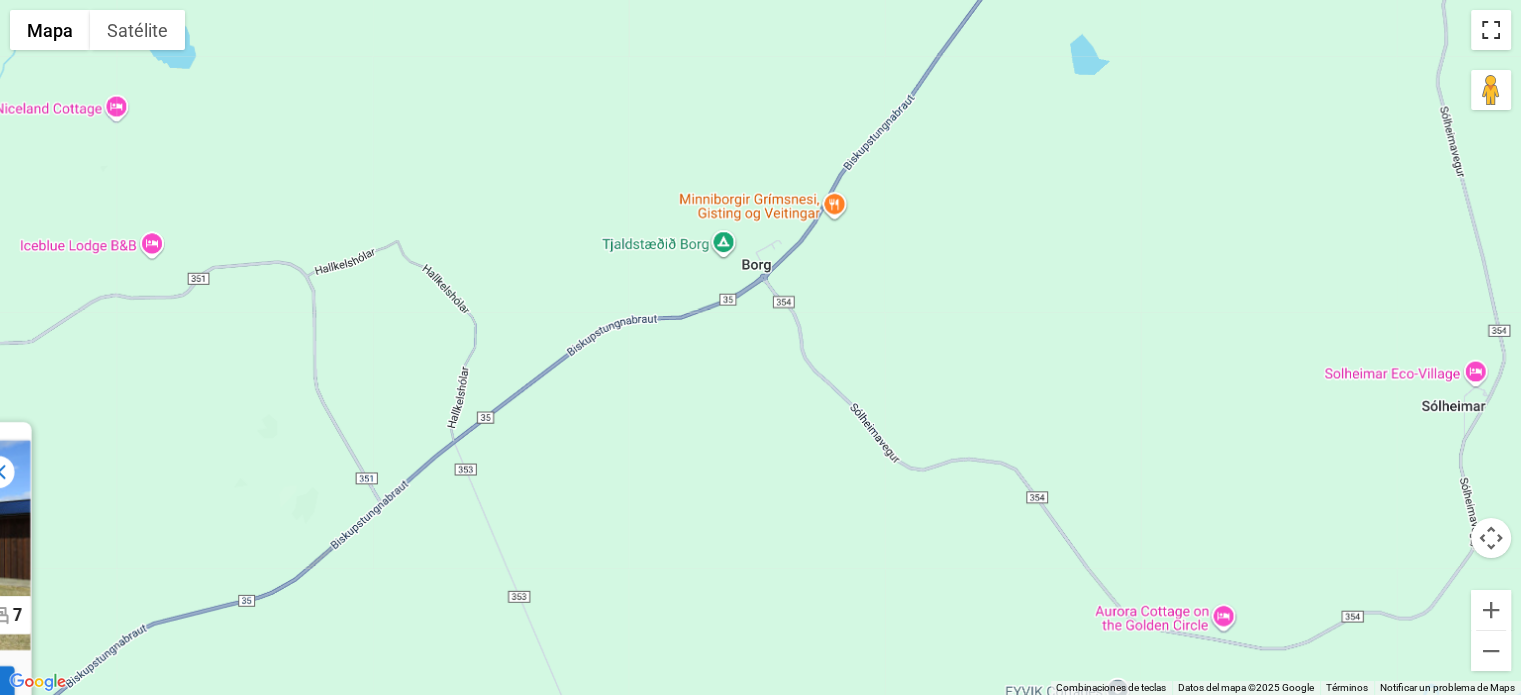 scroll, scrollTop: 0, scrollLeft: 0, axis: both 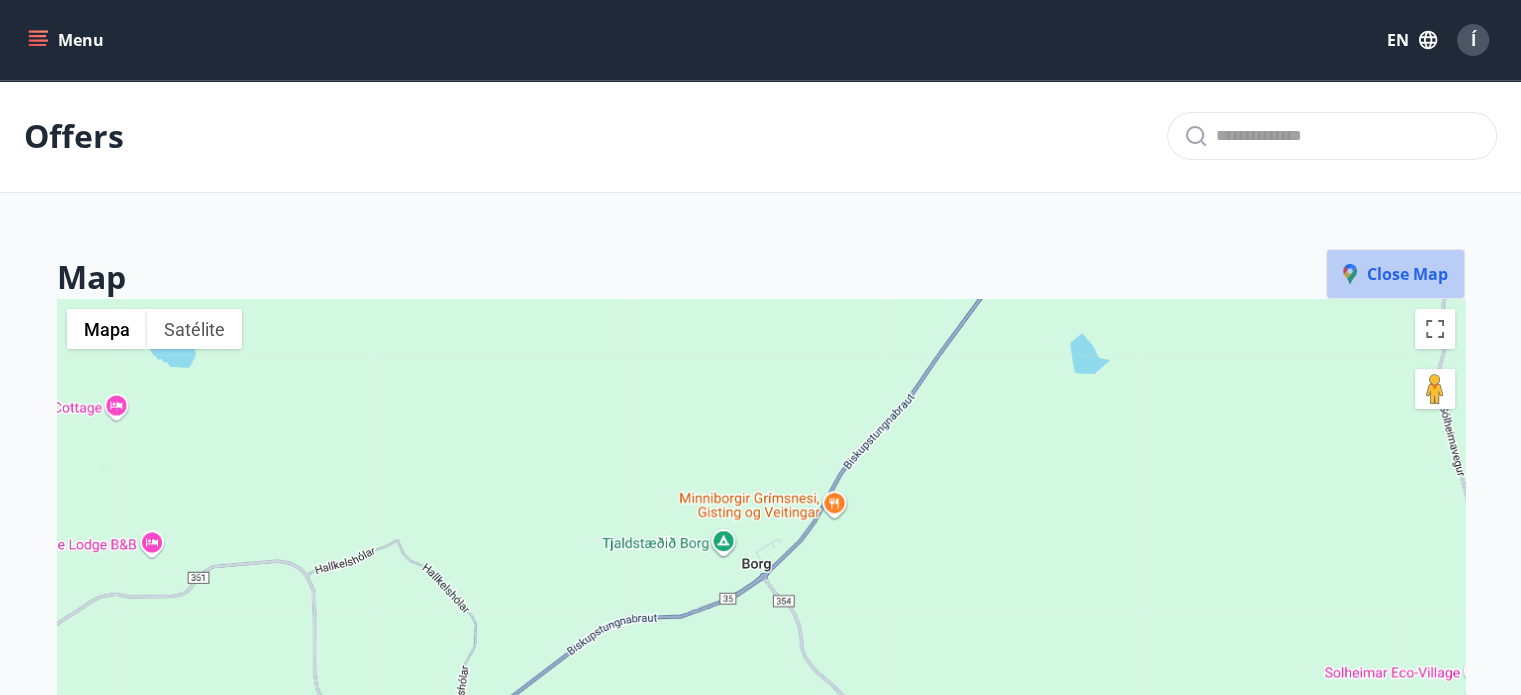 click 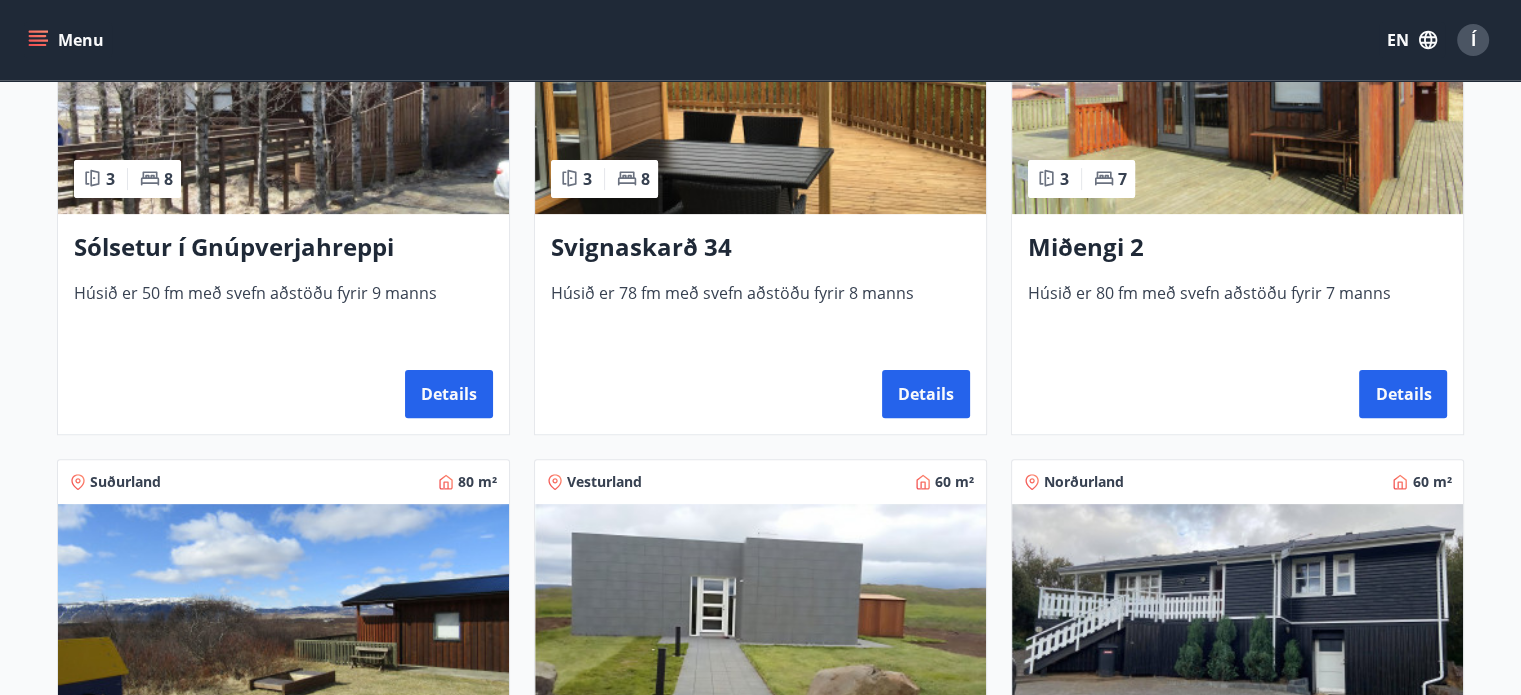 scroll, scrollTop: 532, scrollLeft: 0, axis: vertical 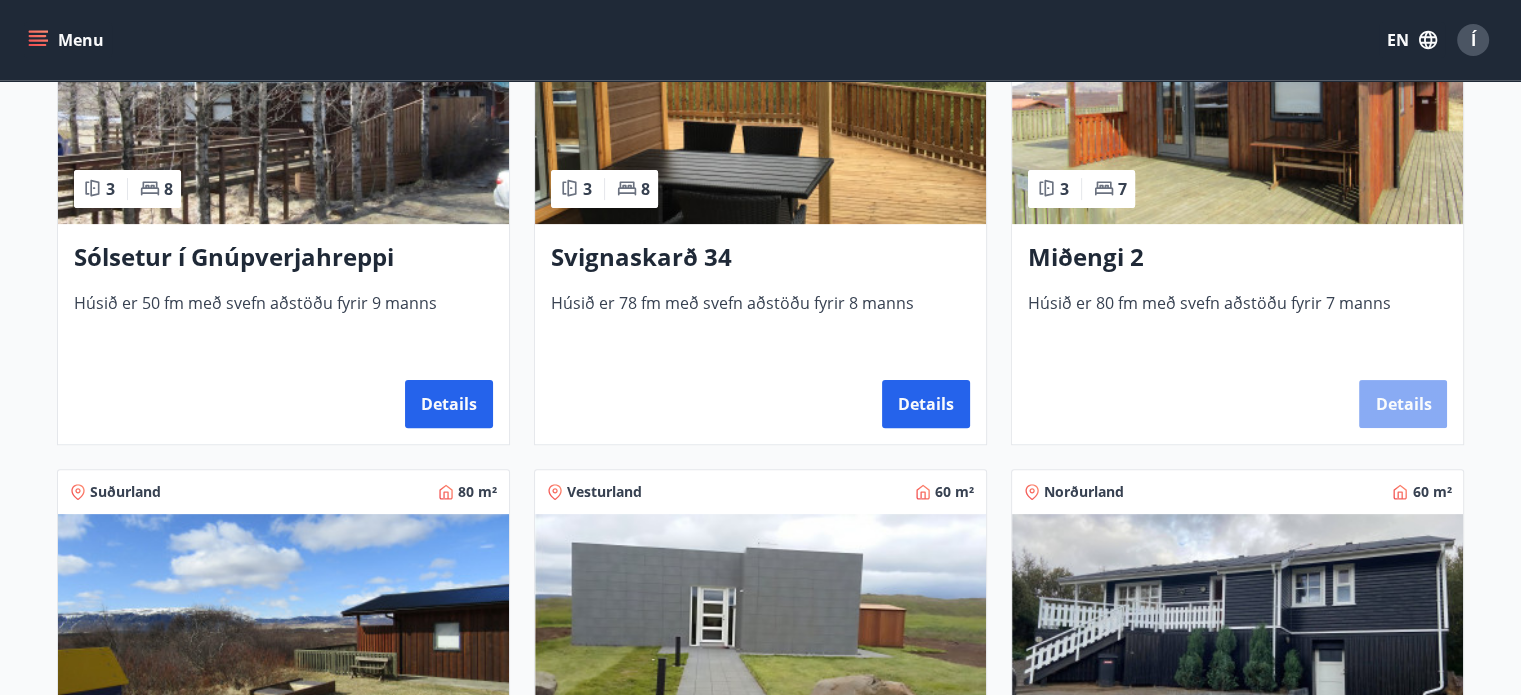 click on "Details" at bounding box center (1403, 404) 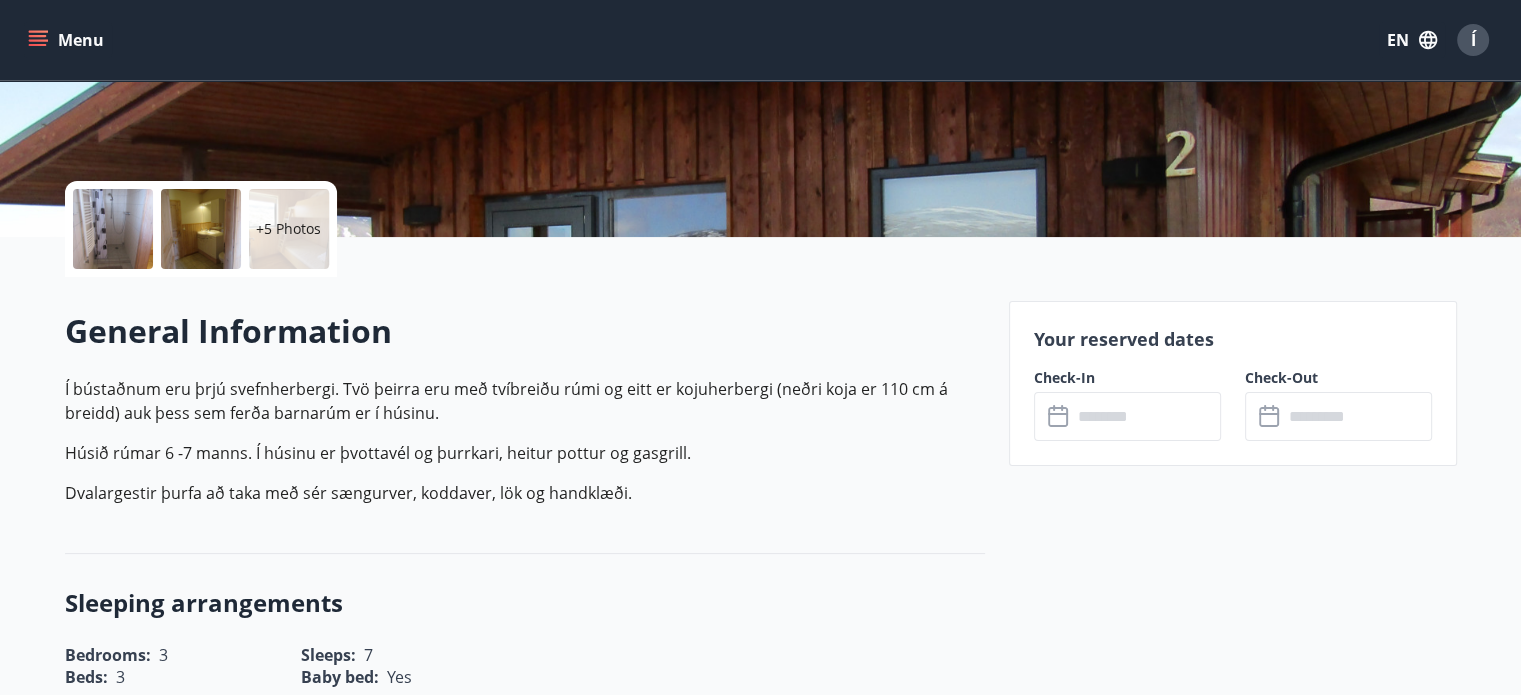 scroll, scrollTop: 384, scrollLeft: 0, axis: vertical 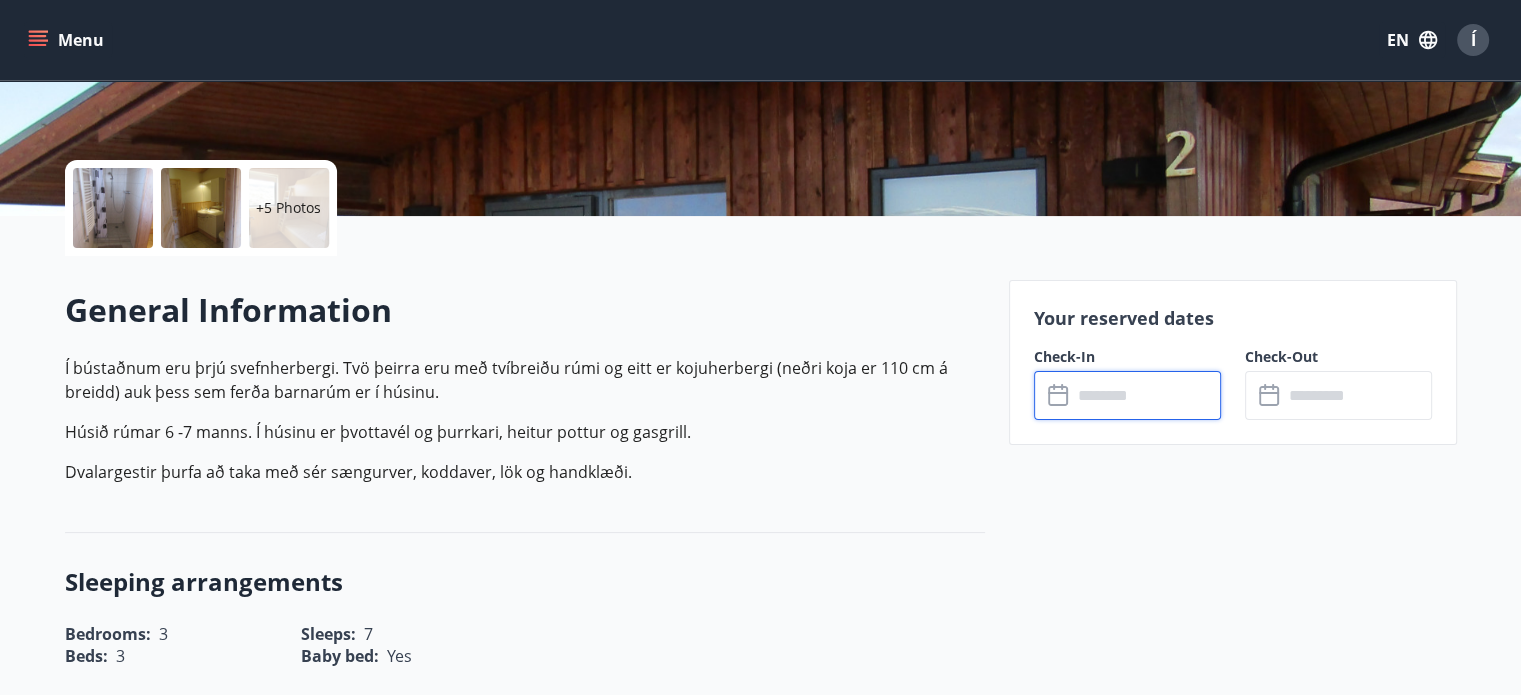 click at bounding box center [1146, 395] 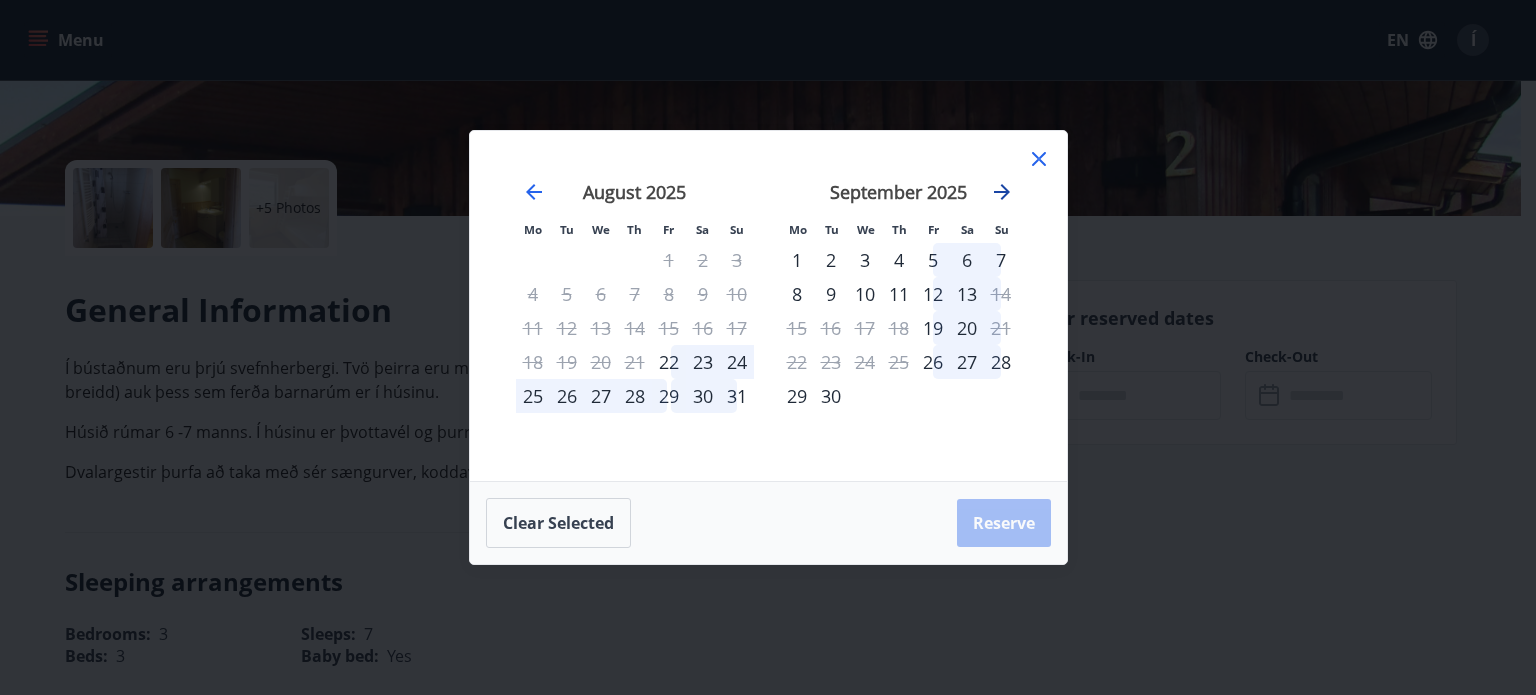 click 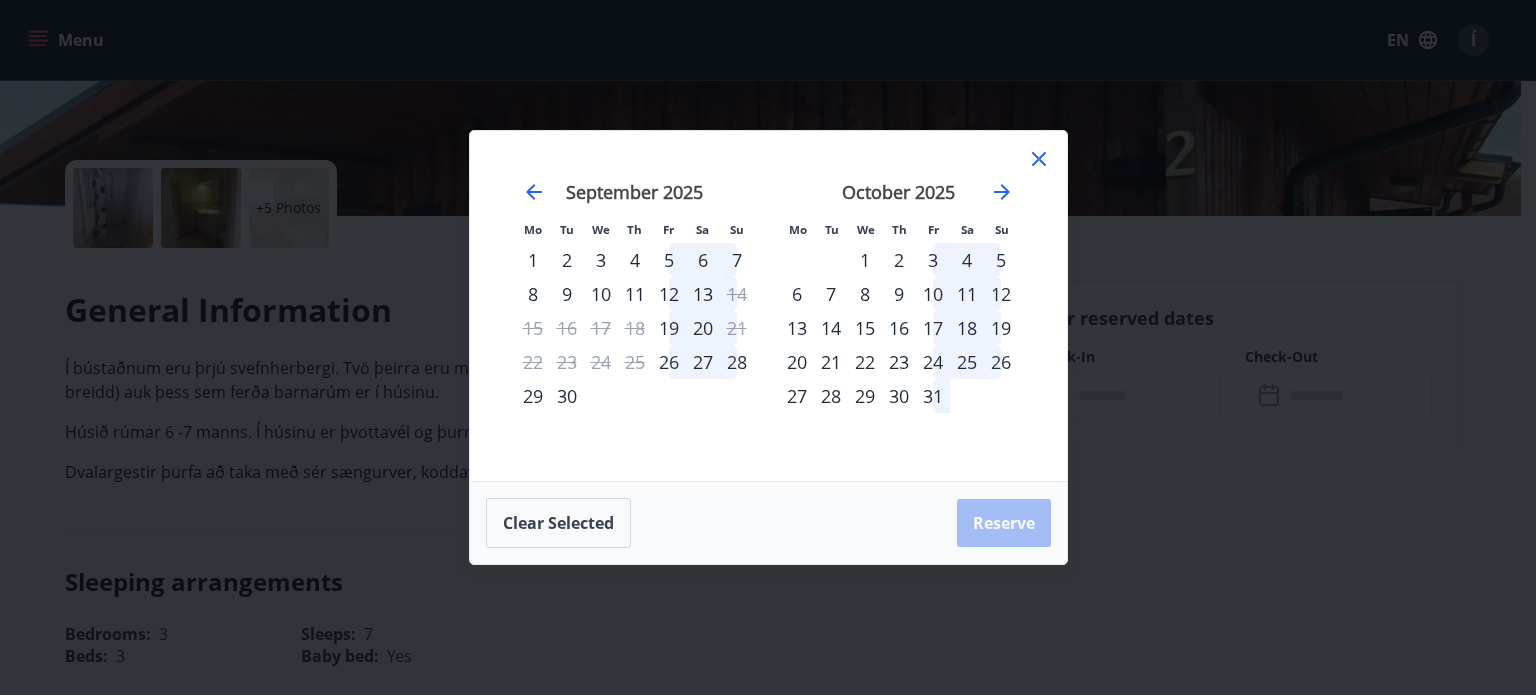 click on "30" at bounding box center (899, 396) 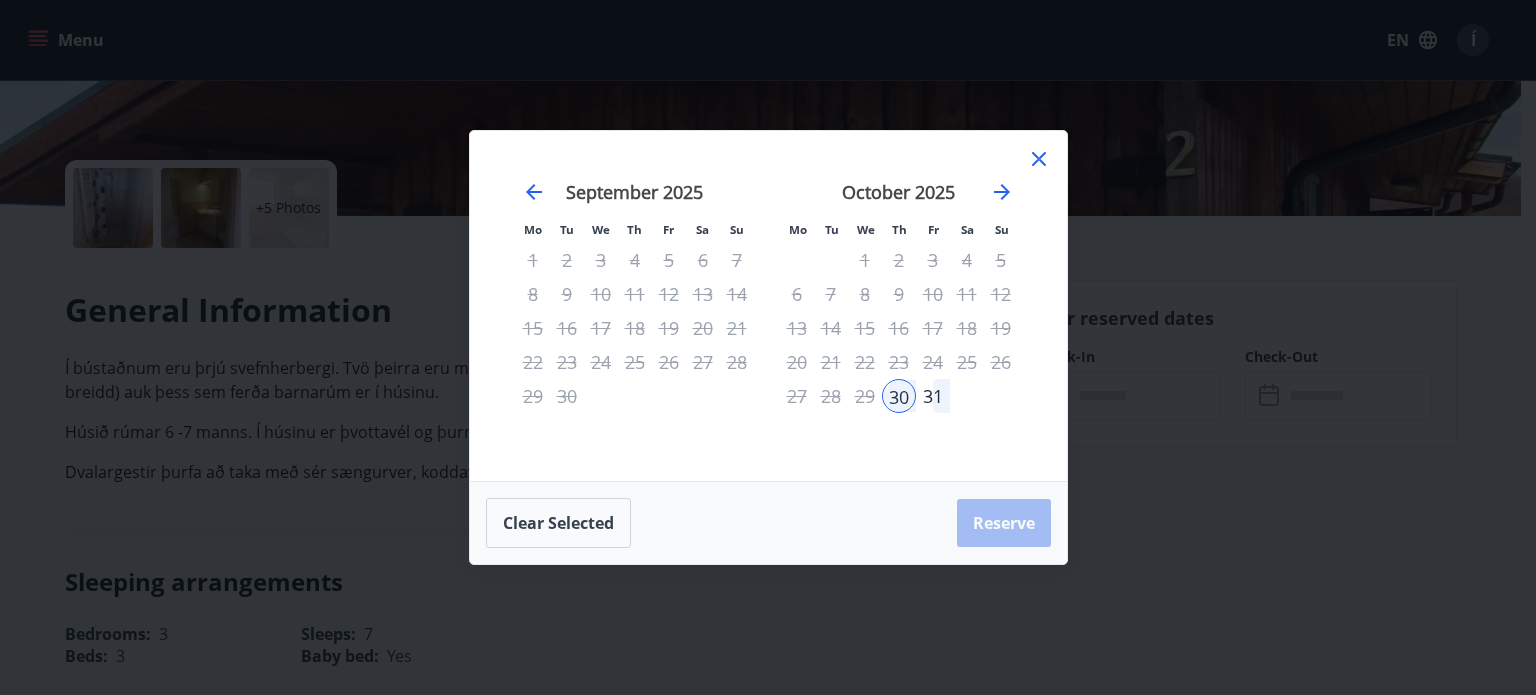 click on "31" at bounding box center [933, 396] 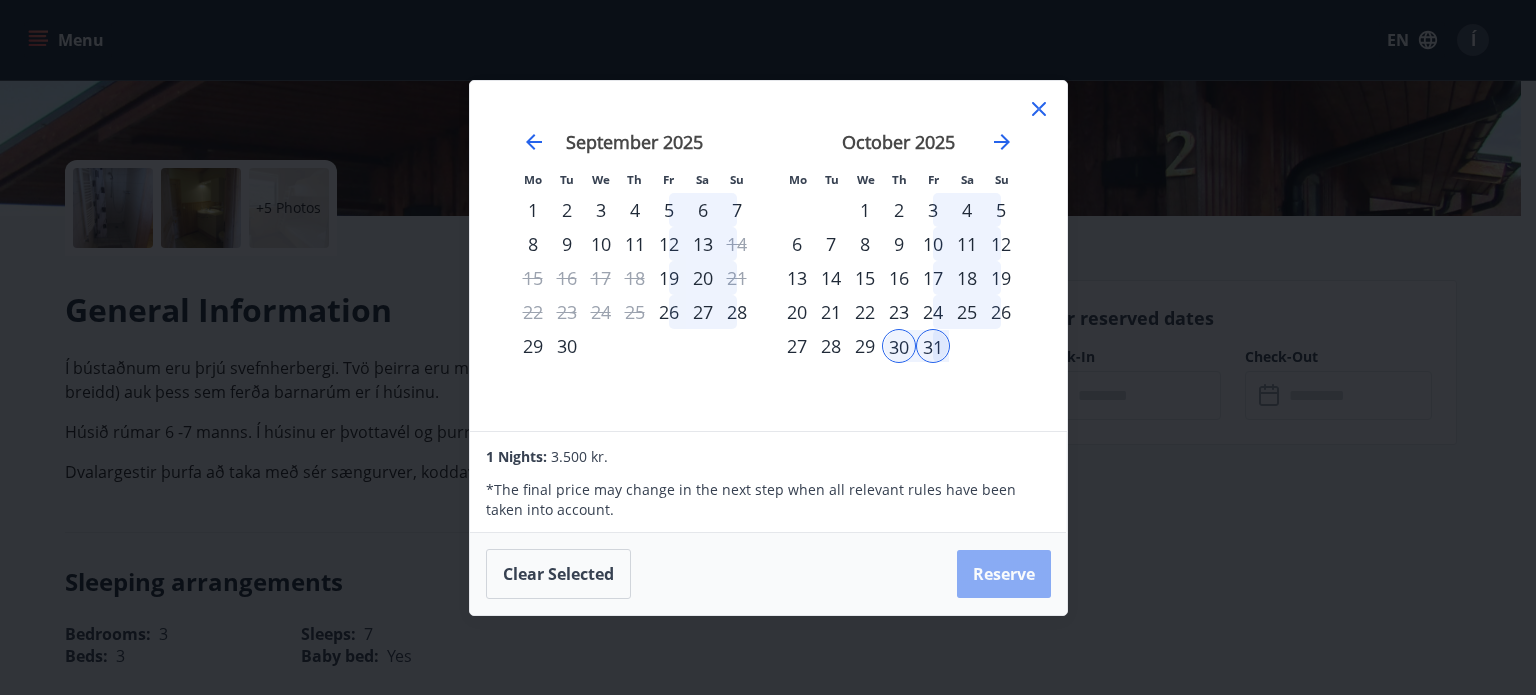 click on "Reserve" at bounding box center [1004, 574] 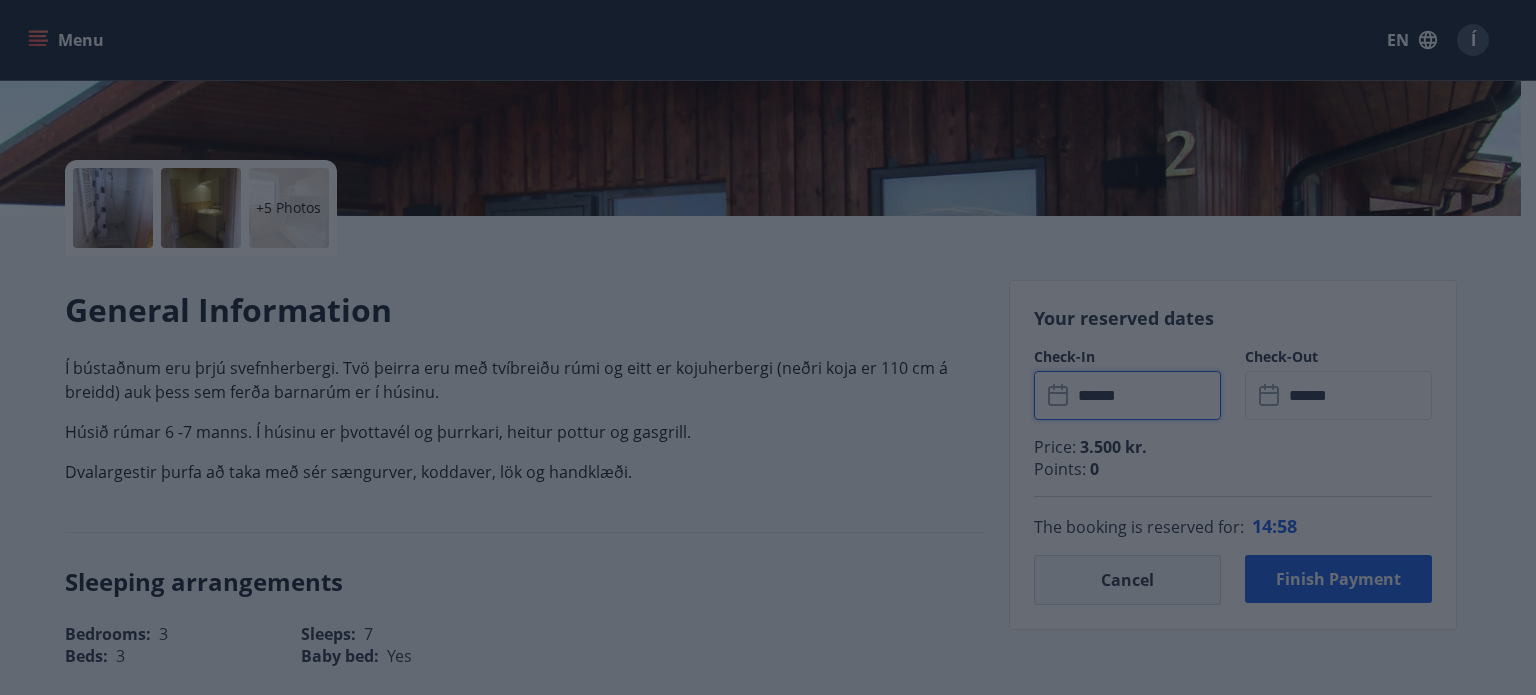 type on "******" 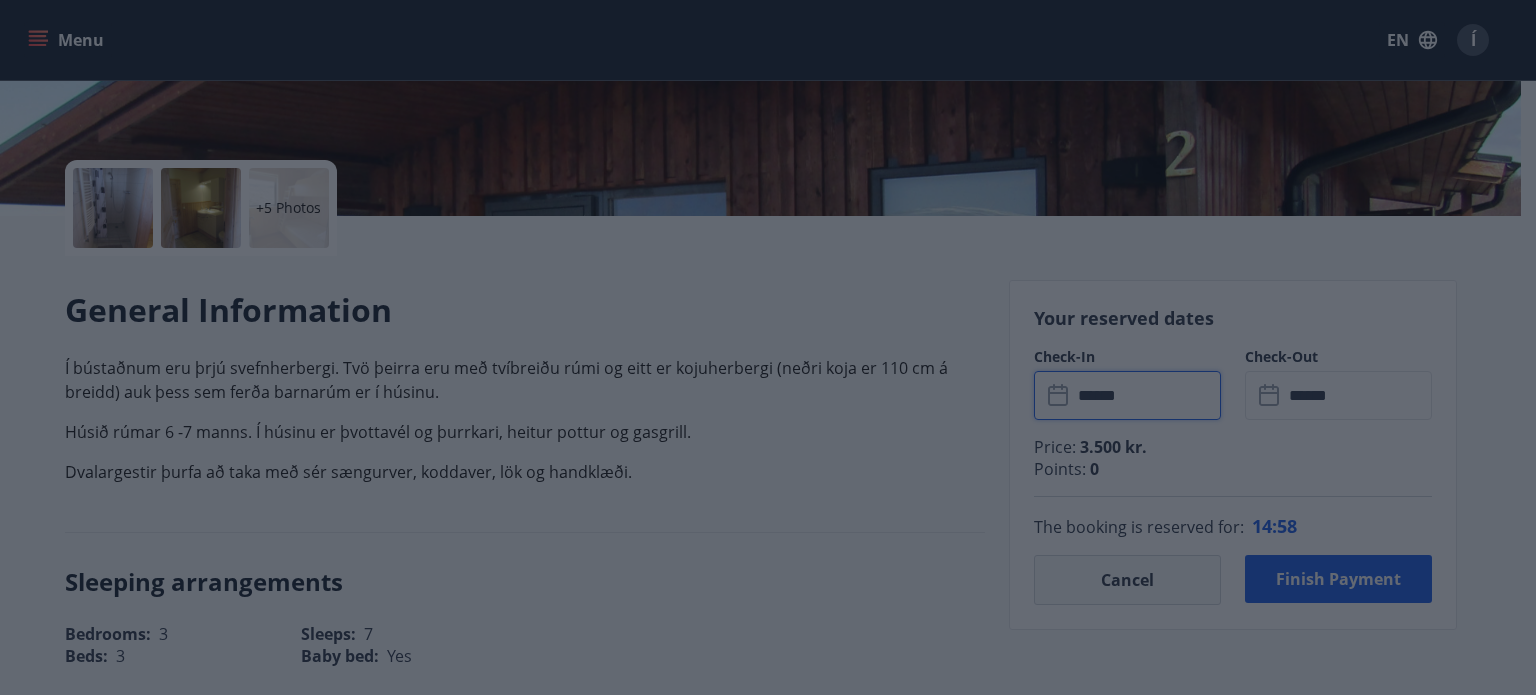 type on "******" 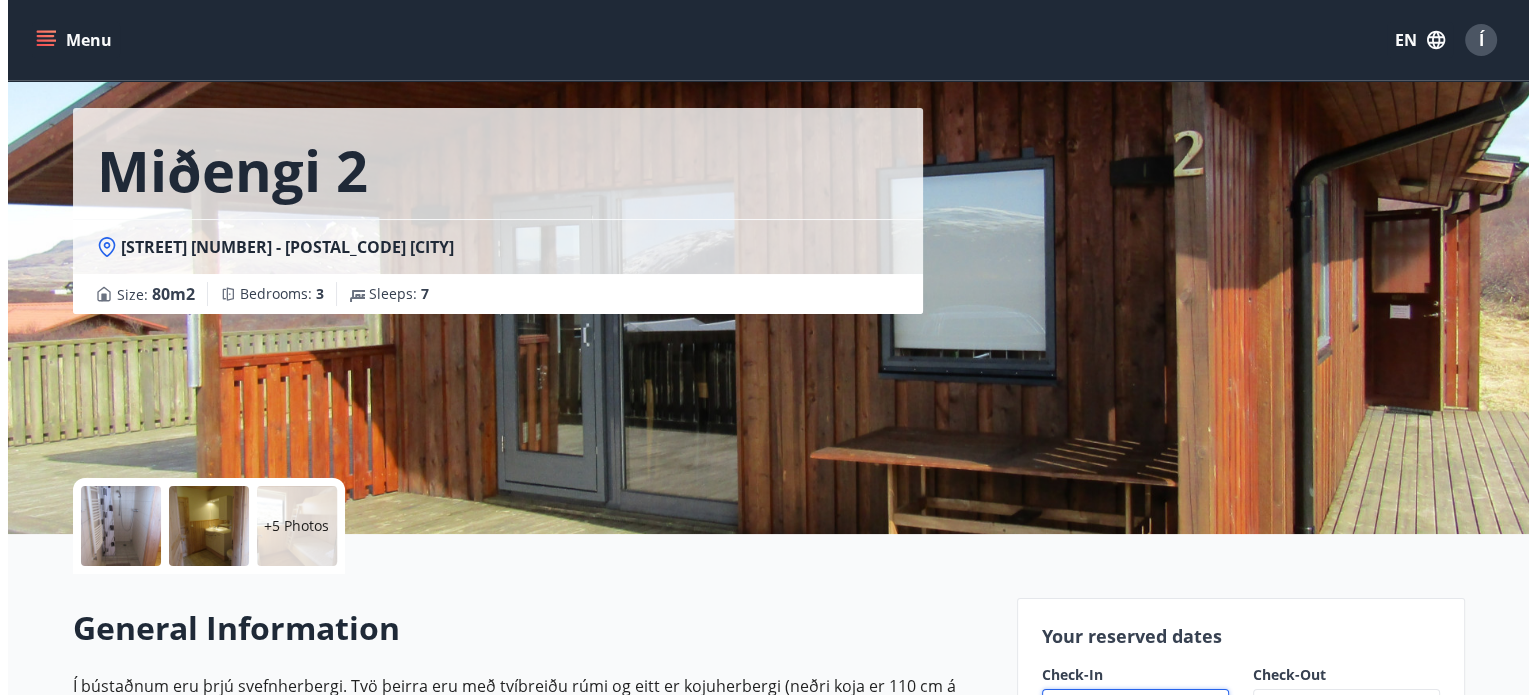 scroll, scrollTop: 16, scrollLeft: 0, axis: vertical 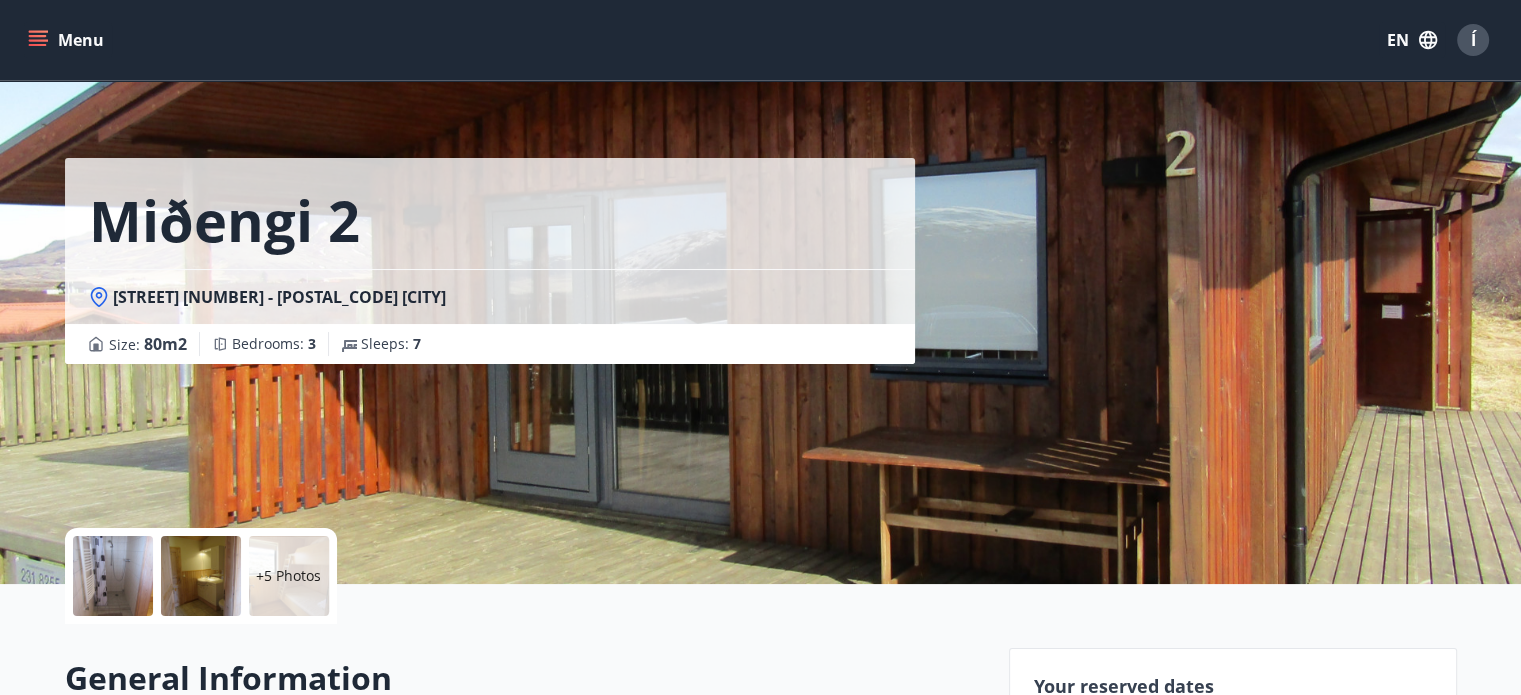 click at bounding box center [113, 576] 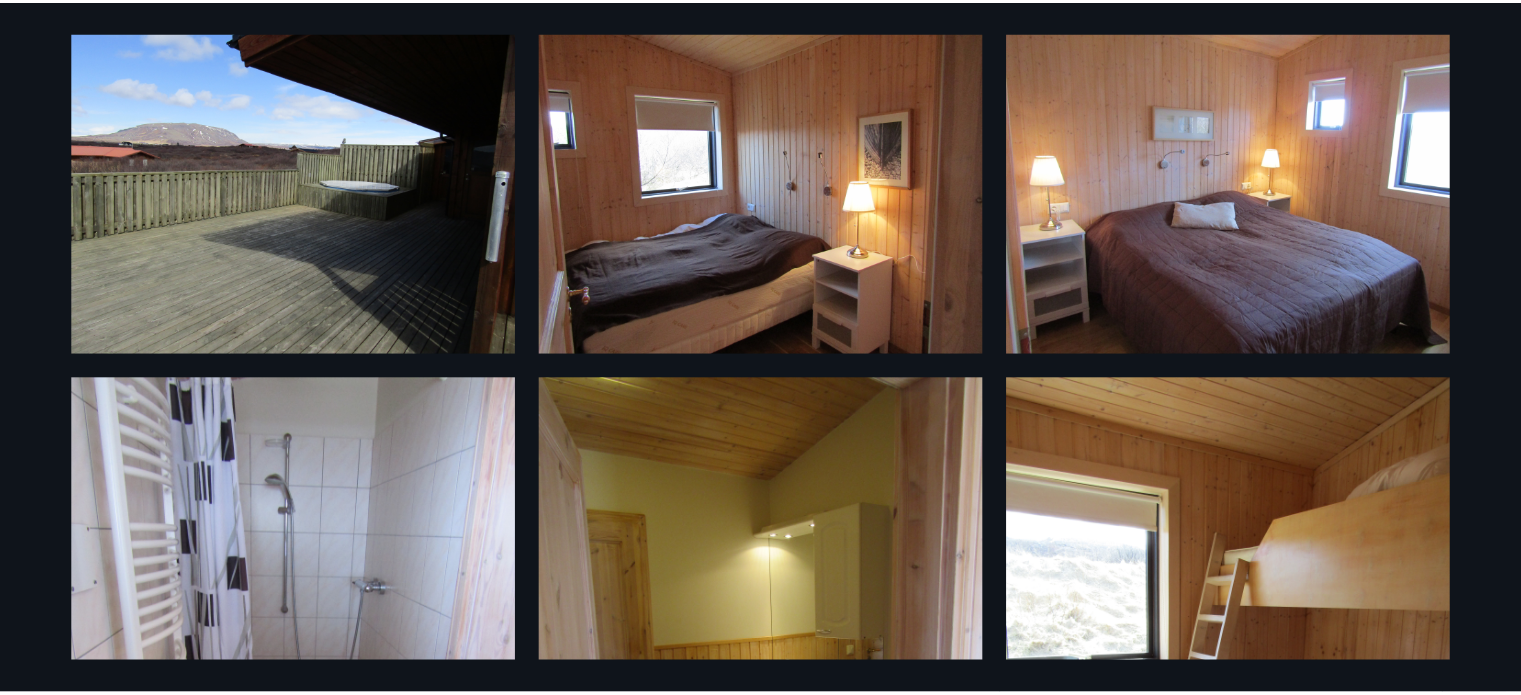 scroll, scrollTop: 0, scrollLeft: 0, axis: both 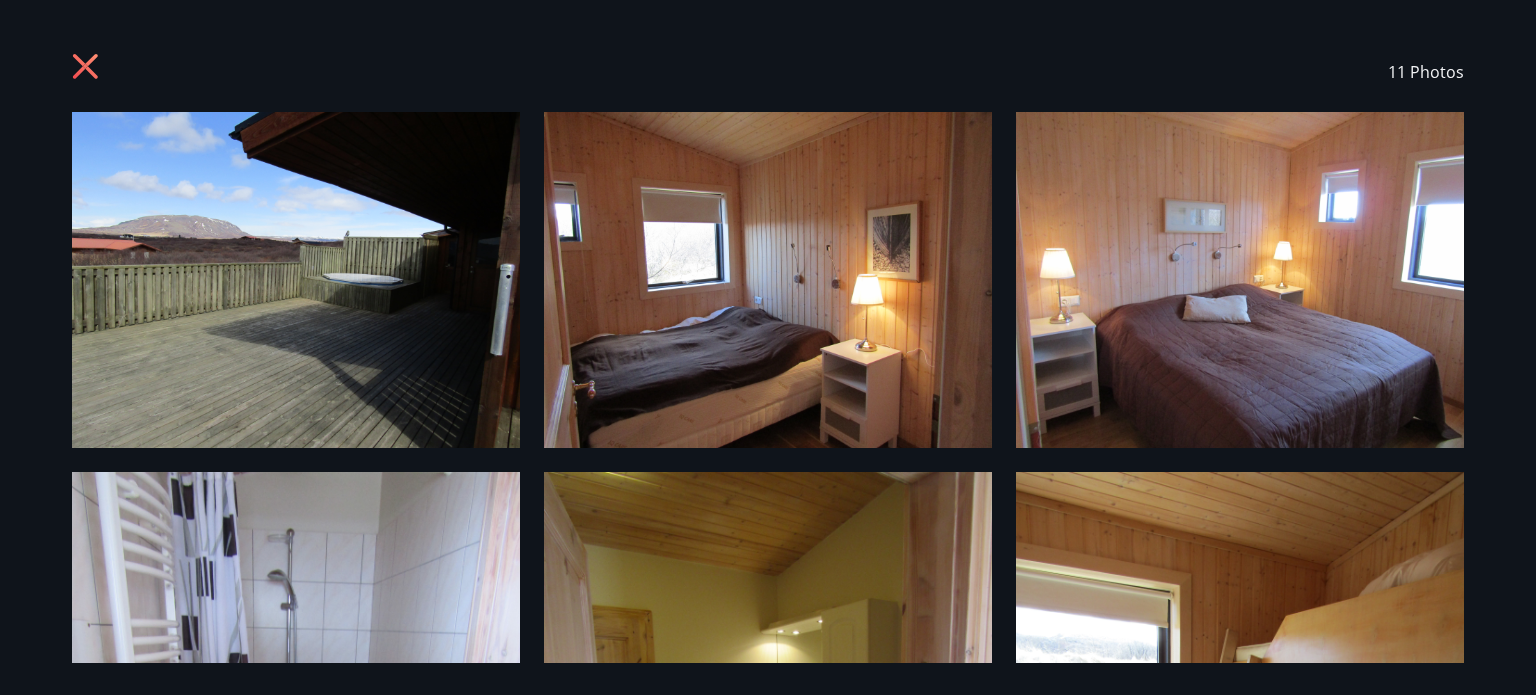 click 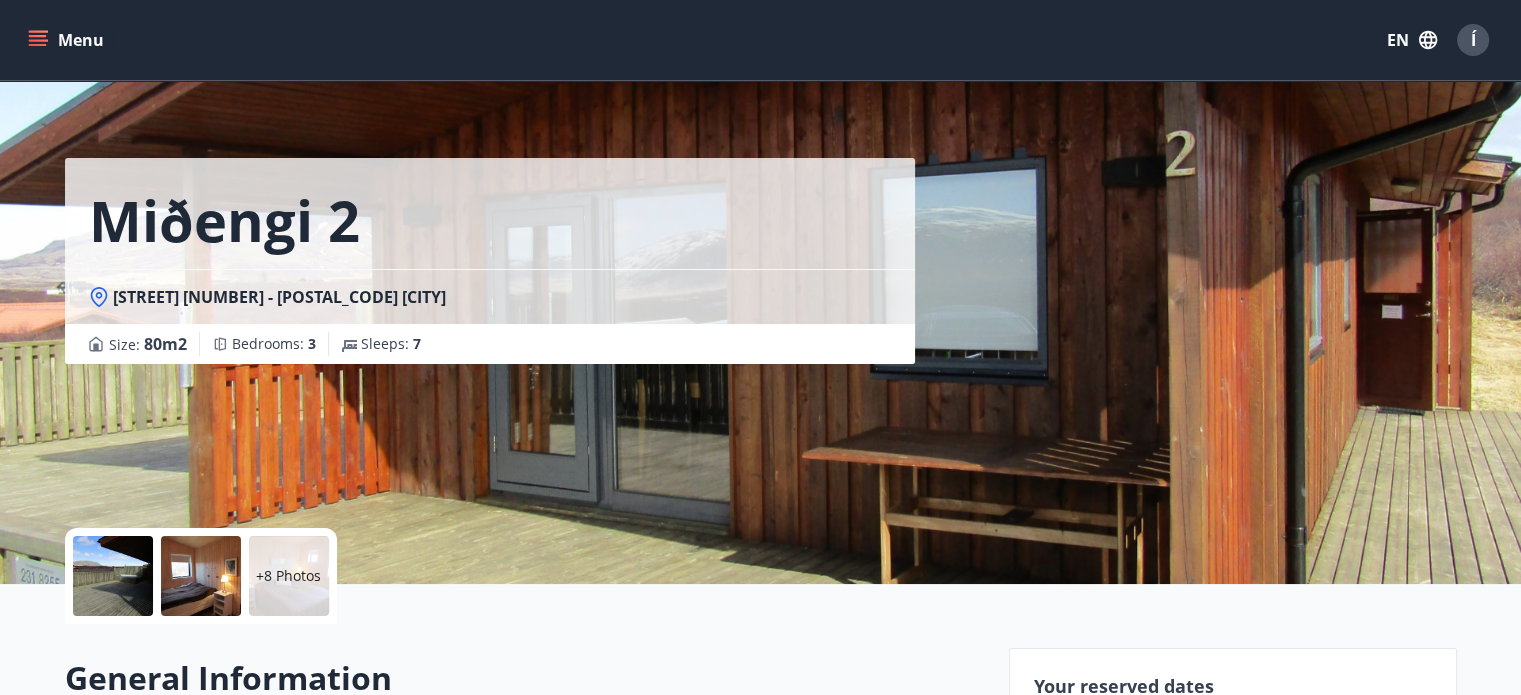 click on "Menu EN Í" at bounding box center [760, 40] 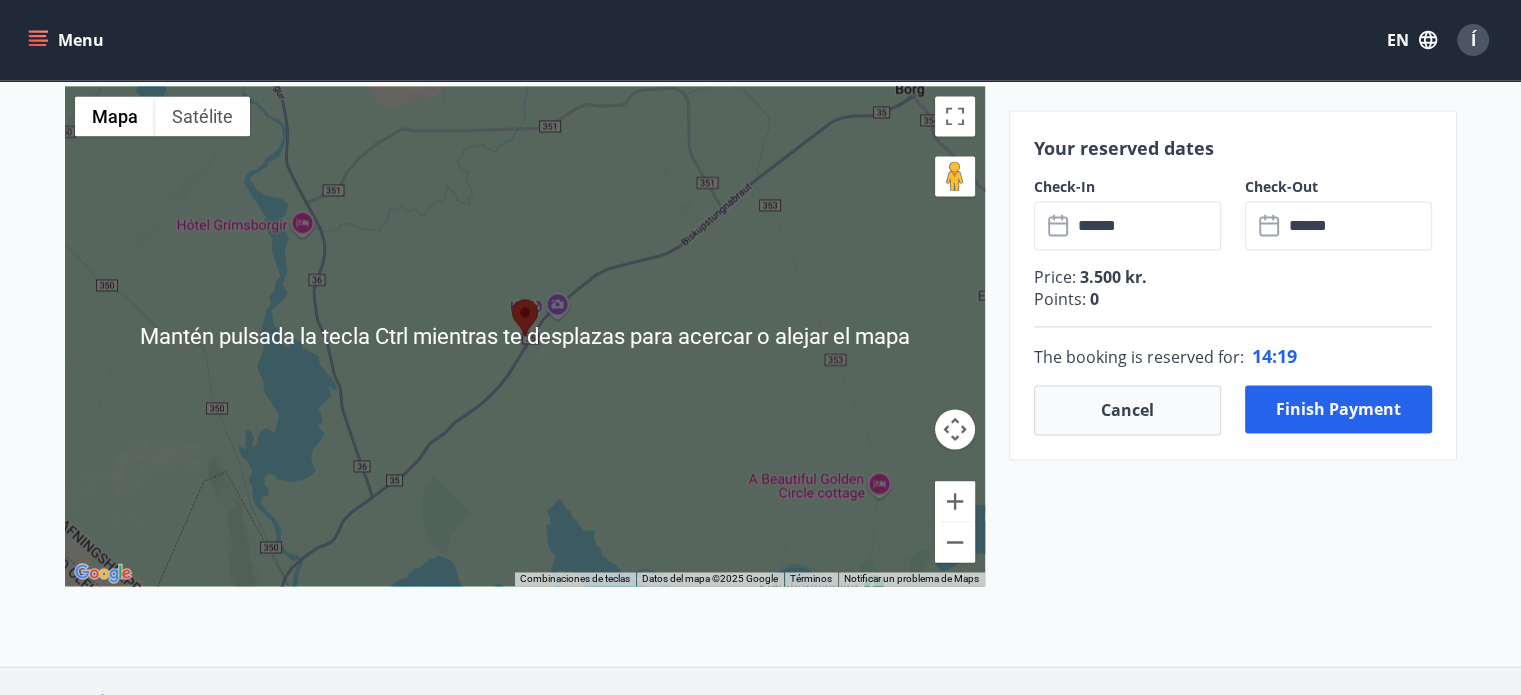 scroll, scrollTop: 3083, scrollLeft: 0, axis: vertical 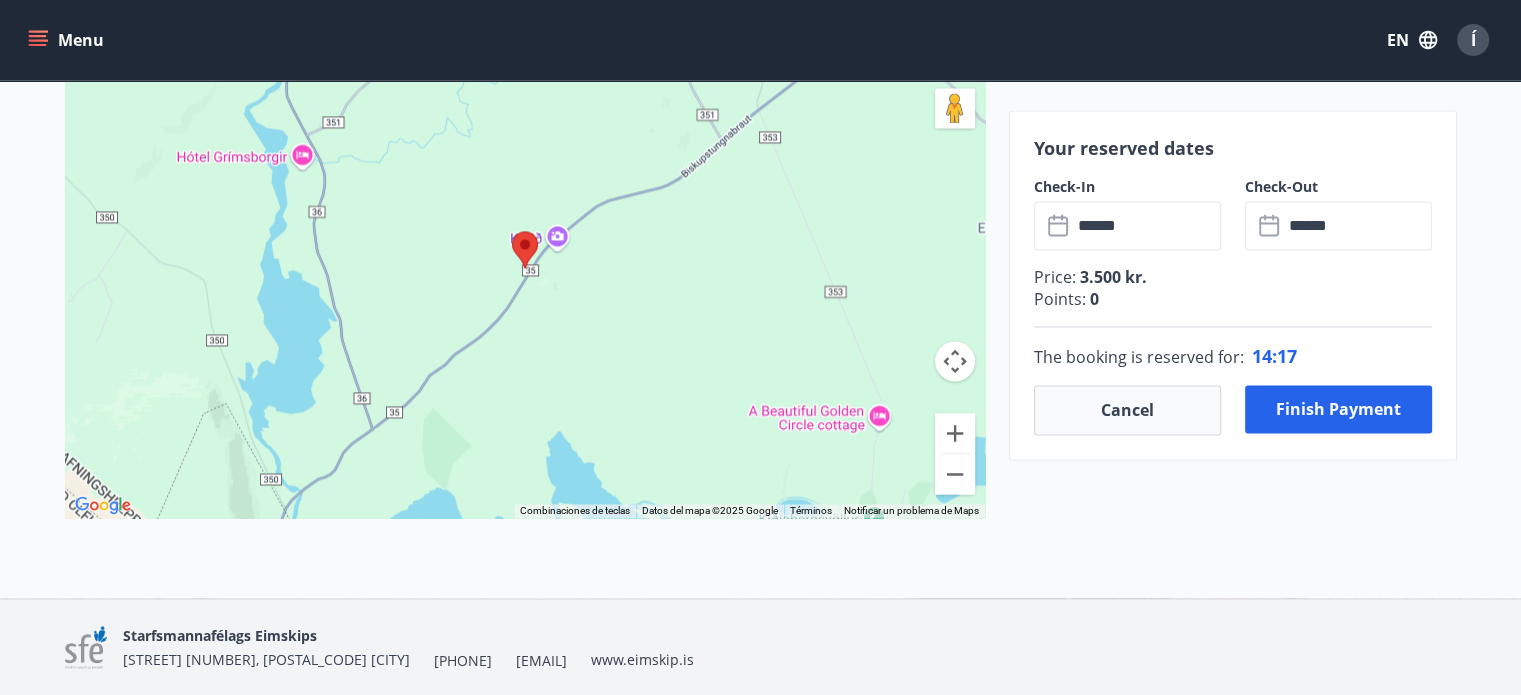 click on "Your reserved dates Check-In ​ ****** ​ Check-Out ​ ****** ​ Price : 3.500 kr. Points : 0 The booking is reserved for  : [TIME] Cancel Finish payment" at bounding box center (1233, -879) 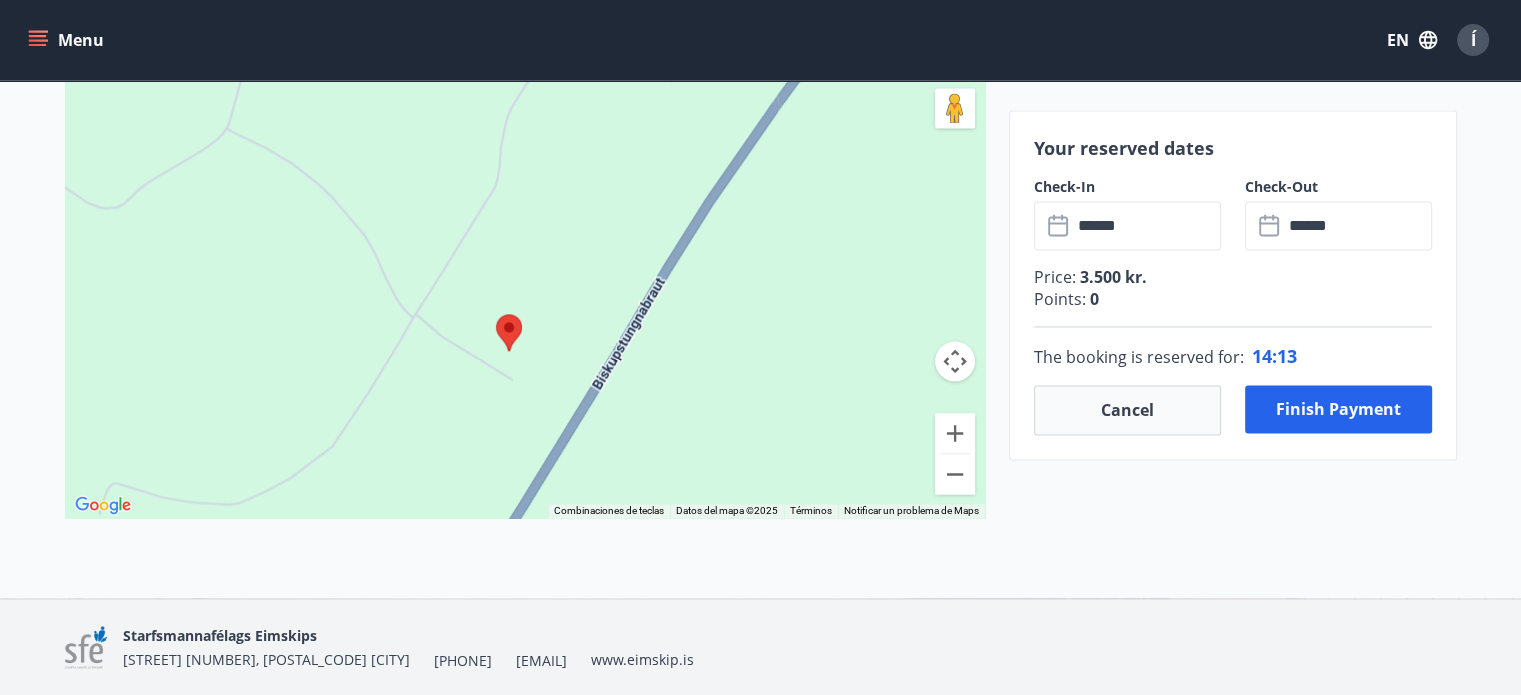 drag, startPoint x: 825, startPoint y: 270, endPoint x: 569, endPoint y: 139, distance: 287.57086 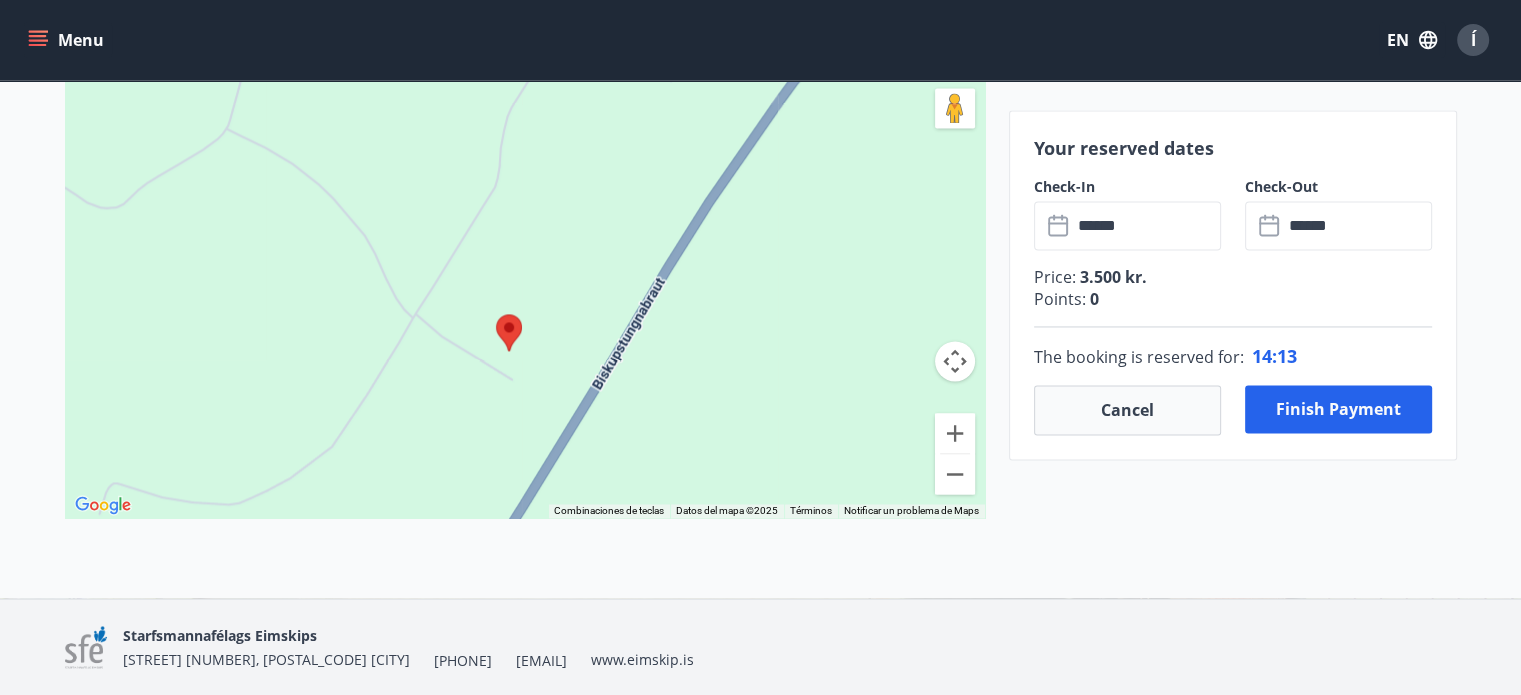 click at bounding box center (525, 268) 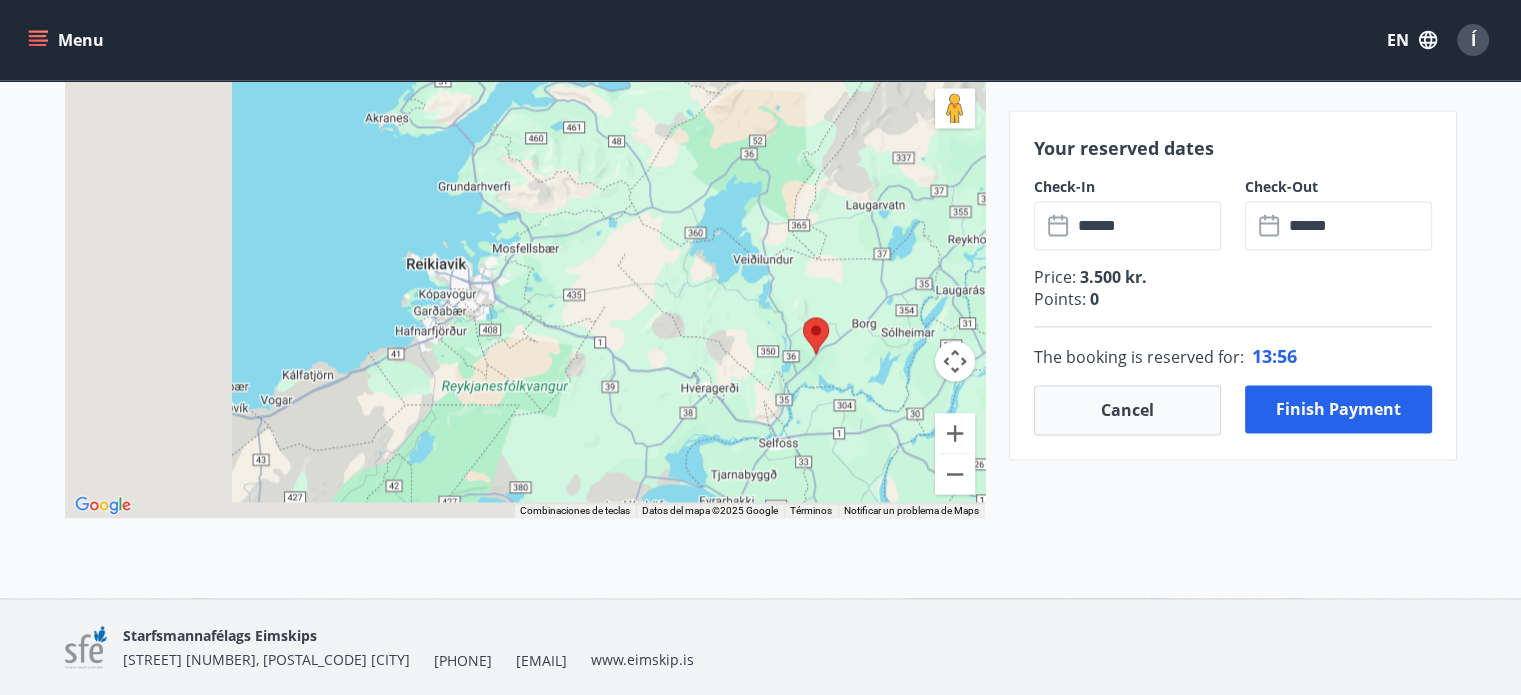 drag, startPoint x: 256, startPoint y: 384, endPoint x: 618, endPoint y: 334, distance: 365.43674 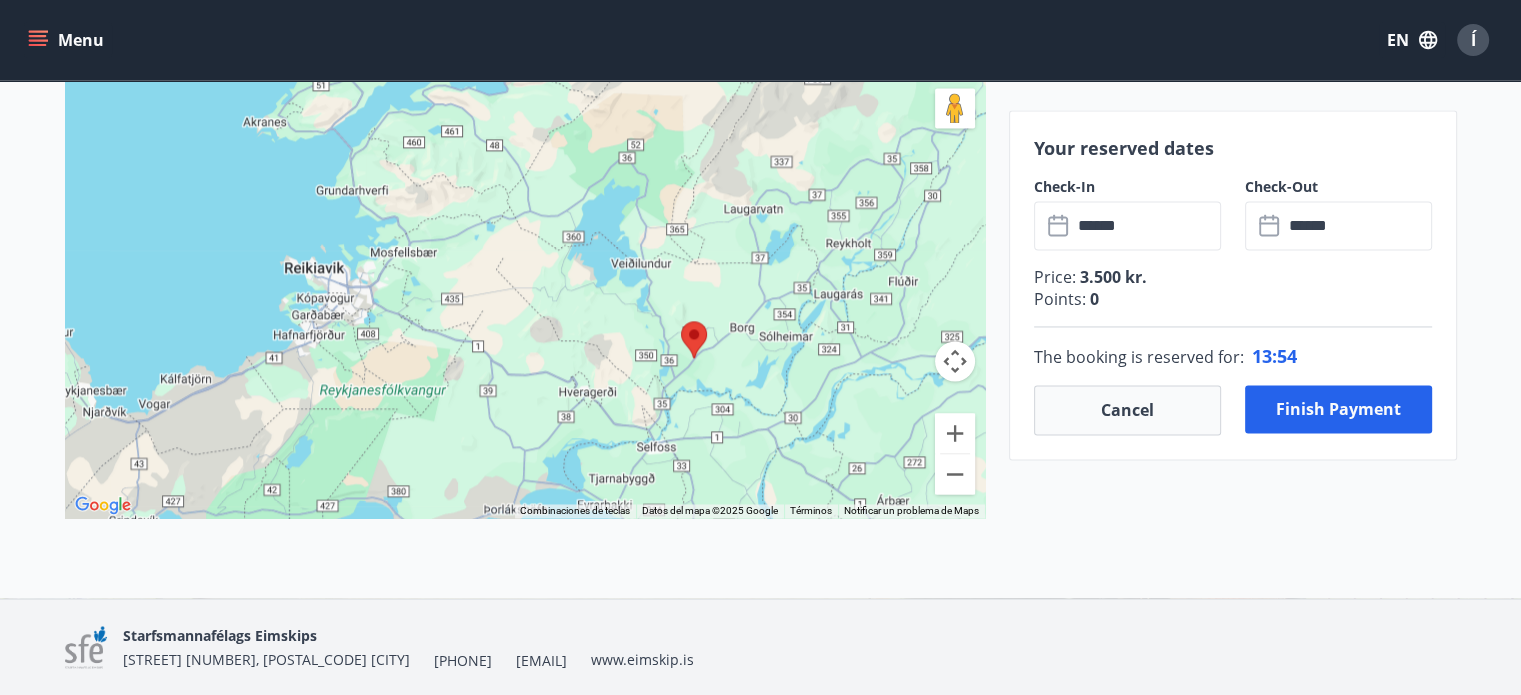 drag, startPoint x: 868, startPoint y: 363, endPoint x: 661, endPoint y: 380, distance: 207.6969 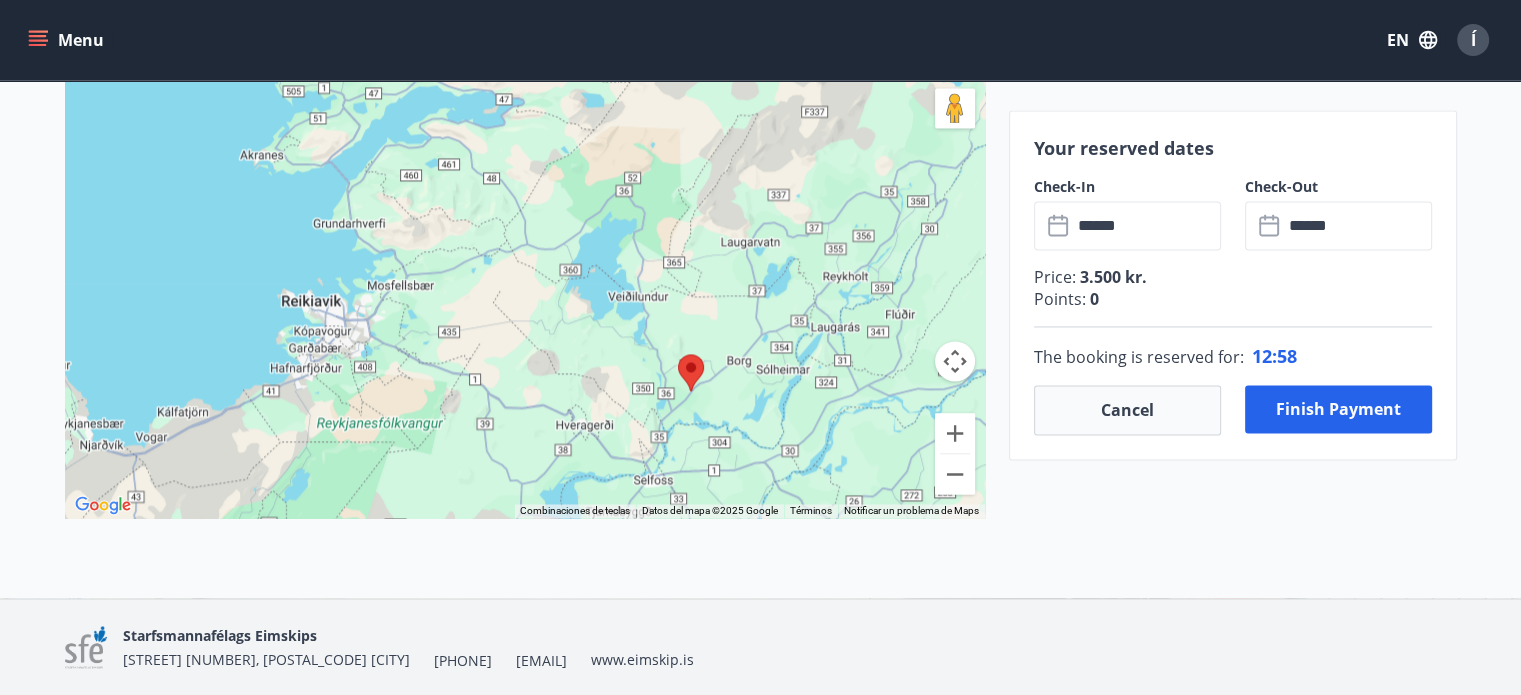 drag, startPoint x: 560, startPoint y: 384, endPoint x: 561, endPoint y: 421, distance: 37.01351 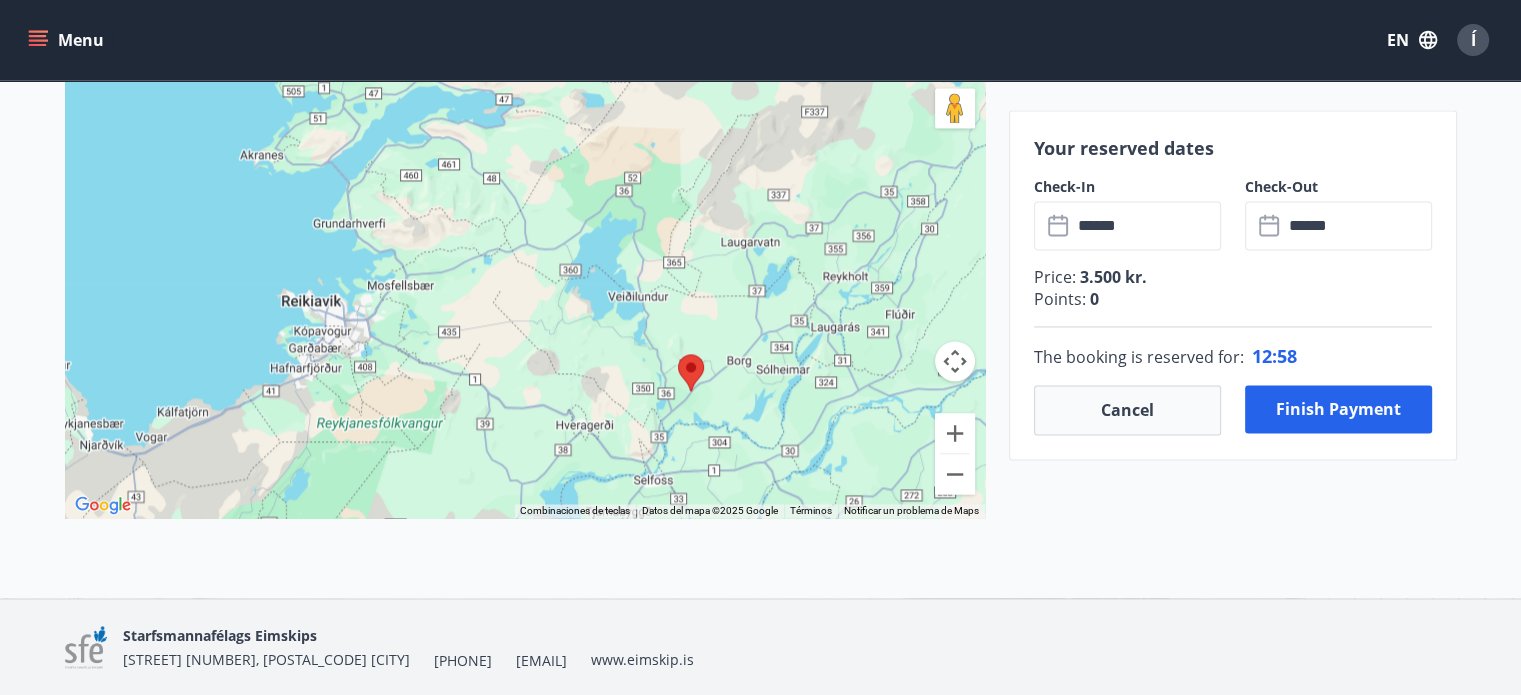 click at bounding box center (525, 268) 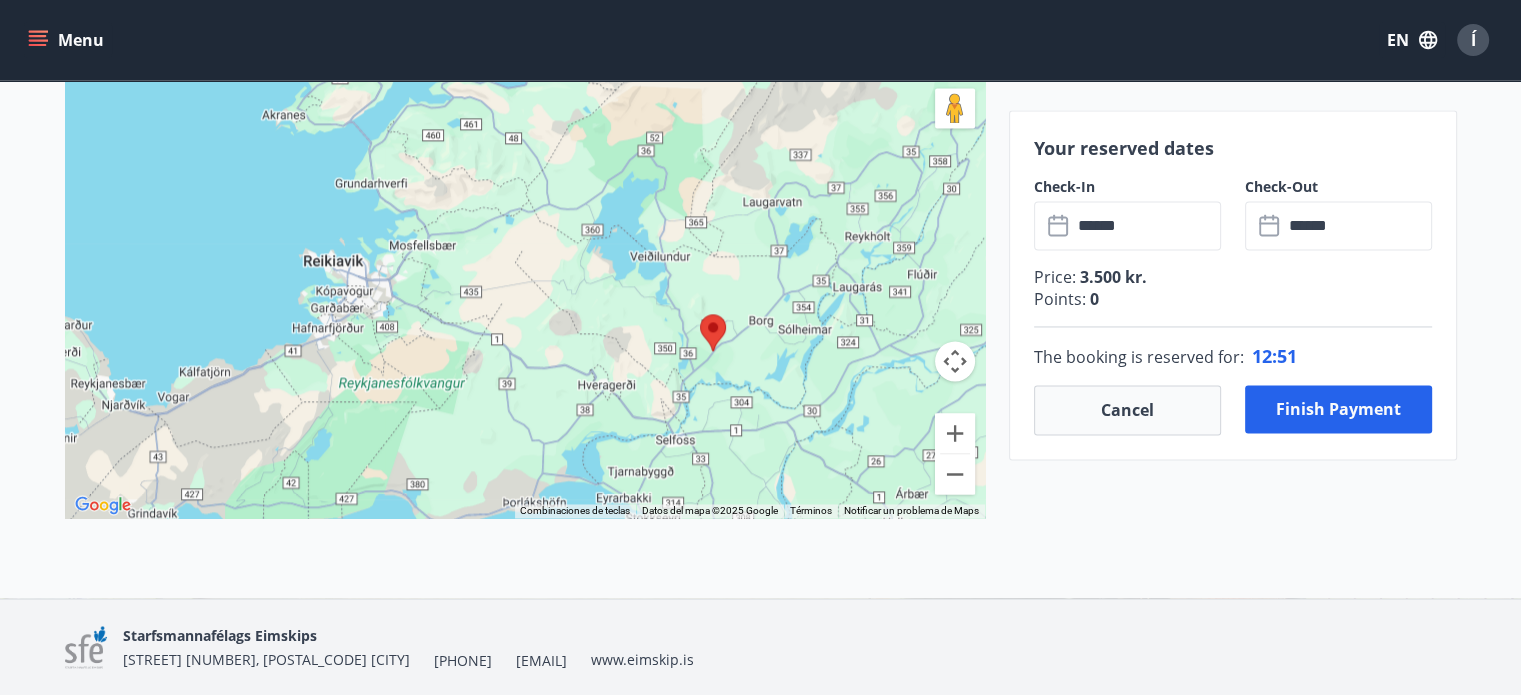 drag, startPoint x: 610, startPoint y: 339, endPoint x: 632, endPoint y: 302, distance: 43.046486 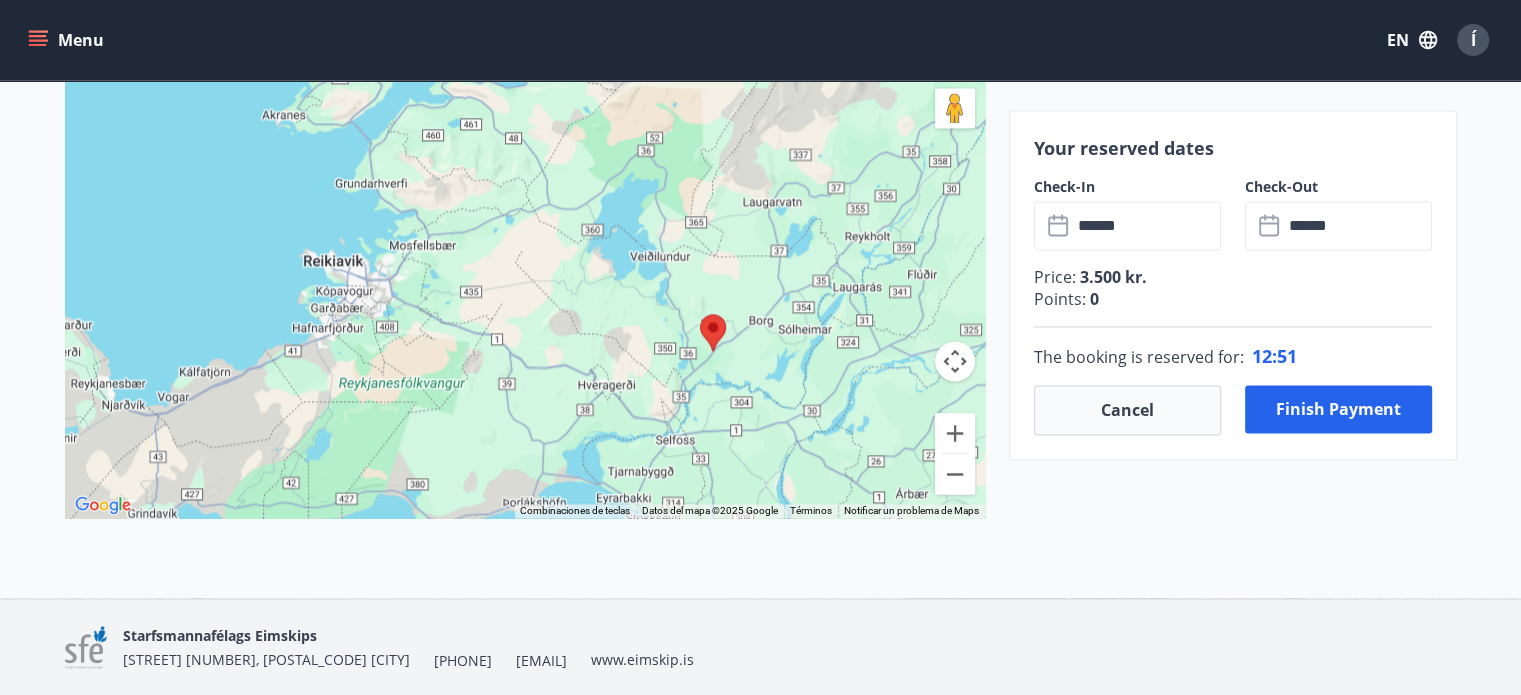 click at bounding box center (525, 268) 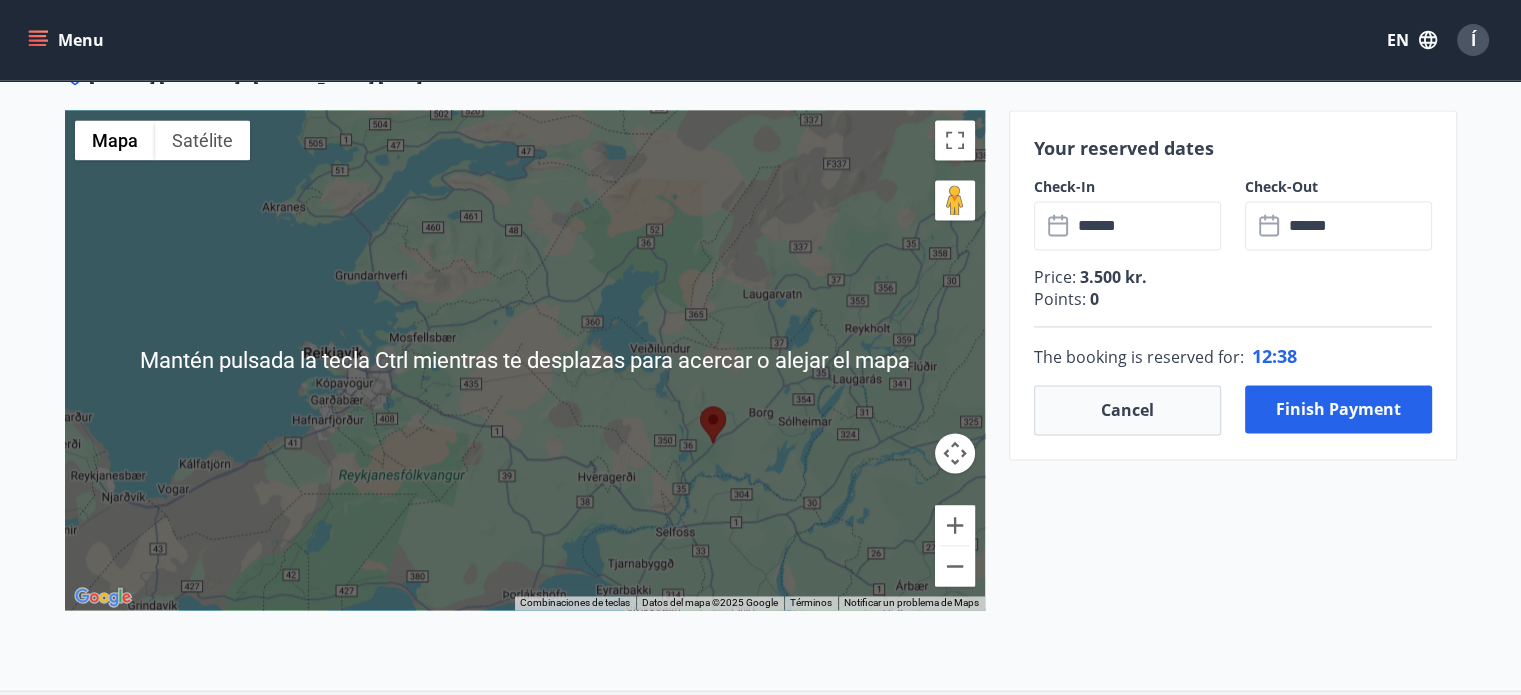 scroll, scrollTop: 2990, scrollLeft: 0, axis: vertical 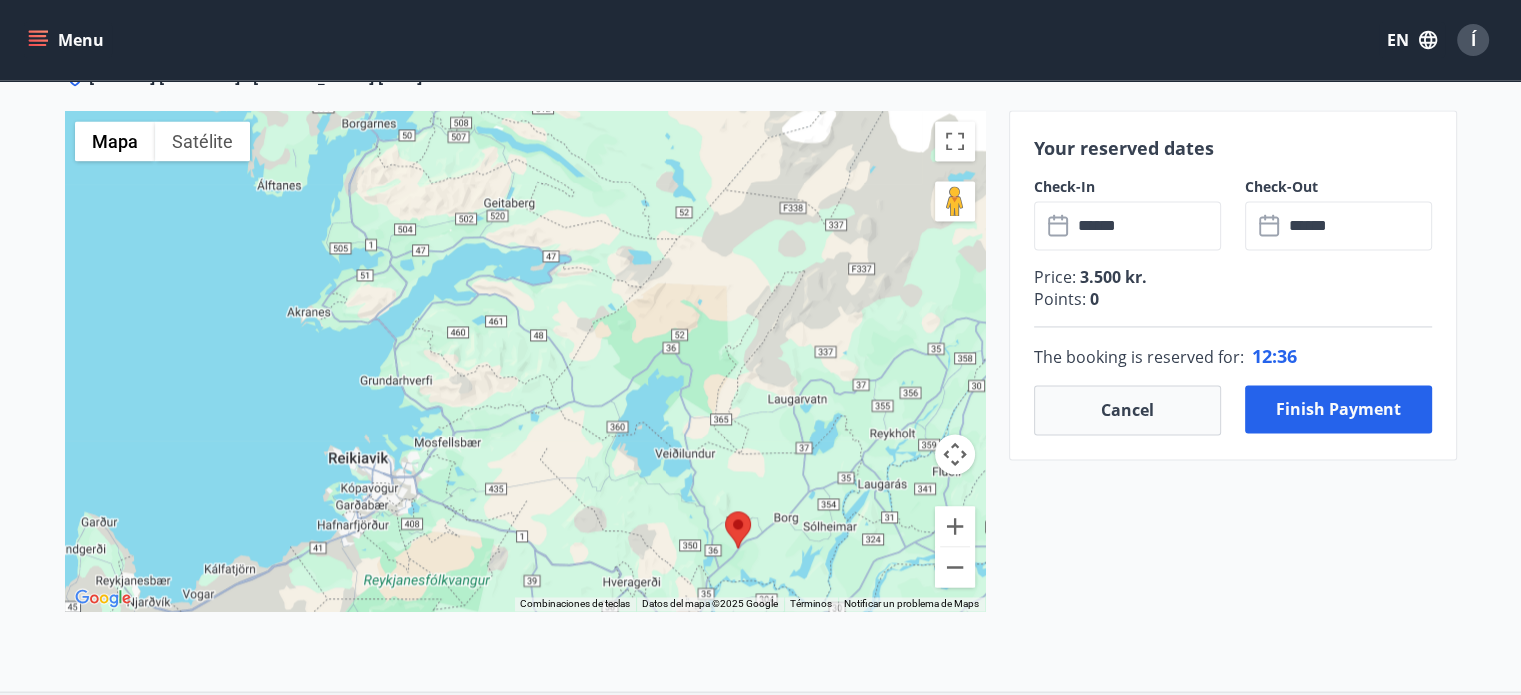 drag, startPoint x: 484, startPoint y: 286, endPoint x: 509, endPoint y: 392, distance: 108.90822 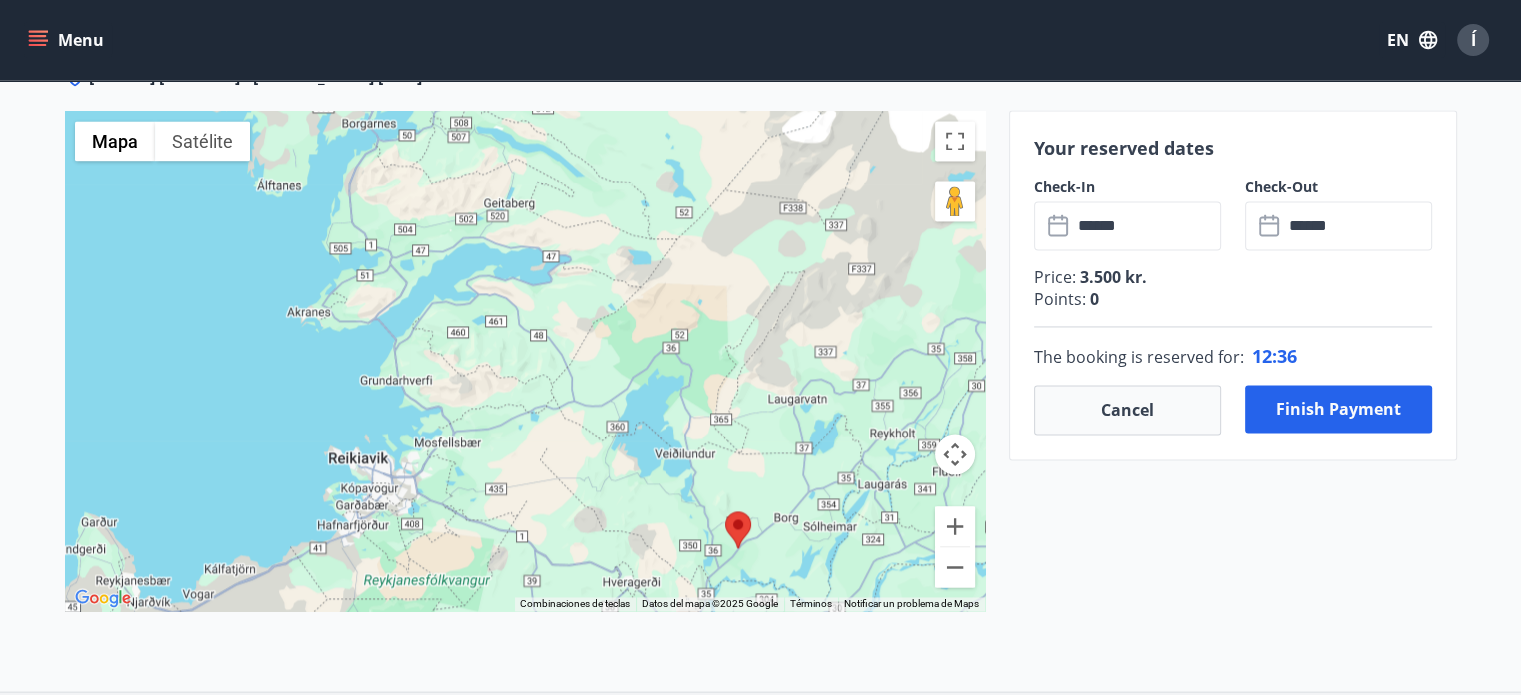click at bounding box center [525, 361] 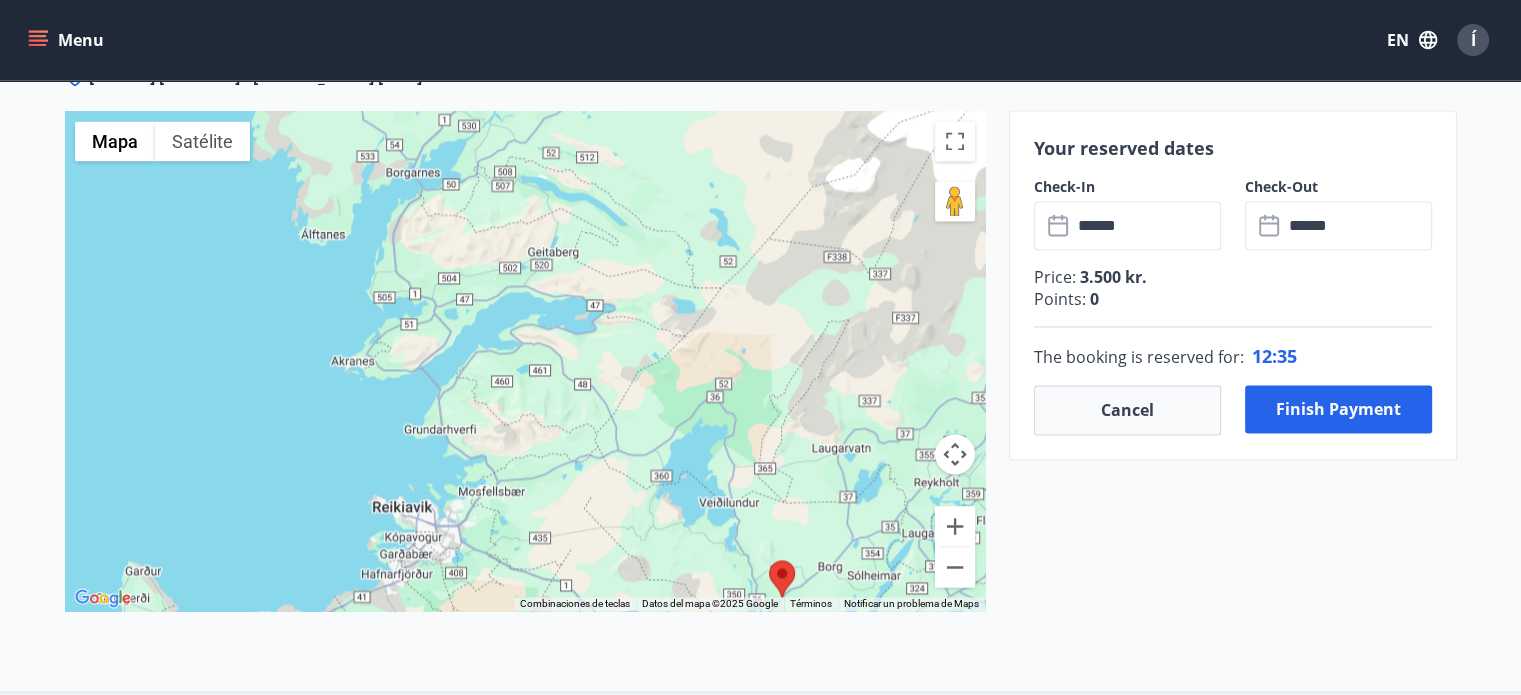 drag, startPoint x: 439, startPoint y: 399, endPoint x: 566, endPoint y: 479, distance: 150.09663 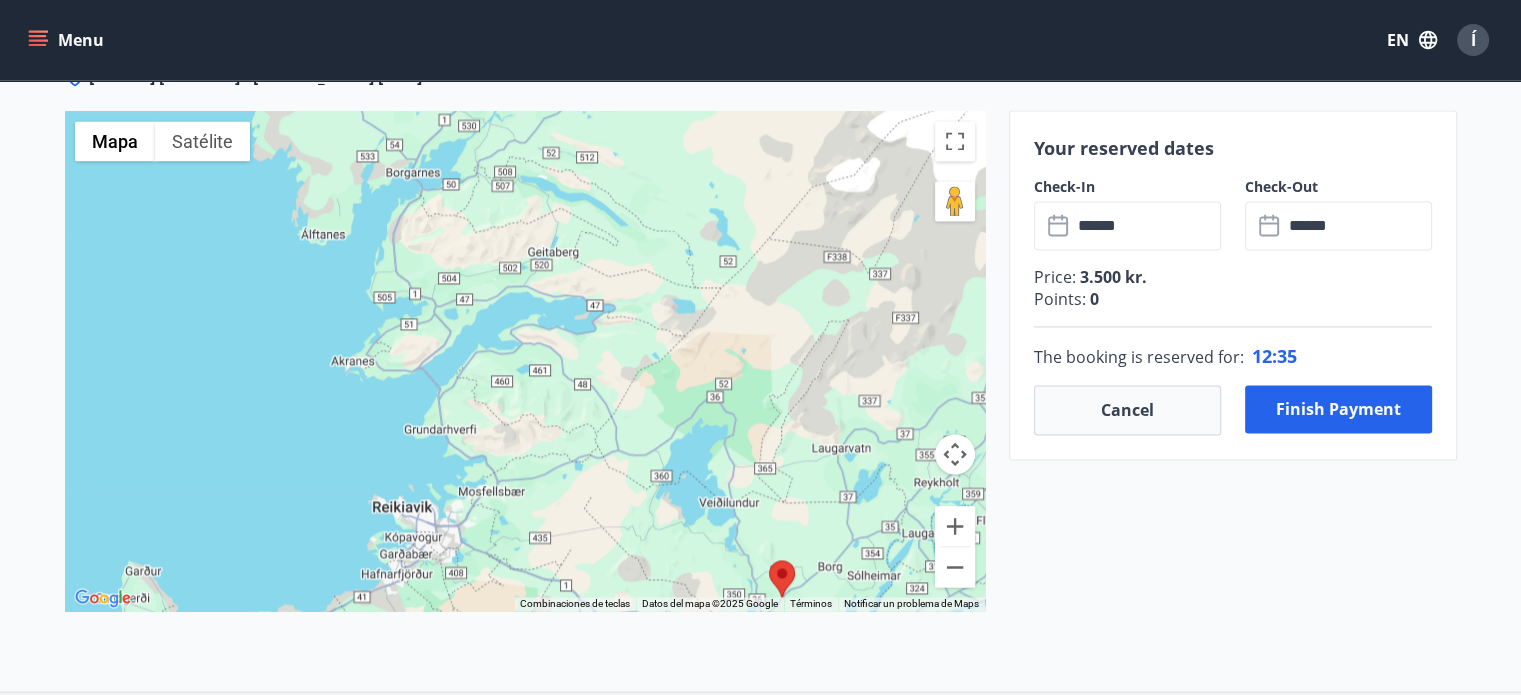 click at bounding box center [525, 361] 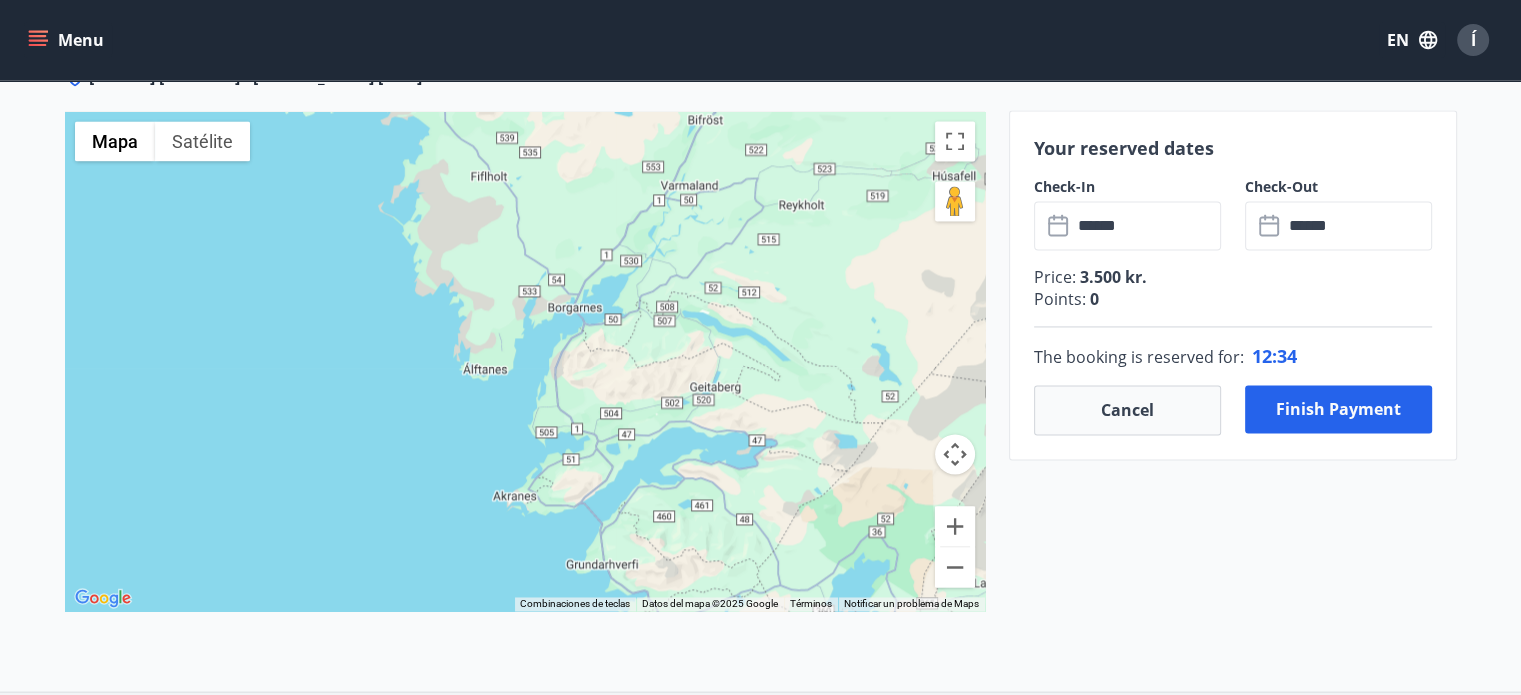 drag, startPoint x: 593, startPoint y: 453, endPoint x: 678, endPoint y: 579, distance: 151.99013 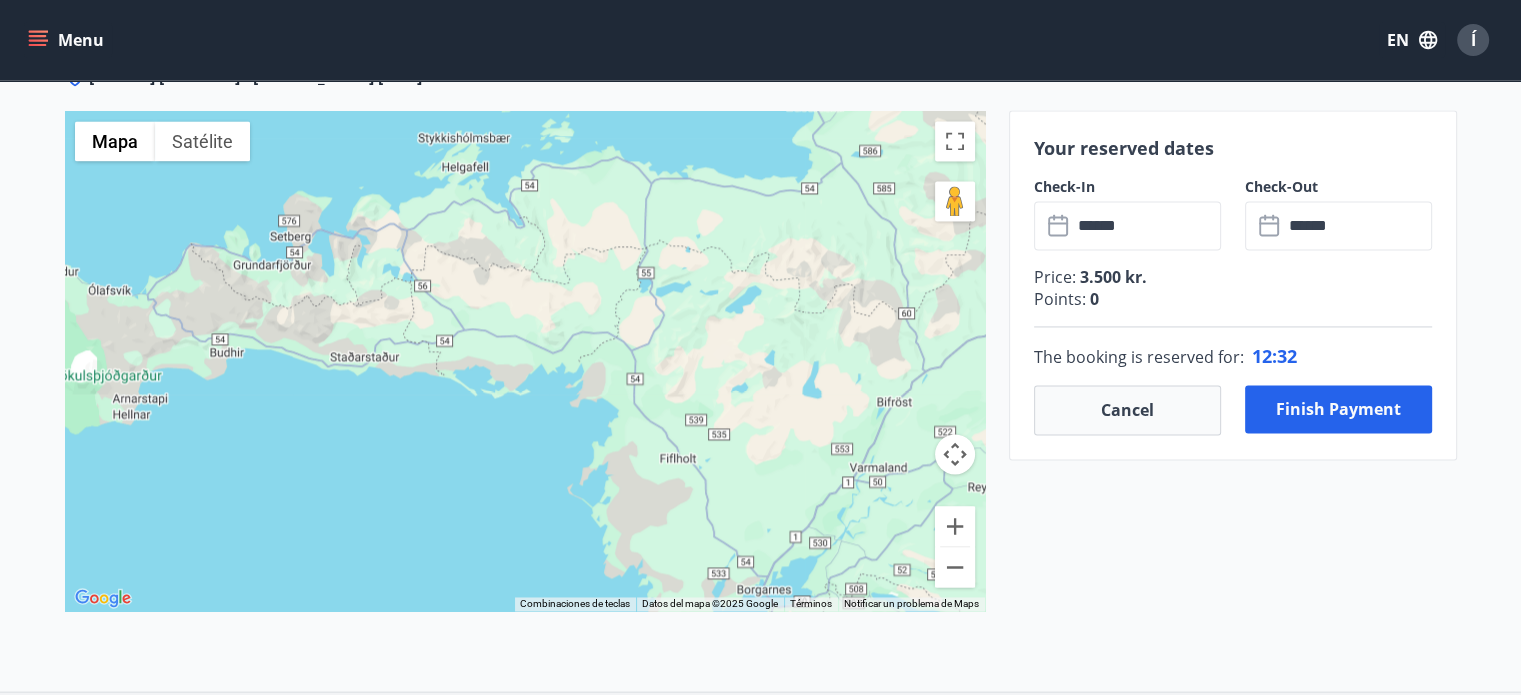 drag, startPoint x: 603, startPoint y: 403, endPoint x: 780, endPoint y: 648, distance: 302.24823 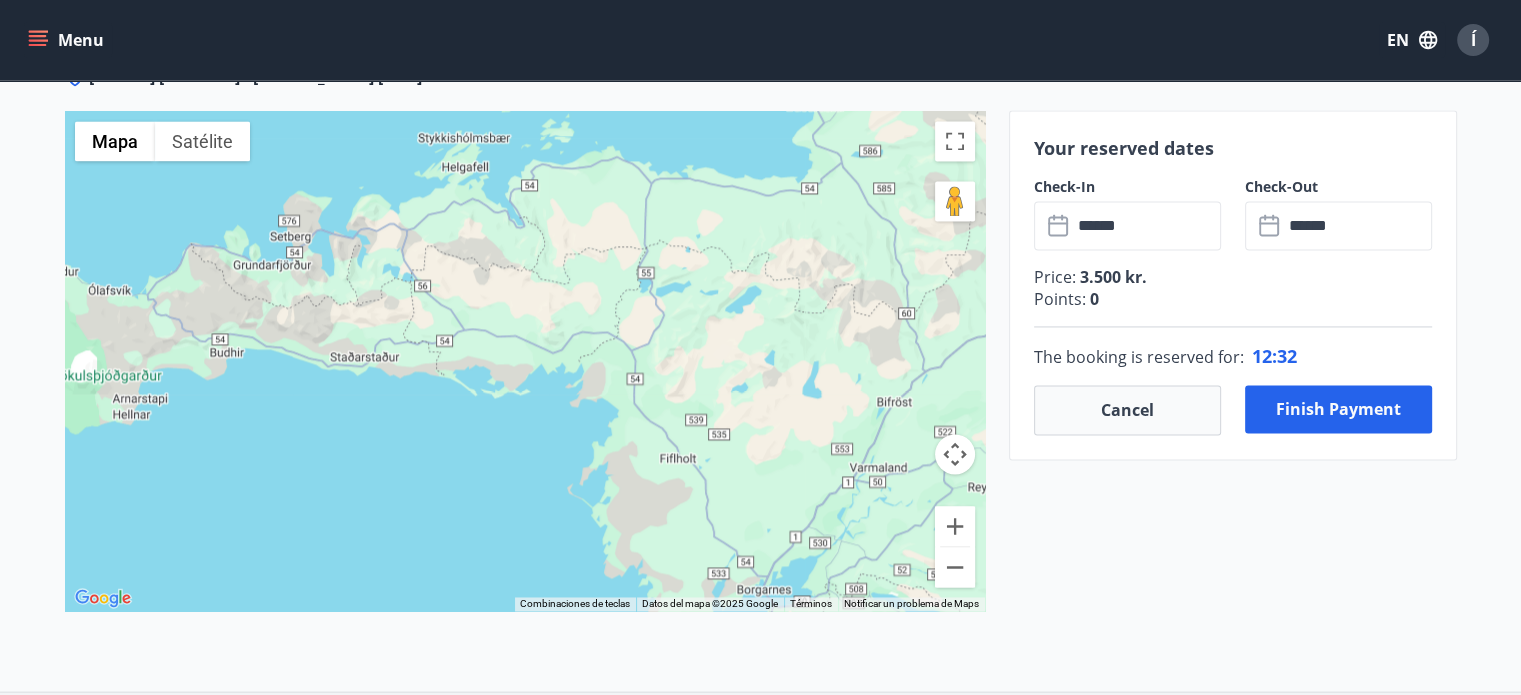 click on "Miðengi [NUMBER] - [POSTAL_CODE] [CITY] ← Mover a la izquierda → Mover a la derecha ↑ Mover hacia arriba ↓ Mover hacia abajo + Ampliar - Reducir Inicio Saltar hacia la izquierda un 75 % Fin Saltar hacia la derecha un 75 % Re Pág Saltar hacia arriba un 75 % Av Pág Saltar hacia abajo un 75 % Mantén pulsada la tecla Ctrl mientras te desplazas para acercar o alejar el mapa Mapa Relieve Satélite Etiquetas Combinaciones de teclas Datos del mapa Datos del mapa ©2025 Google Datos del mapa ©2025 Google 10 km  Haz clic para alternar entre unidades métricas e imperiales Términos Notificar un problema de Maps" at bounding box center [525, 378] 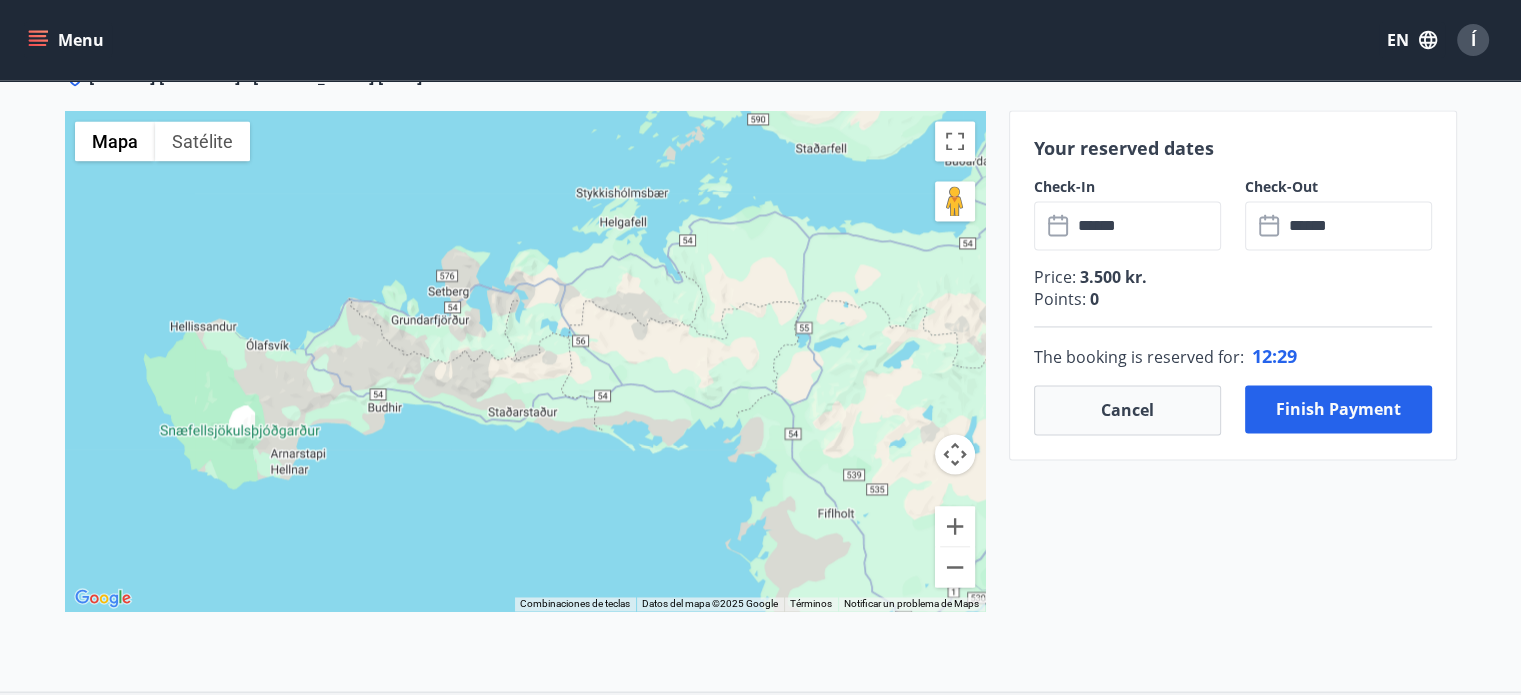 drag, startPoint x: 224, startPoint y: 321, endPoint x: 354, endPoint y: 341, distance: 131.52946 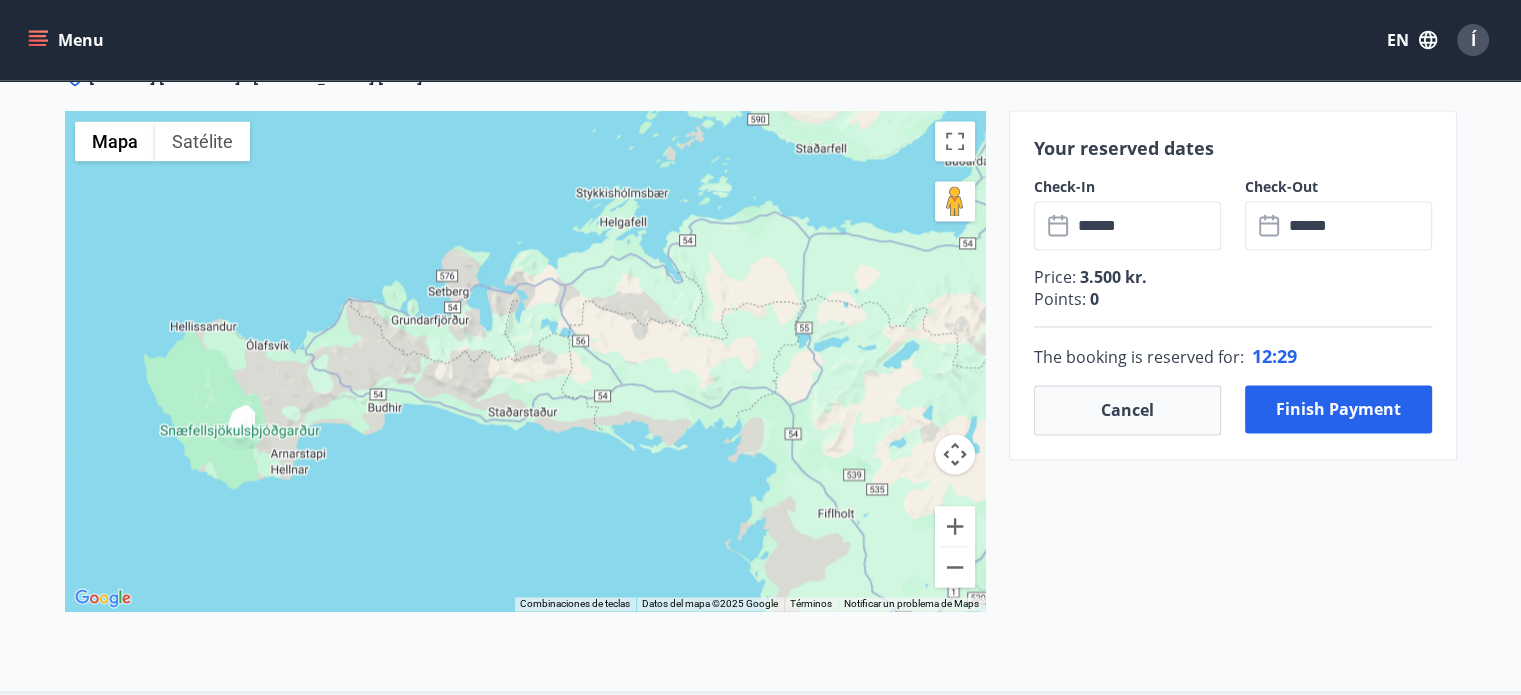 click at bounding box center [525, 361] 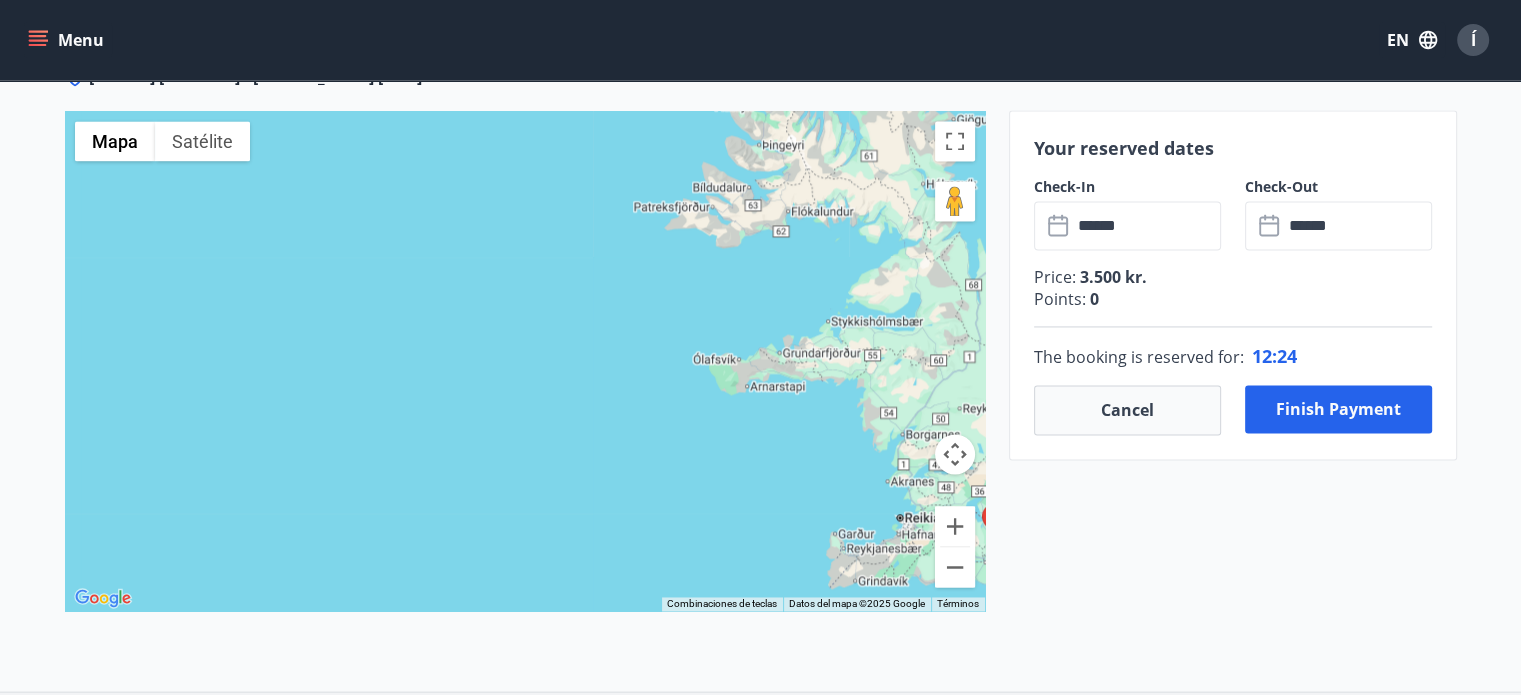 drag, startPoint x: 852, startPoint y: 368, endPoint x: 592, endPoint y: 351, distance: 260.55518 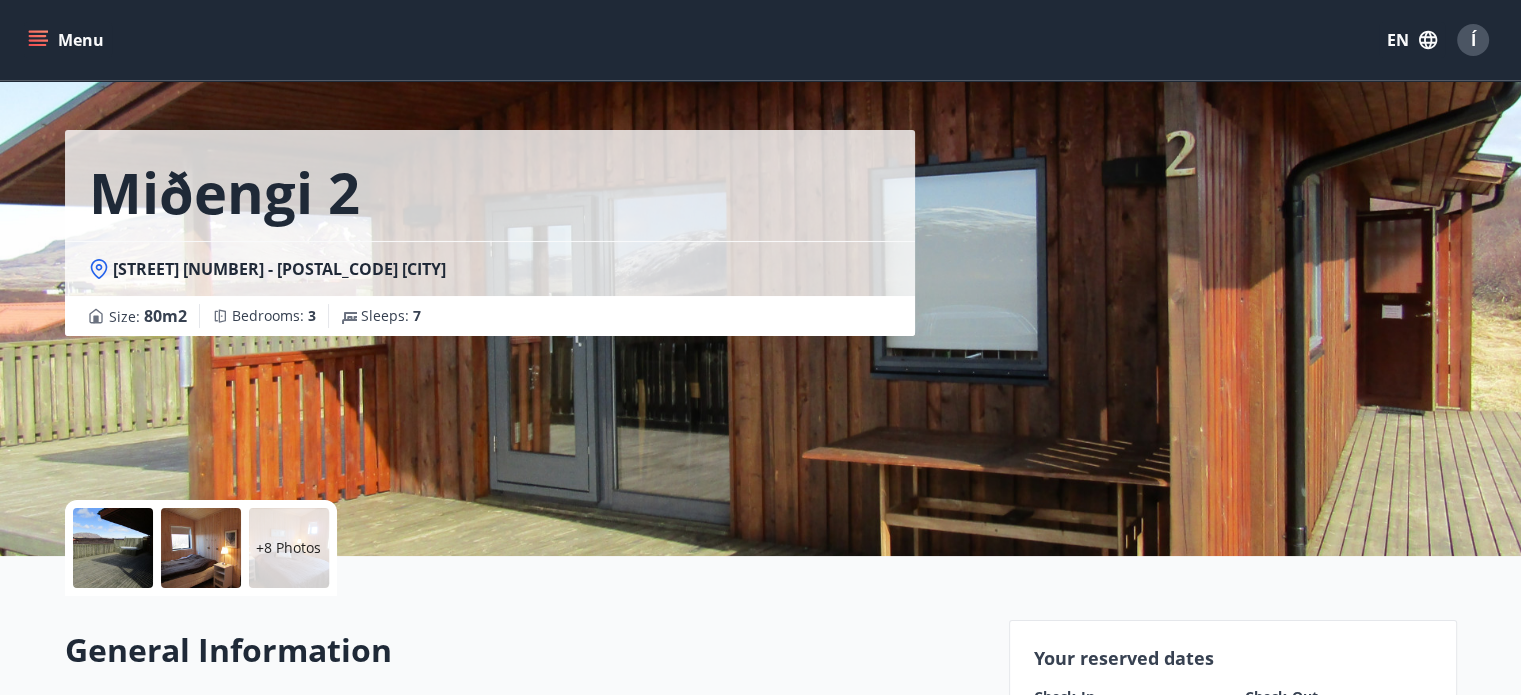 scroll, scrollTop: 42, scrollLeft: 0, axis: vertical 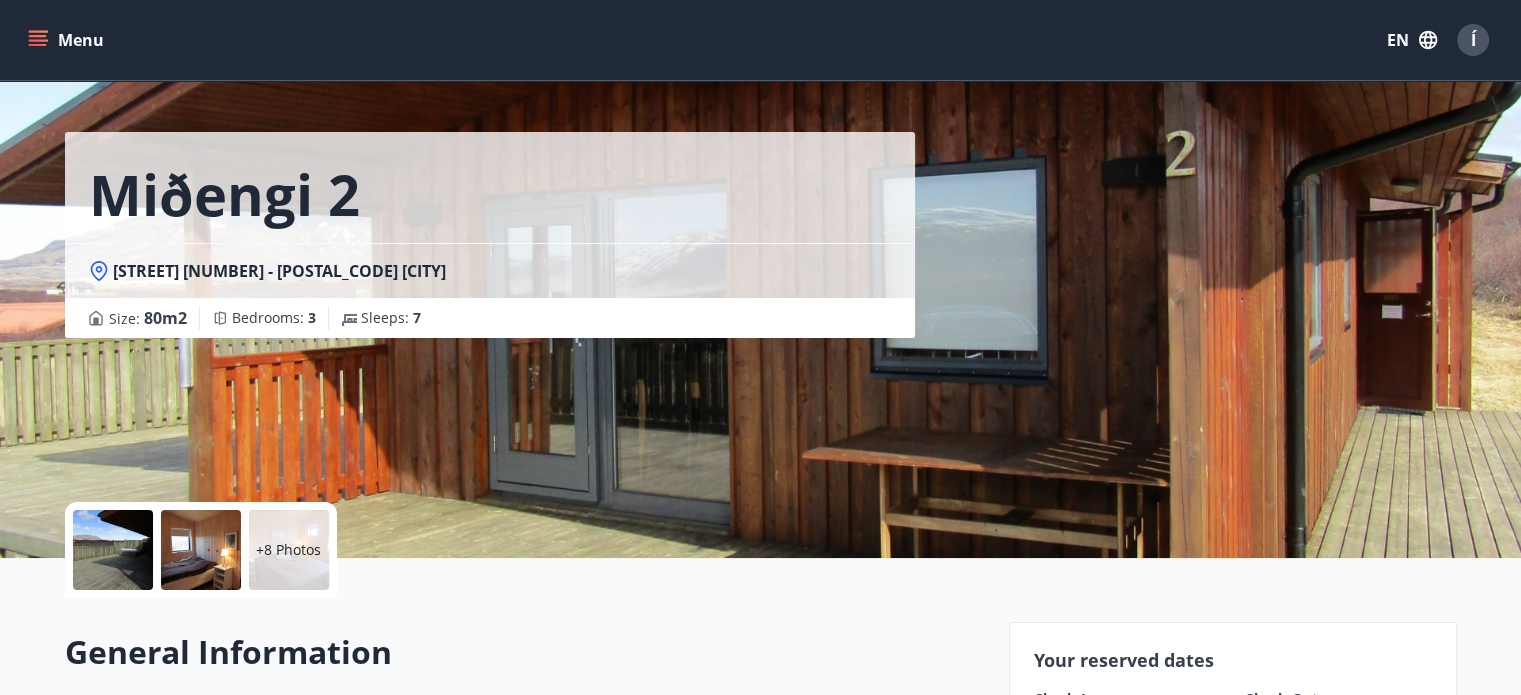 click on "Menu" at bounding box center [68, 40] 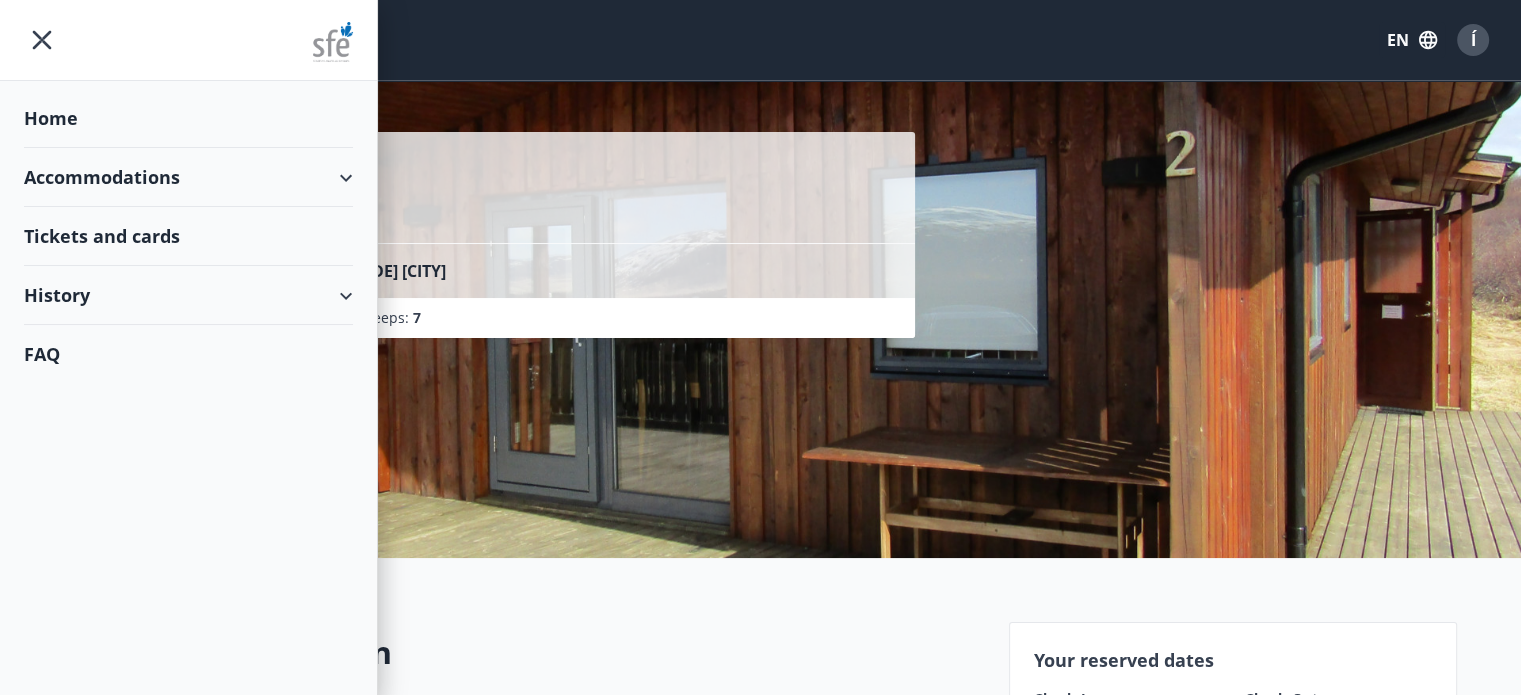 click on "Accommodations" at bounding box center [188, 177] 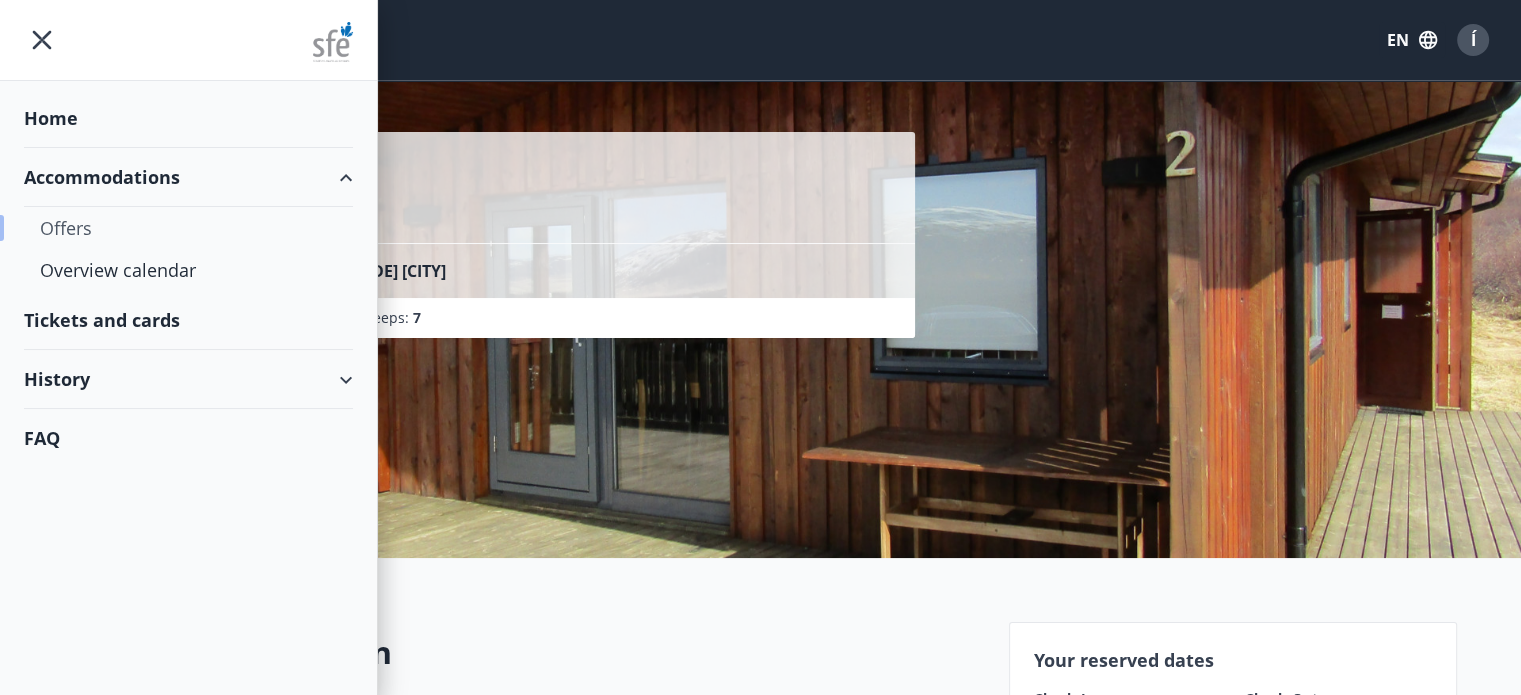click on "Offers" at bounding box center [188, 228] 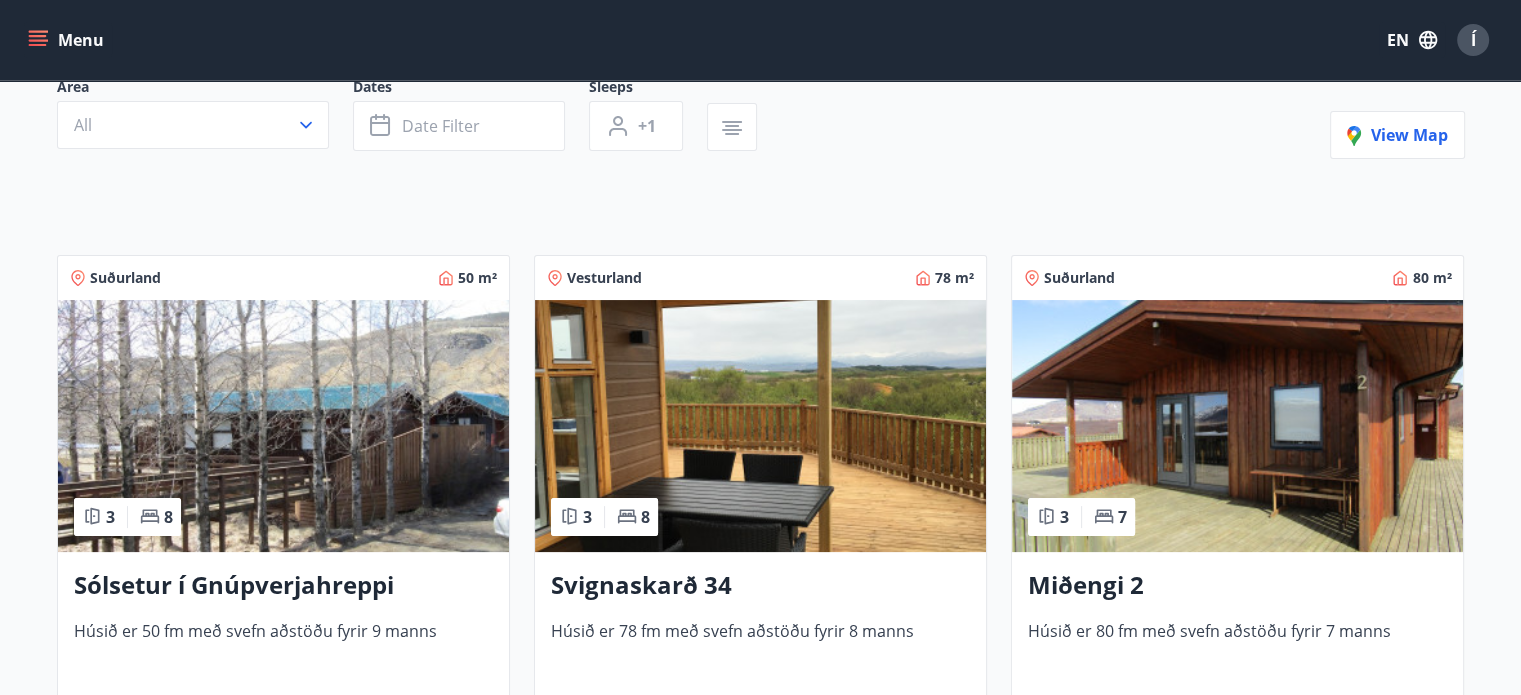 scroll, scrollTop: 0, scrollLeft: 0, axis: both 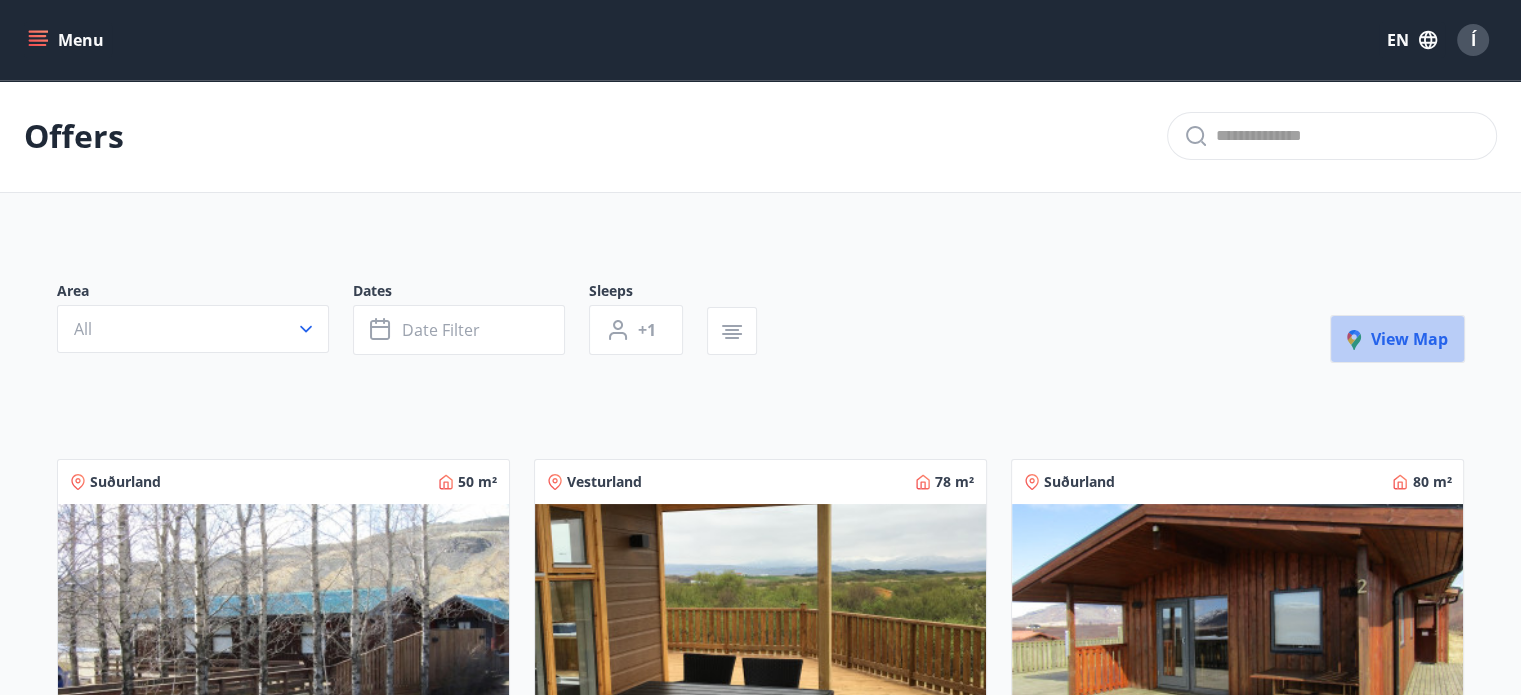click on "View map" at bounding box center (1397, 339) 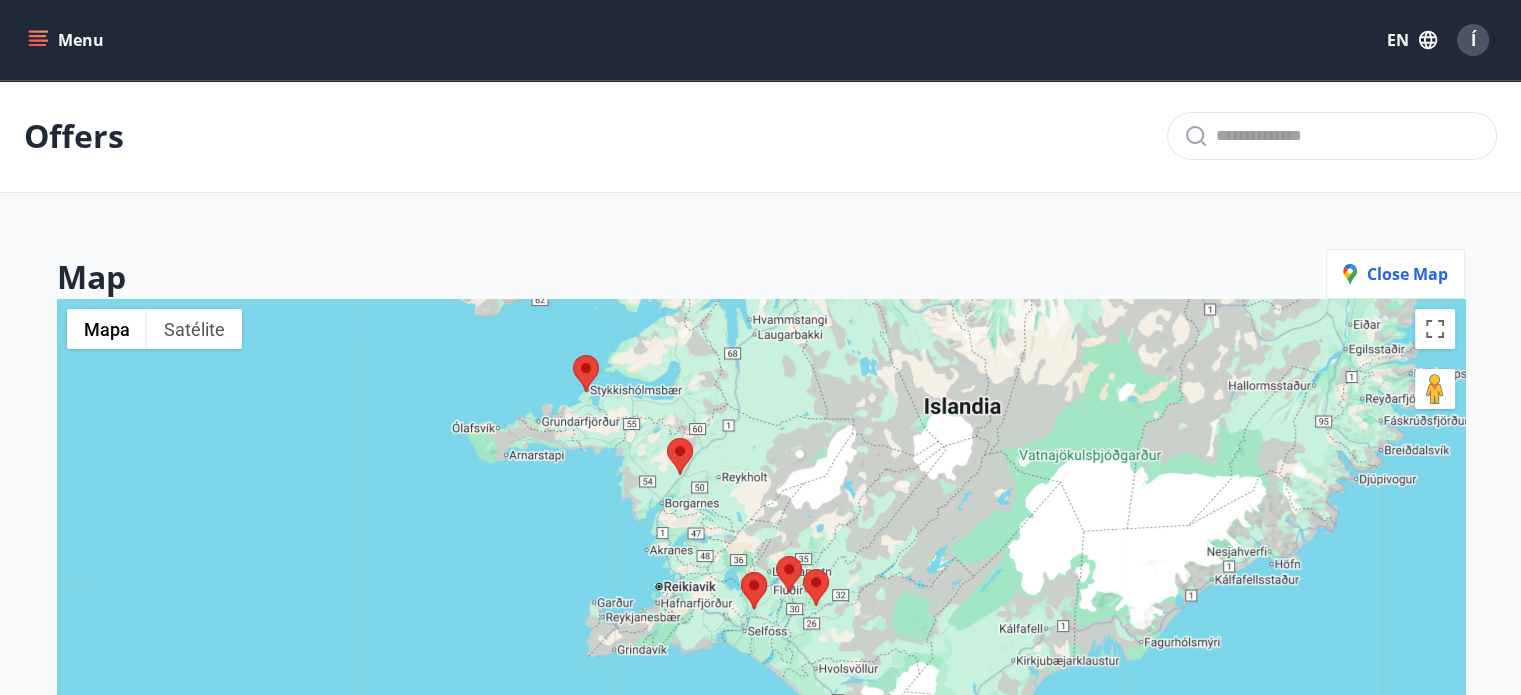 drag, startPoint x: 685, startPoint y: 617, endPoint x: 724, endPoint y: 398, distance: 222.4455 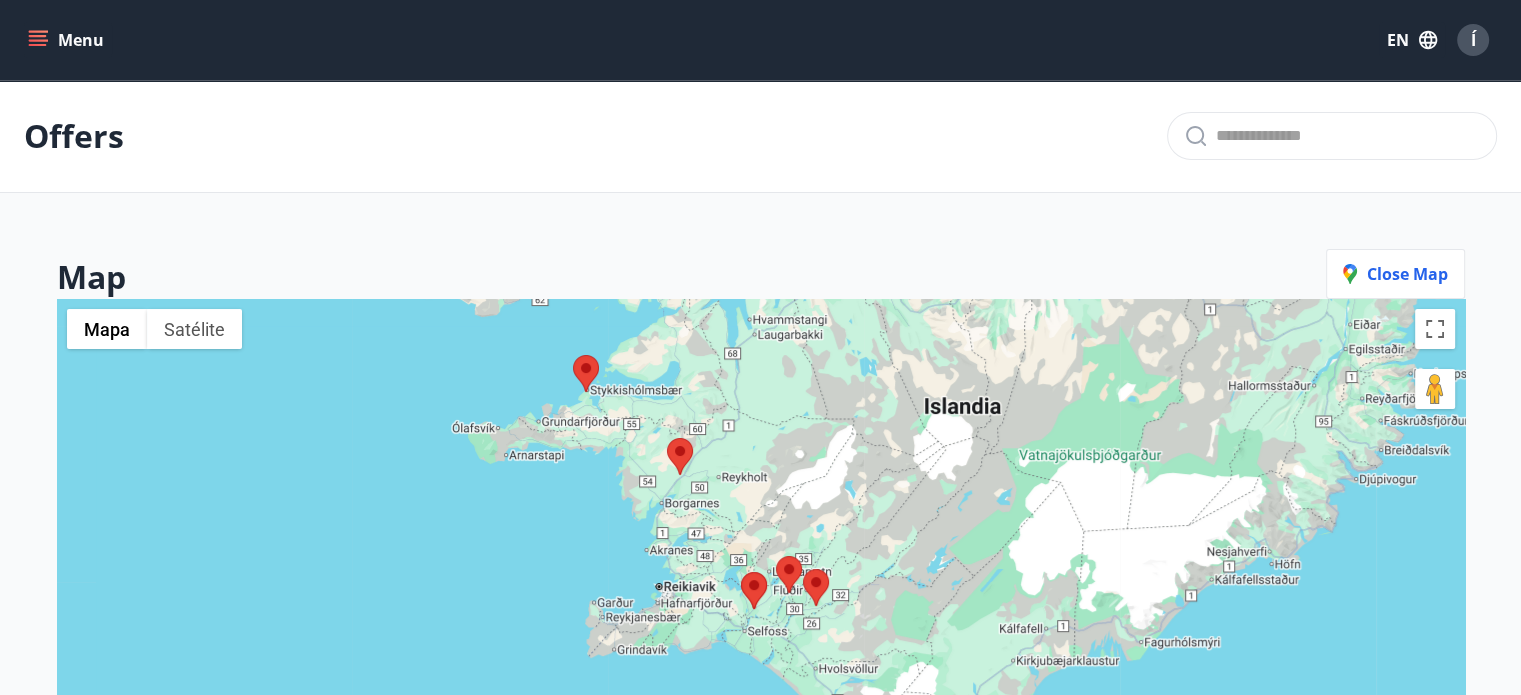 click at bounding box center (761, 646) 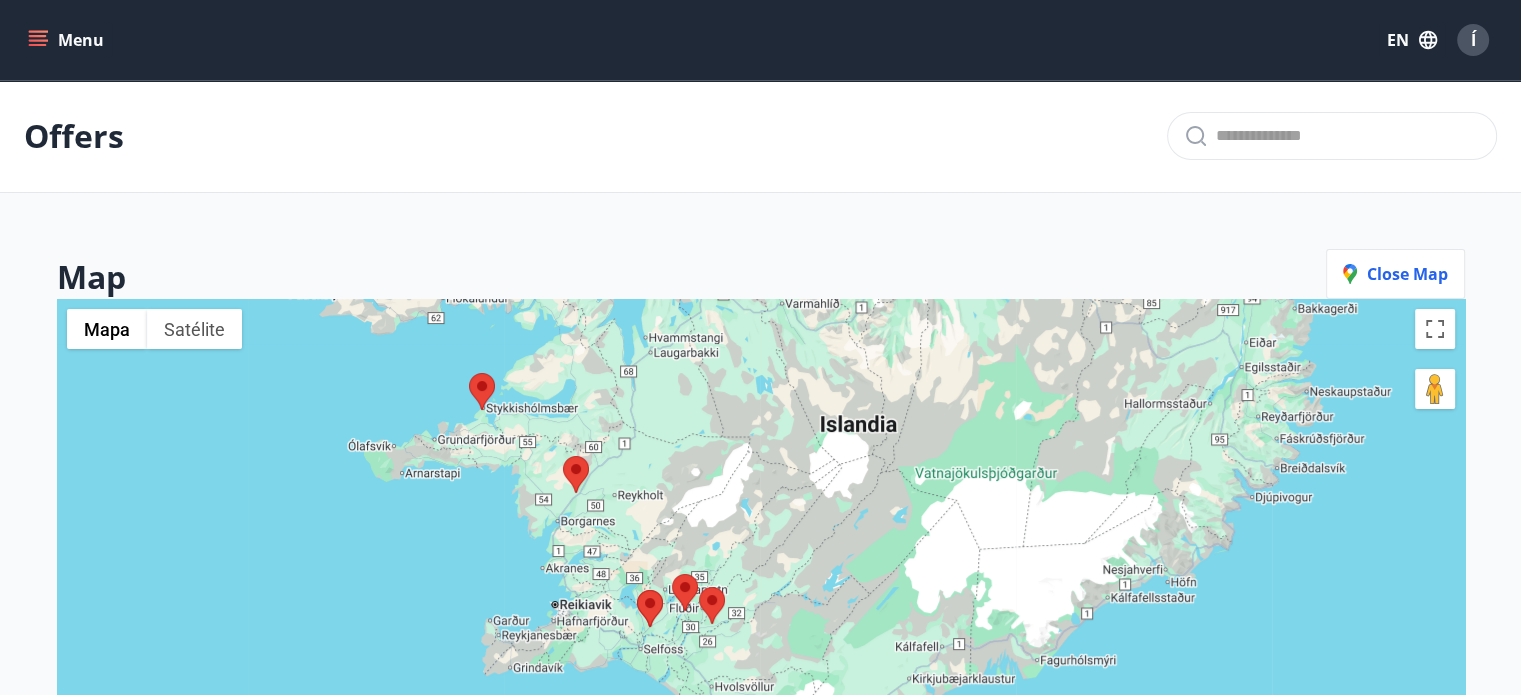drag, startPoint x: 568, startPoint y: 479, endPoint x: 464, endPoint y: 500, distance: 106.09901 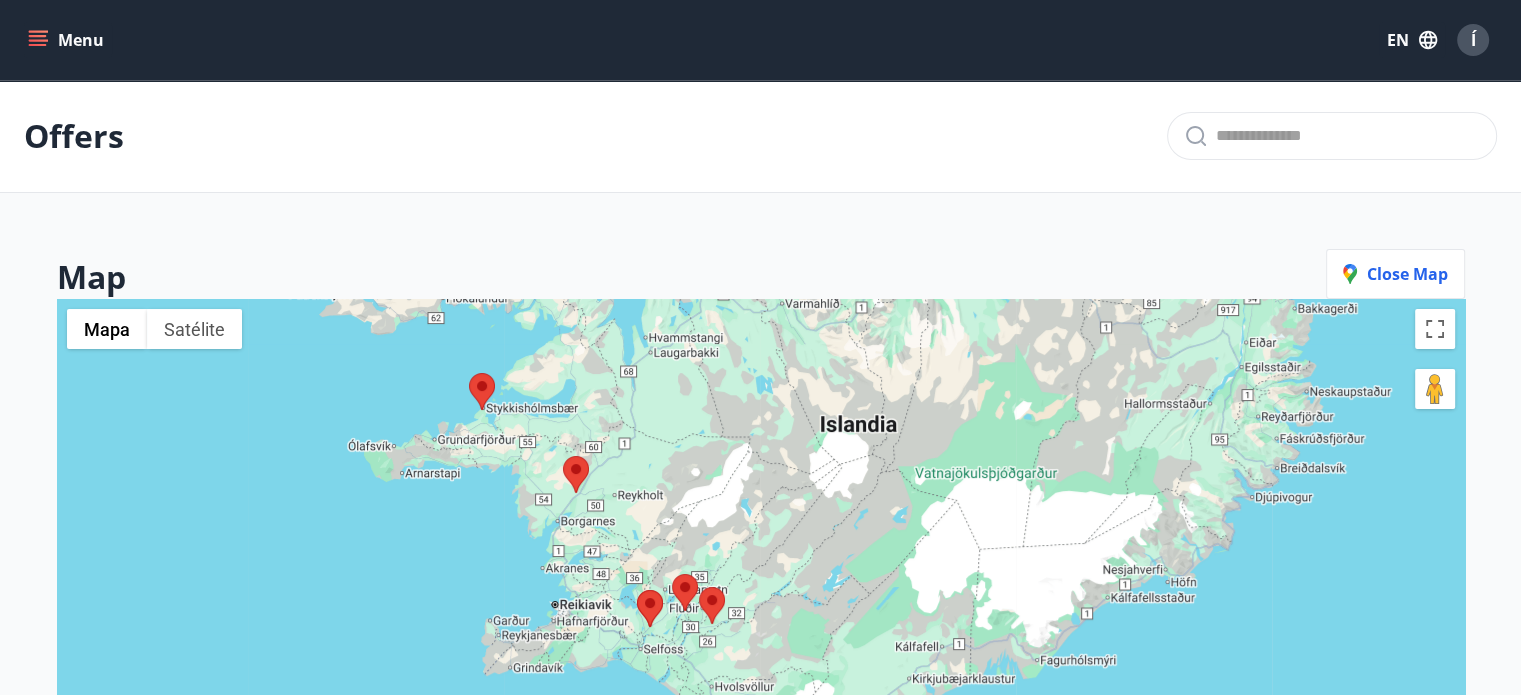 click at bounding box center (761, 646) 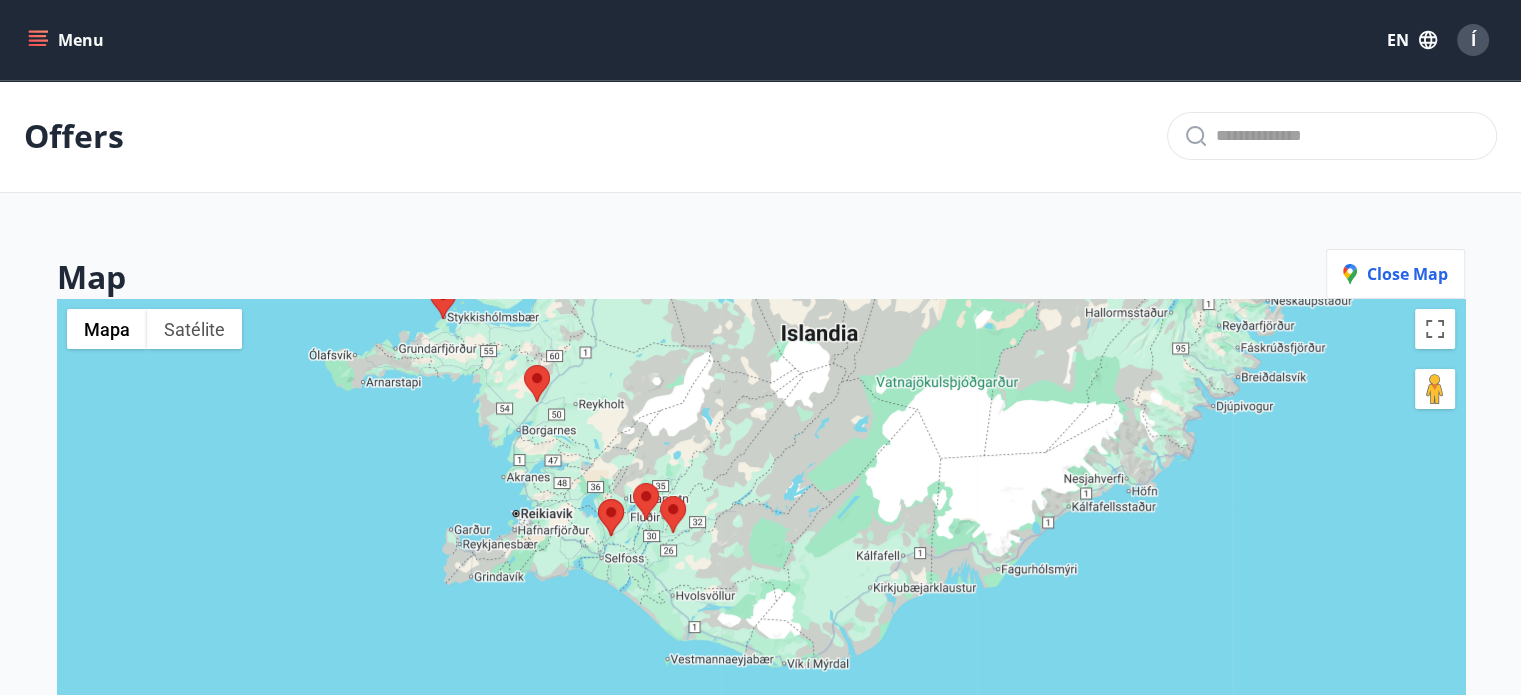 drag, startPoint x: 791, startPoint y: 591, endPoint x: 812, endPoint y: 442, distance: 150.4726 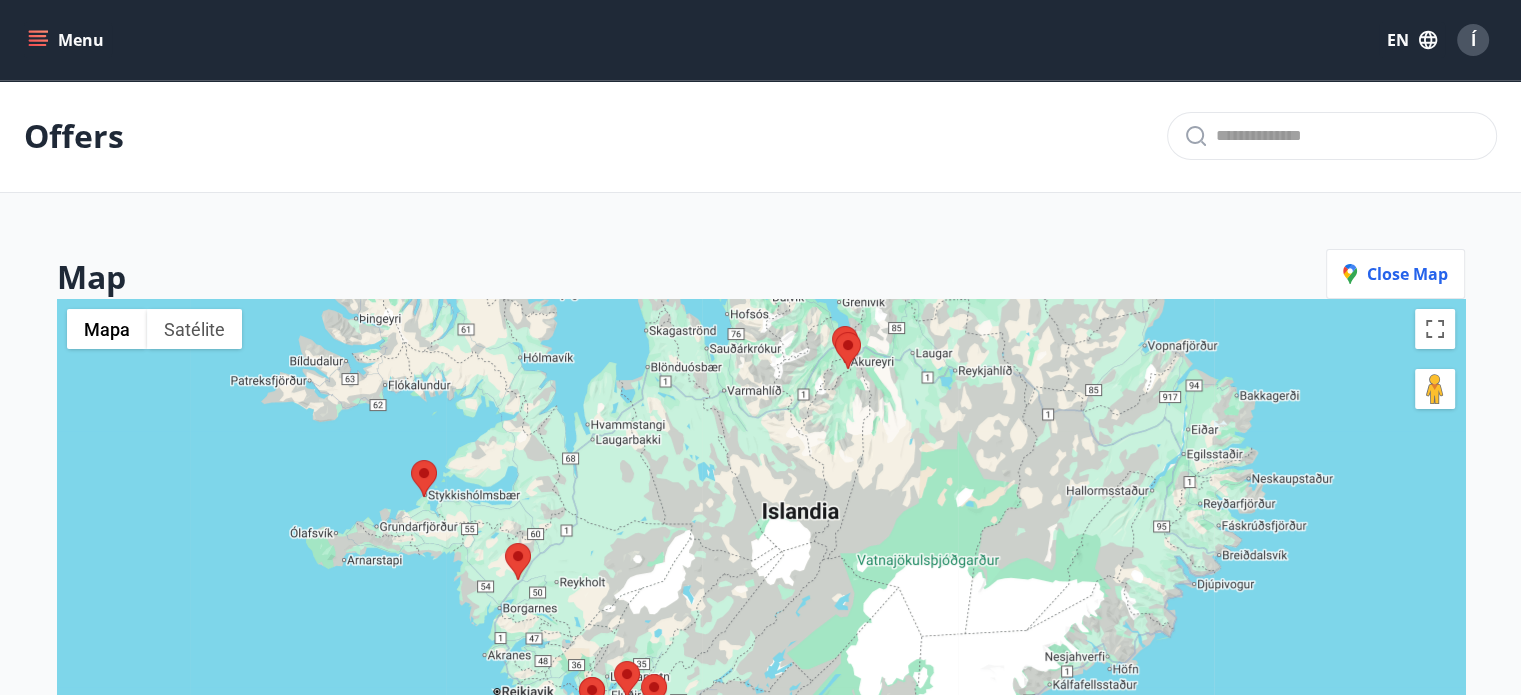 drag, startPoint x: 546, startPoint y: 437, endPoint x: 527, endPoint y: 618, distance: 181.9945 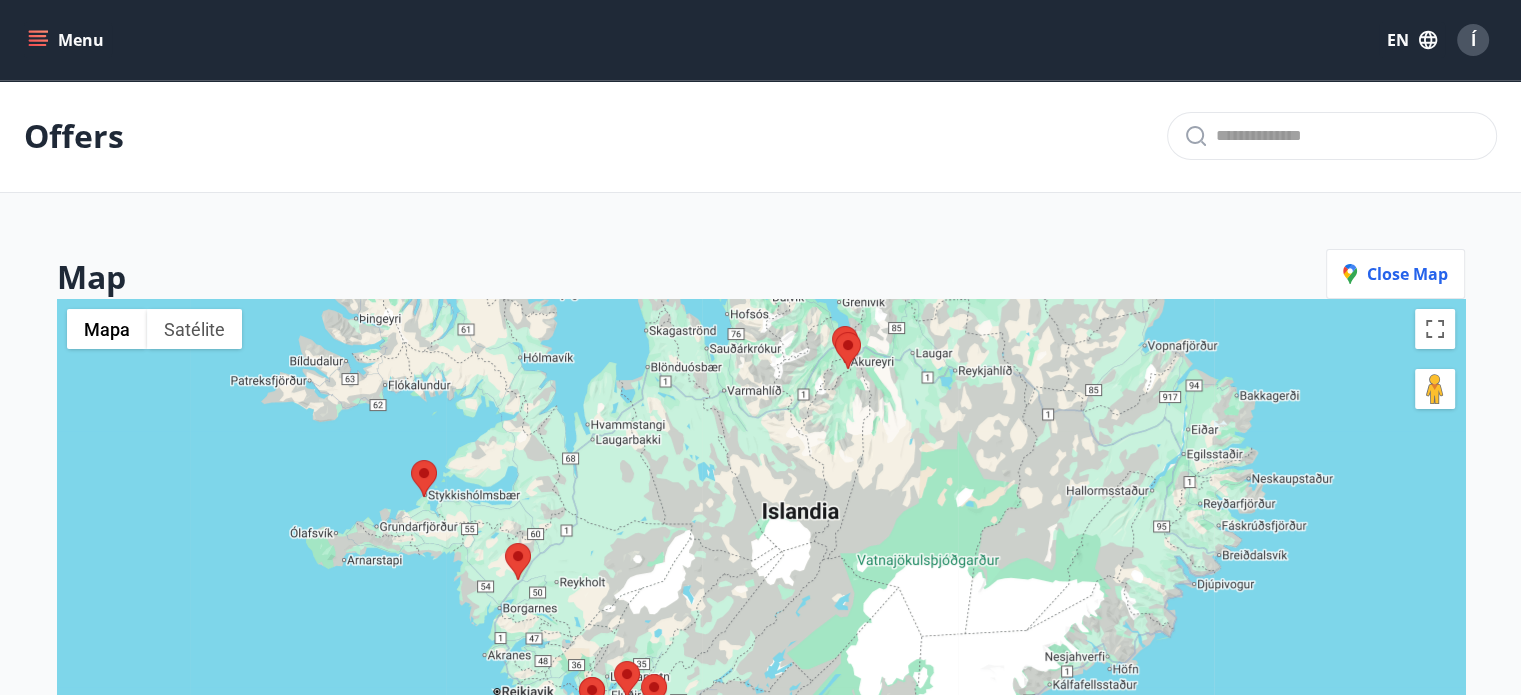 click at bounding box center (761, 646) 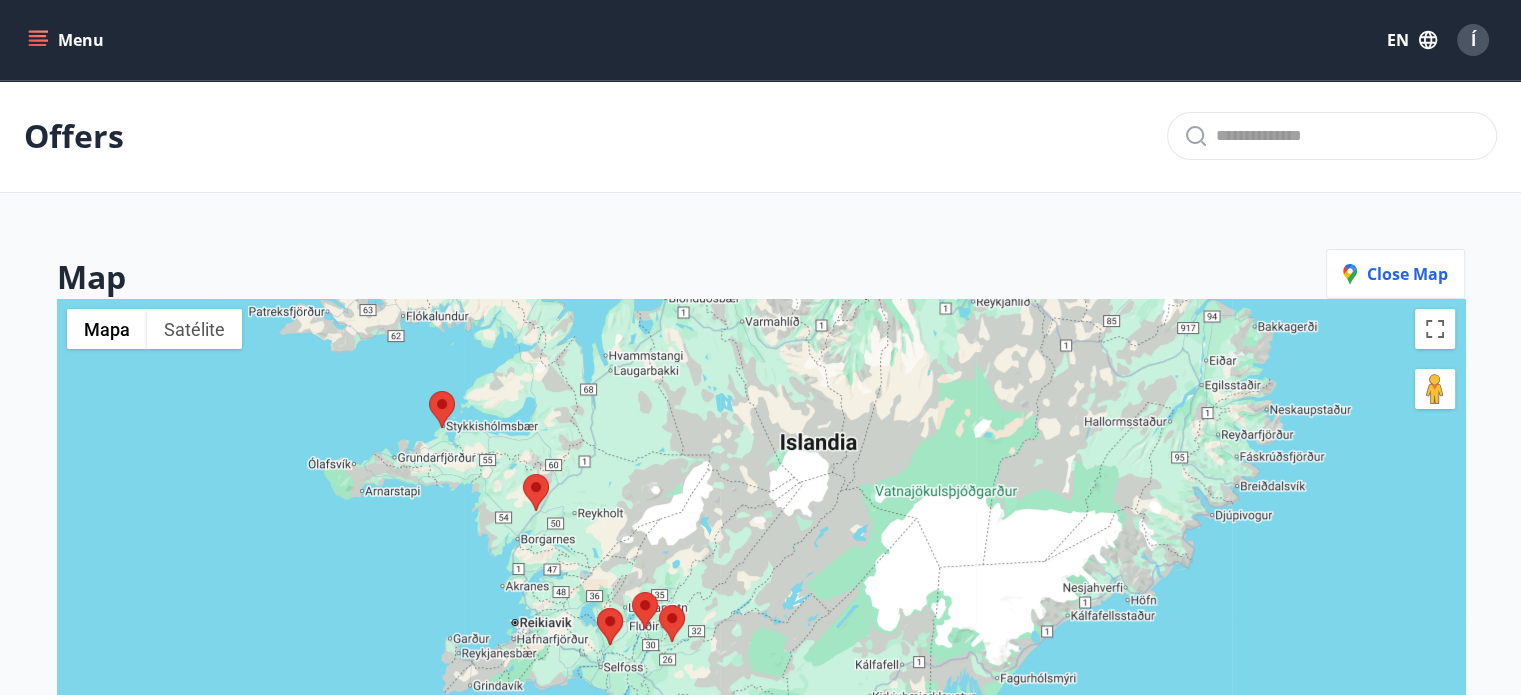 drag, startPoint x: 634, startPoint y: 547, endPoint x: 655, endPoint y: 460, distance: 89.498604 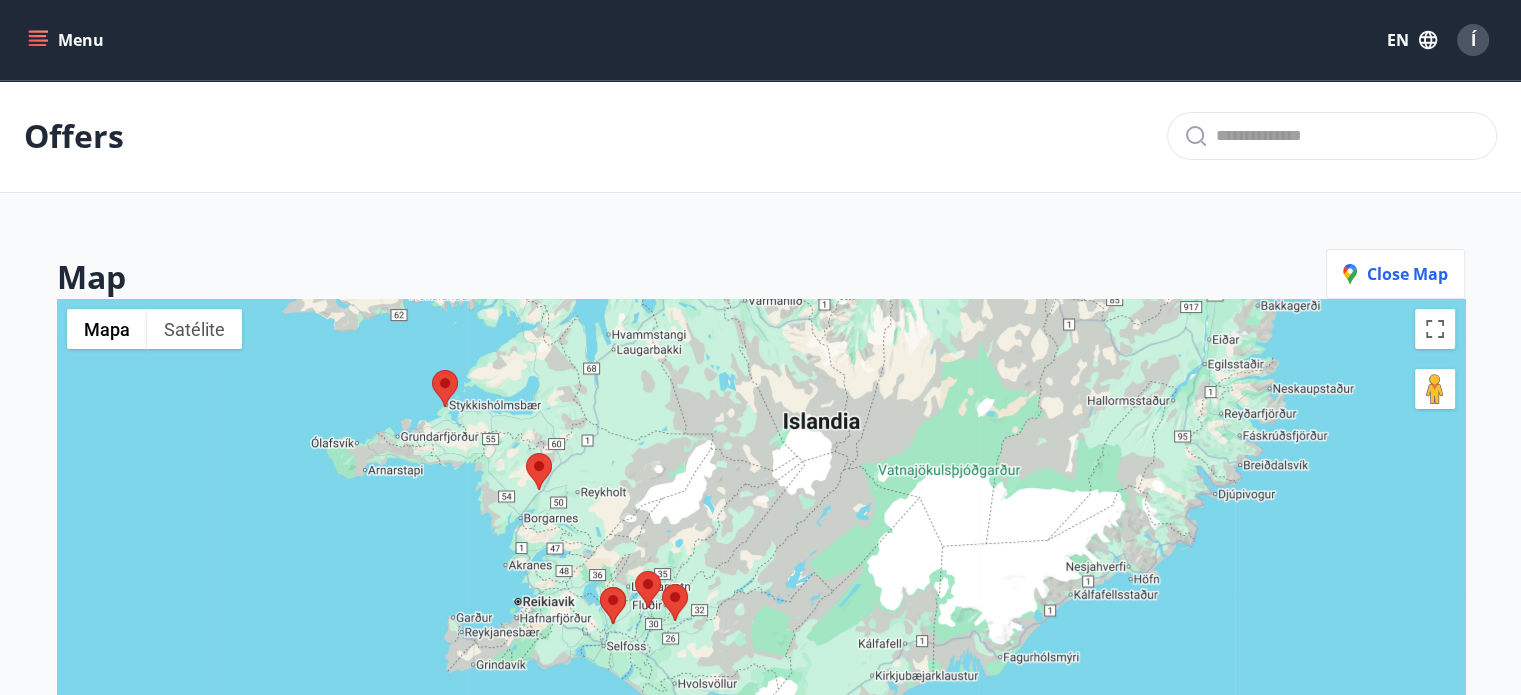 click at bounding box center [526, 453] 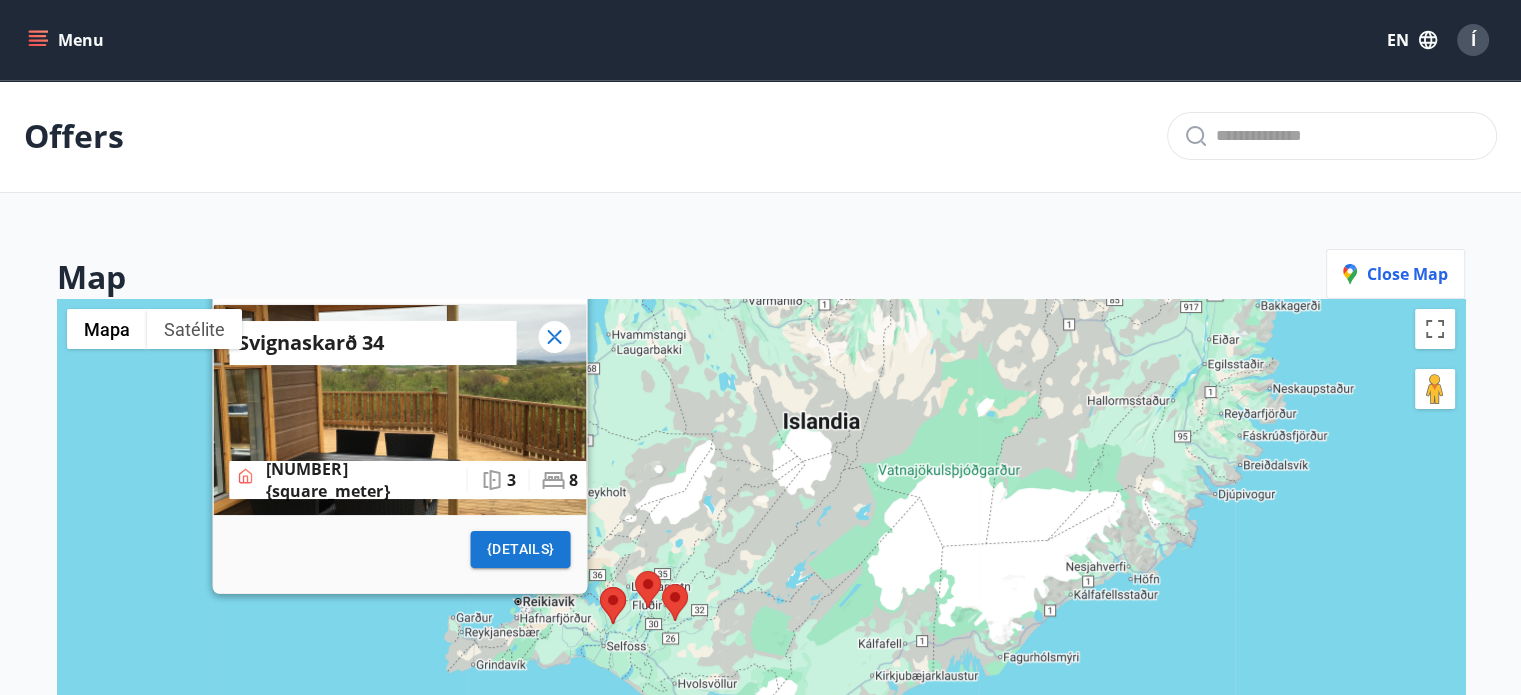 click 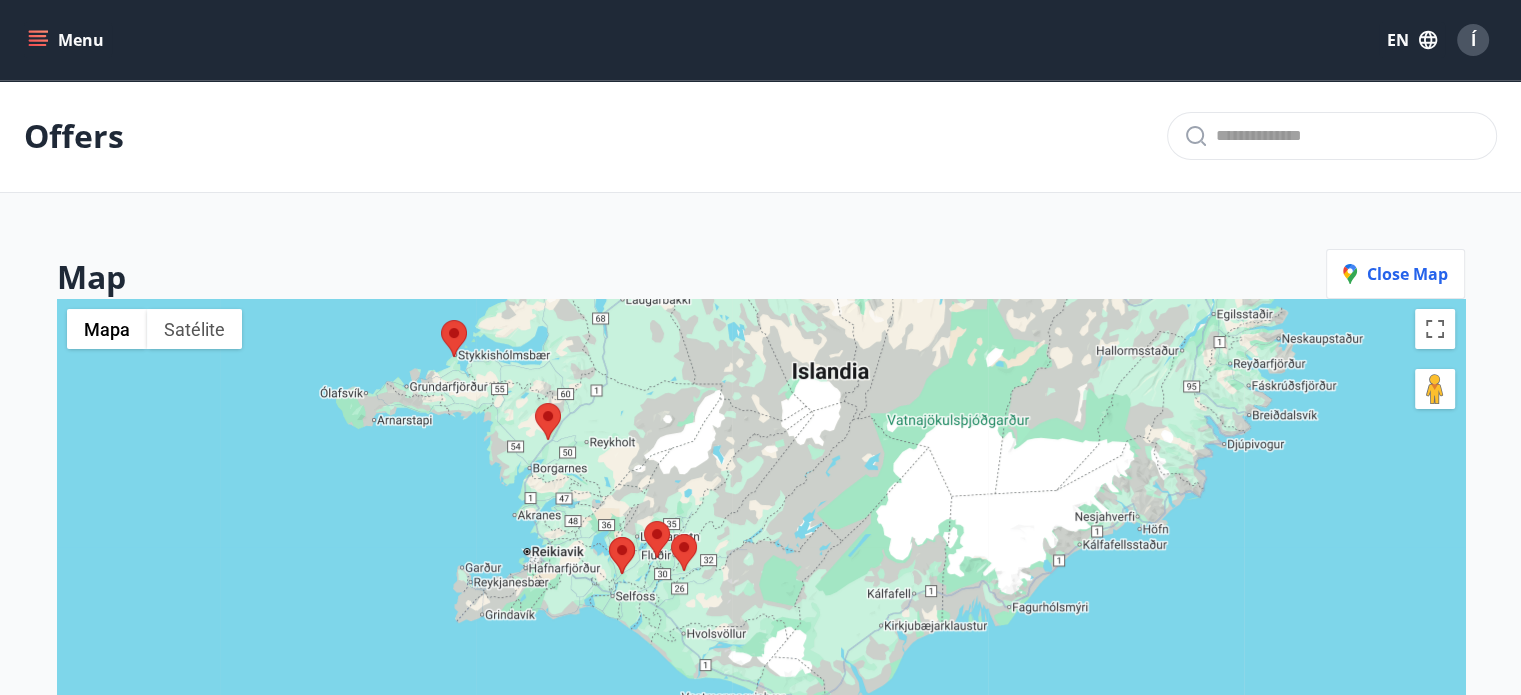 drag, startPoint x: 619, startPoint y: 509, endPoint x: 629, endPoint y: 454, distance: 55.9017 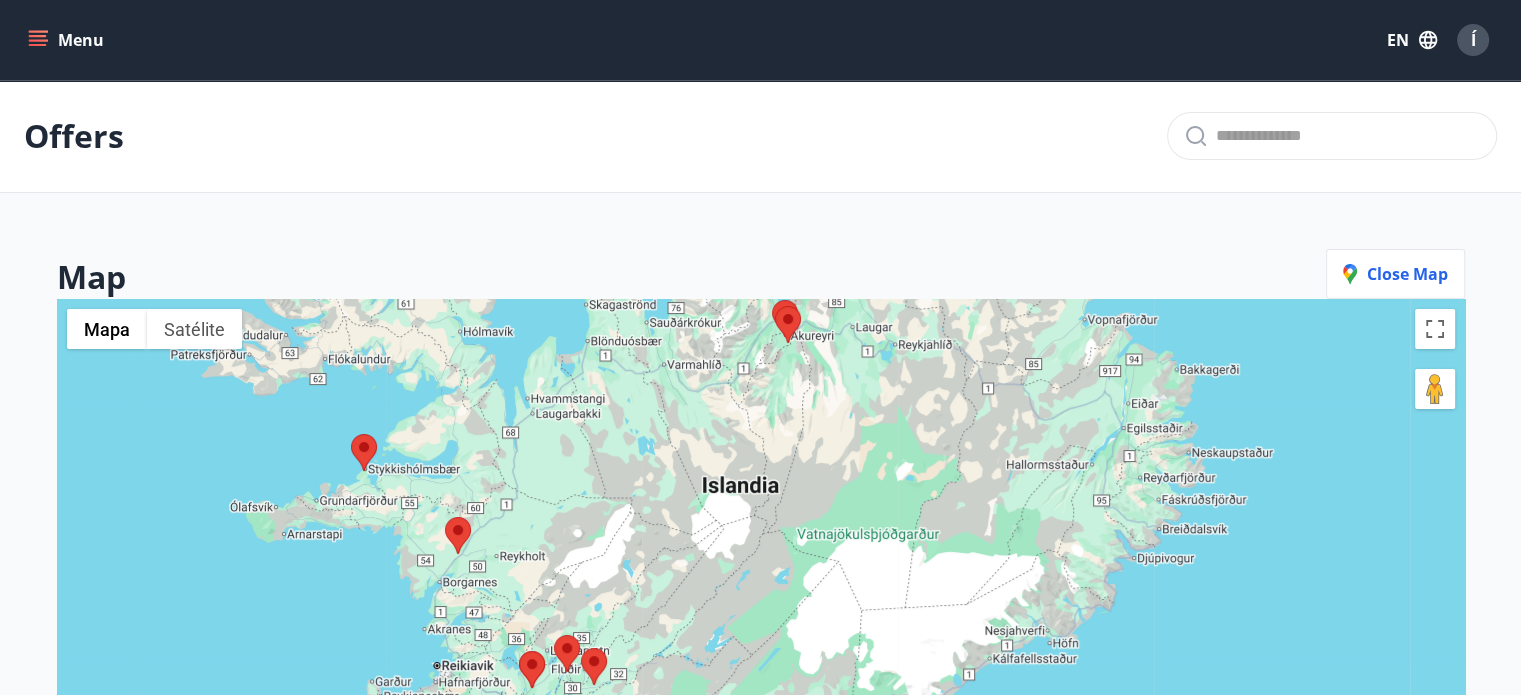 drag, startPoint x: 1123, startPoint y: 555, endPoint x: 1060, endPoint y: 589, distance: 71.5891 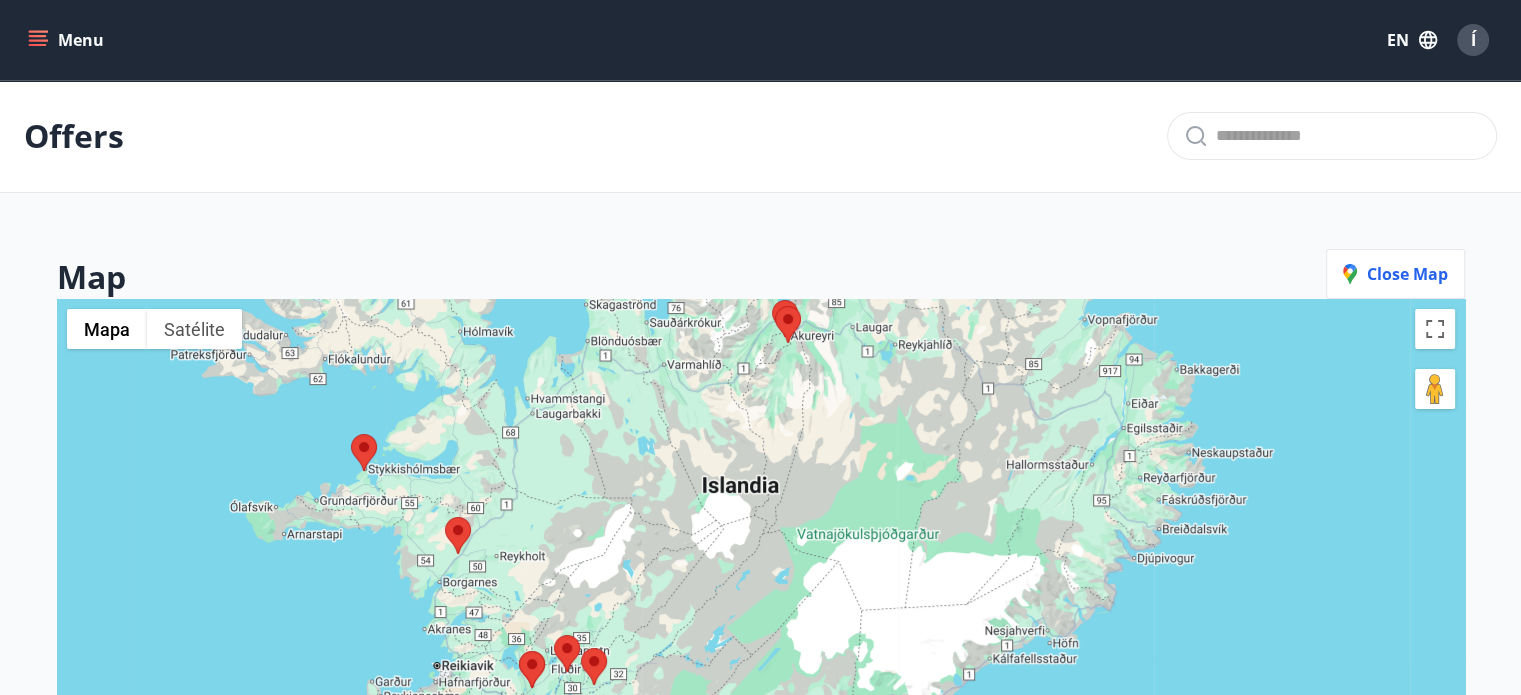 click at bounding box center (761, 646) 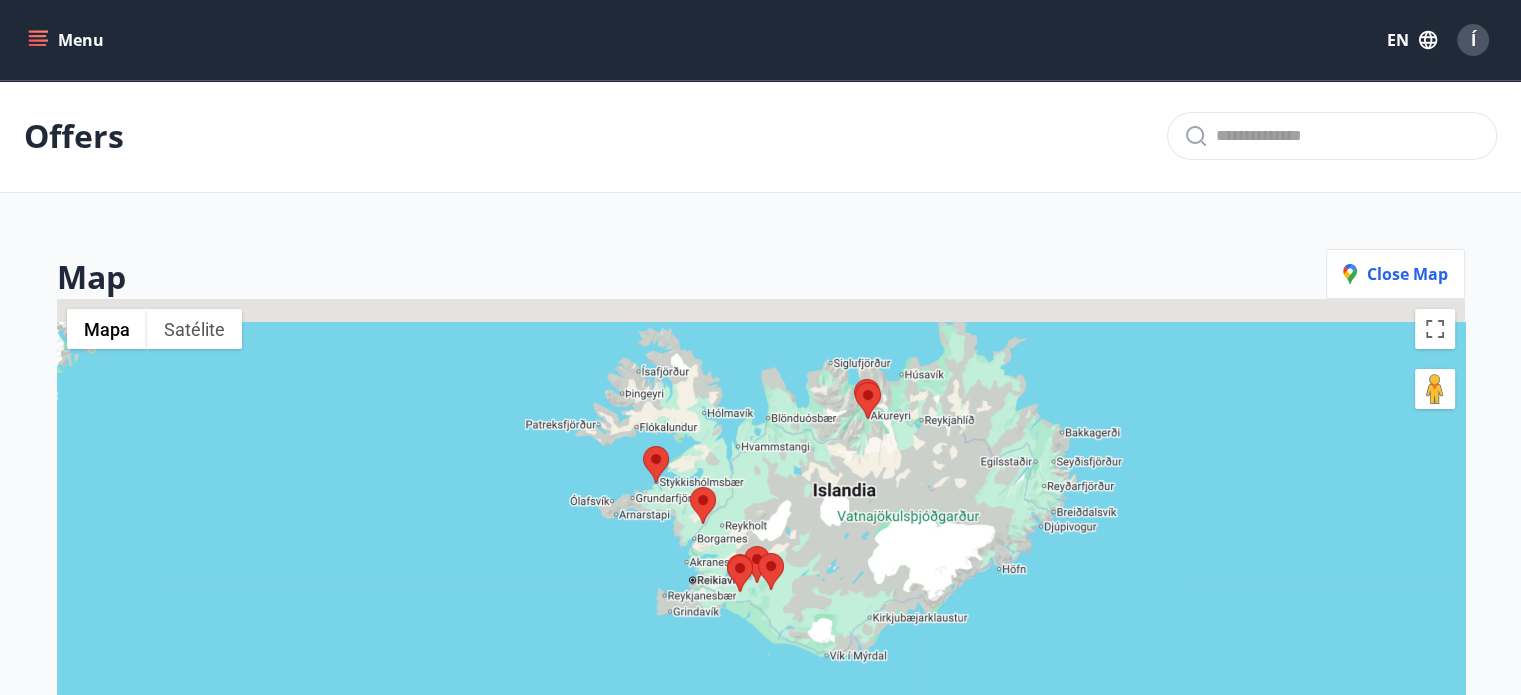 drag, startPoint x: 952, startPoint y: 411, endPoint x: 921, endPoint y: 521, distance: 114.28473 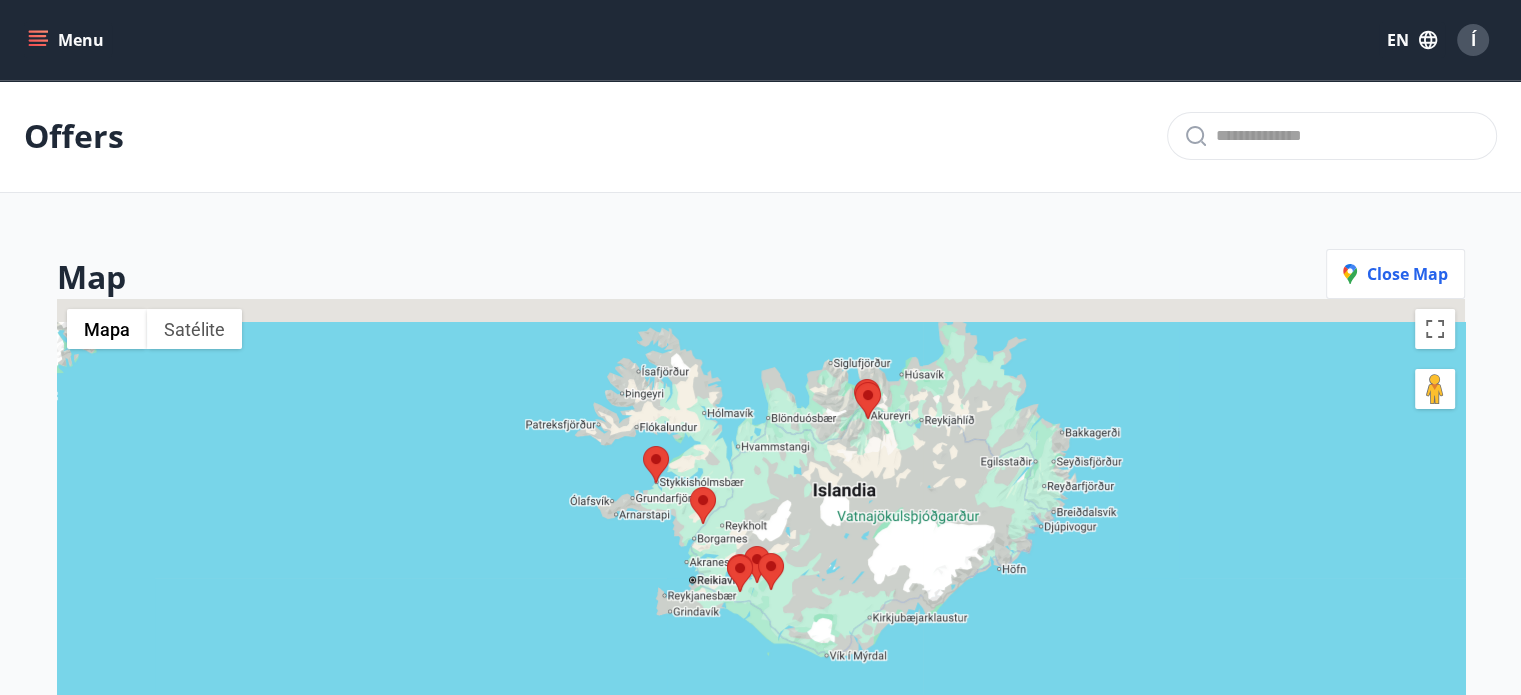 click at bounding box center [761, 646] 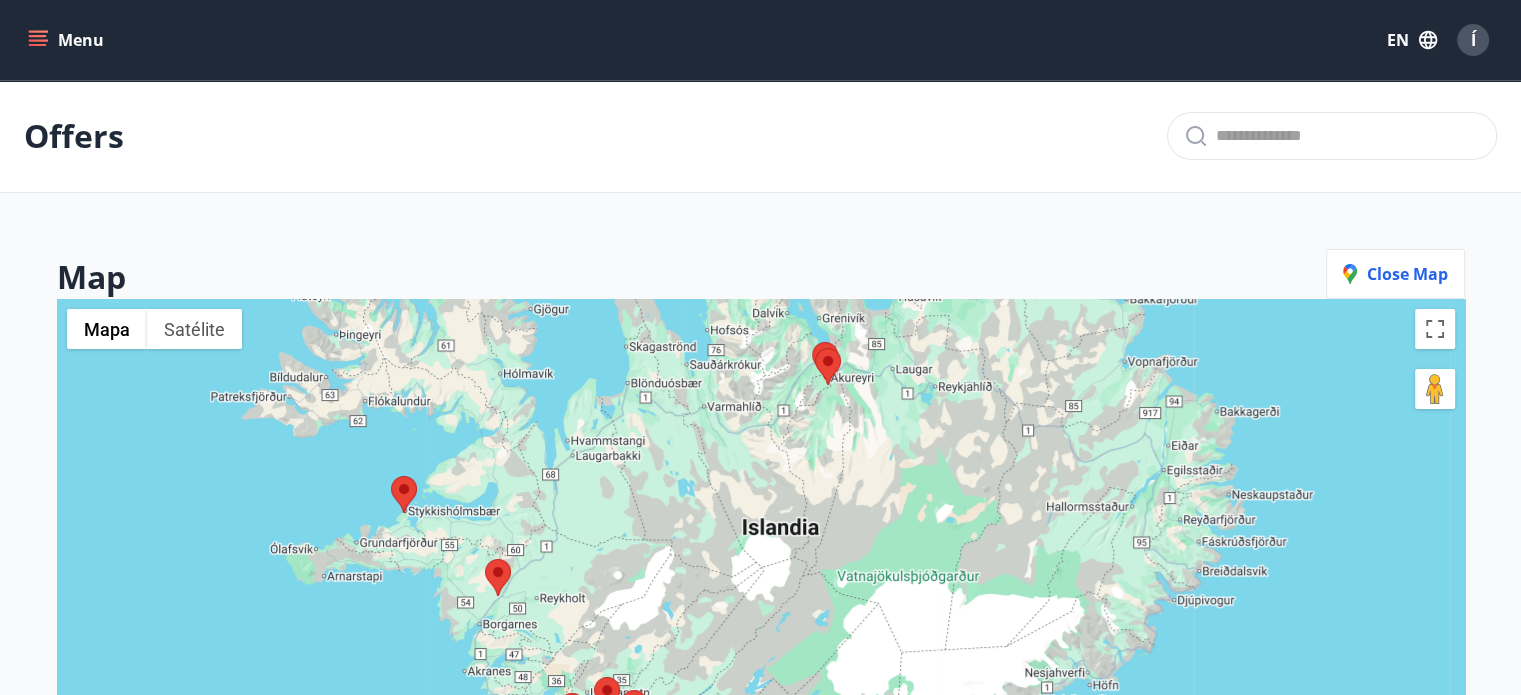 drag, startPoint x: 812, startPoint y: 466, endPoint x: 819, endPoint y: 434, distance: 32.75668 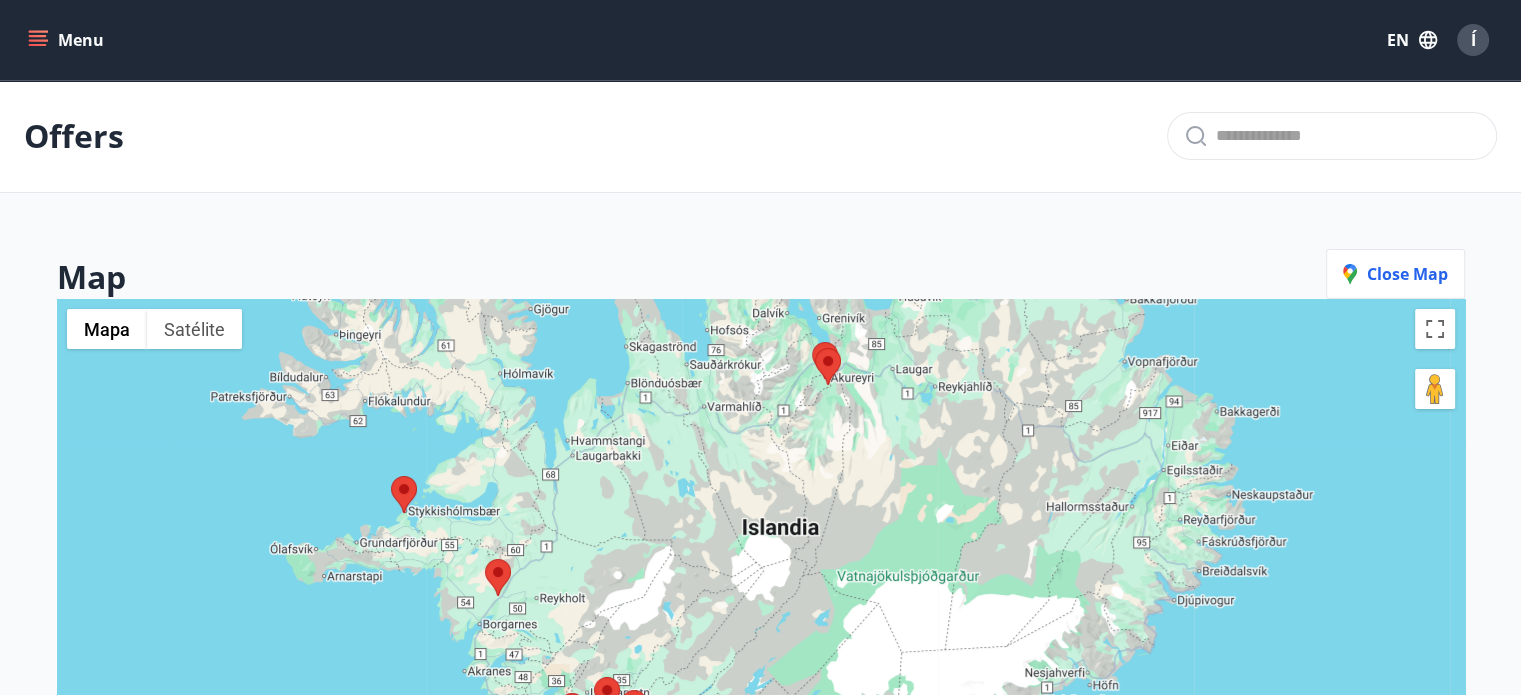 click at bounding box center (391, 476) 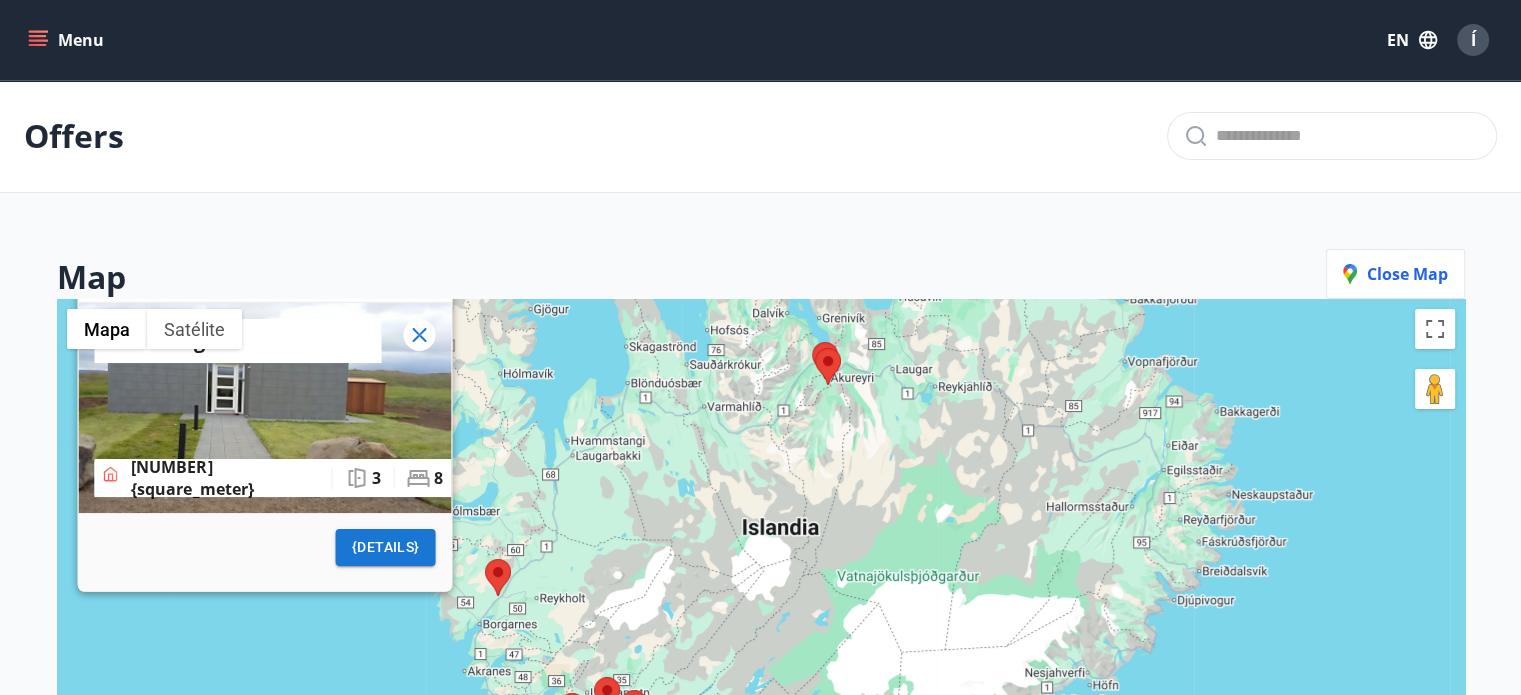 click 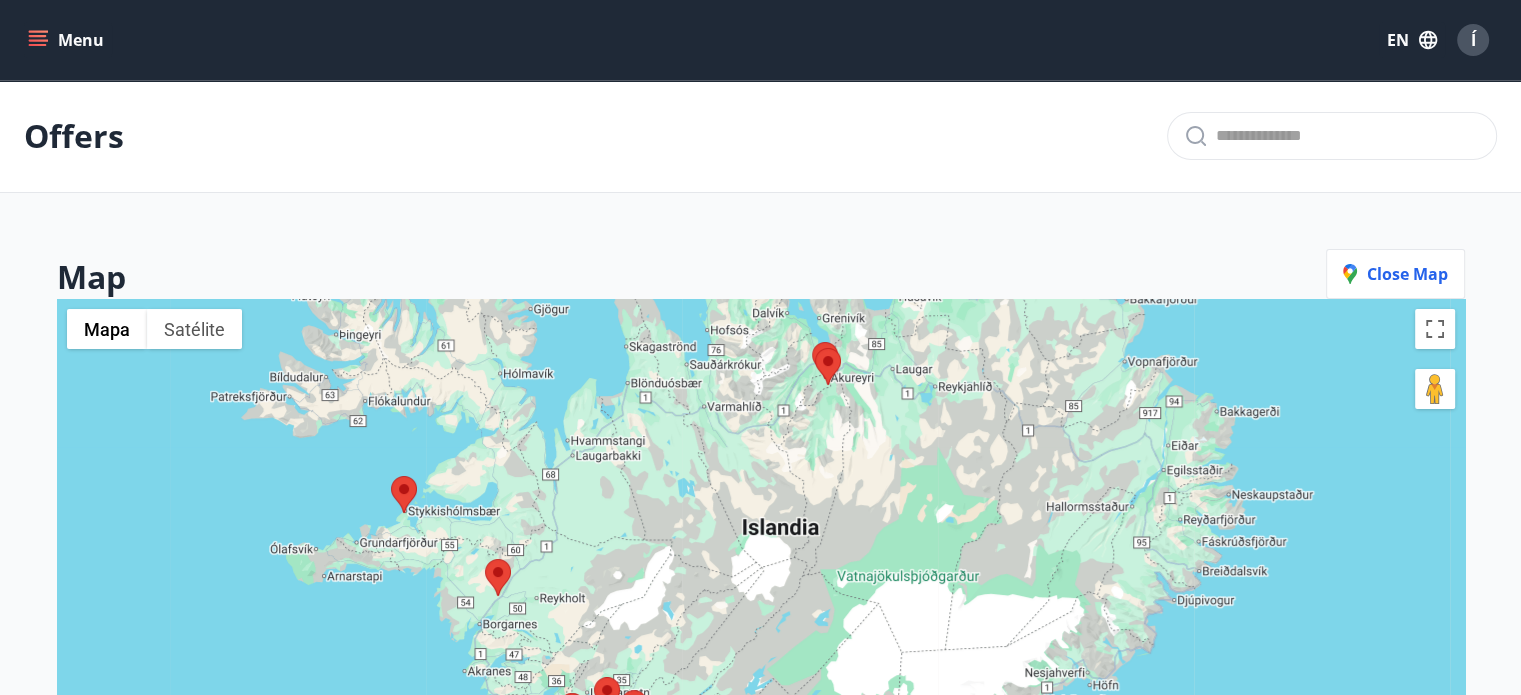 click at bounding box center [815, 348] 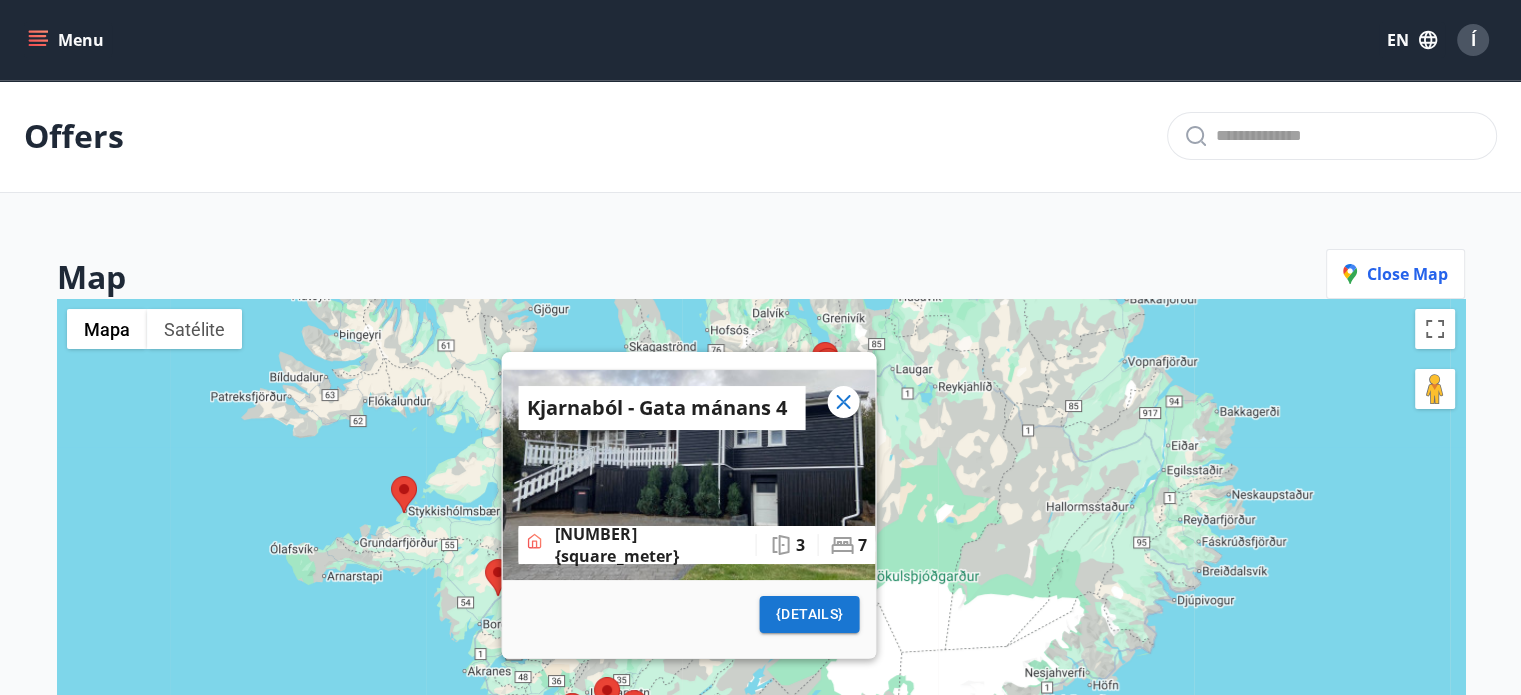 click at bounding box center (812, 342) 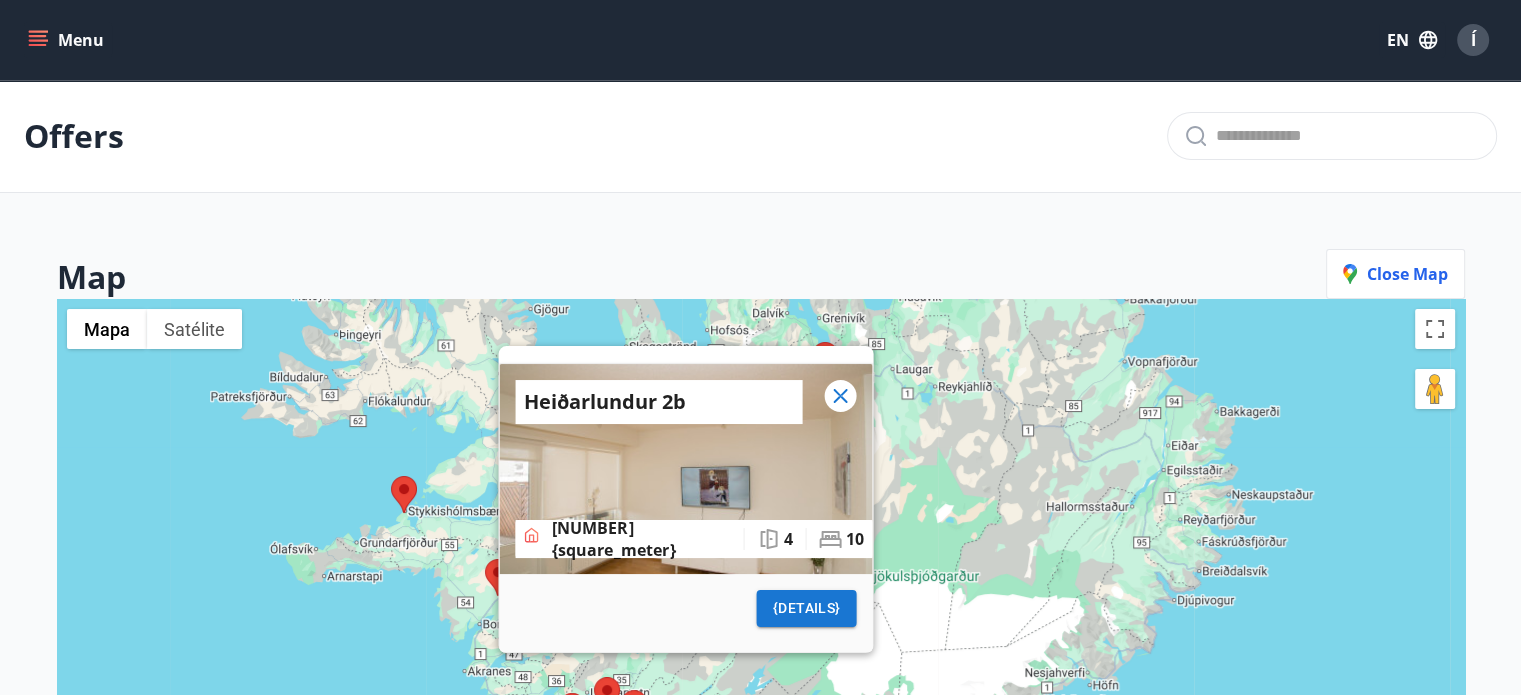 click 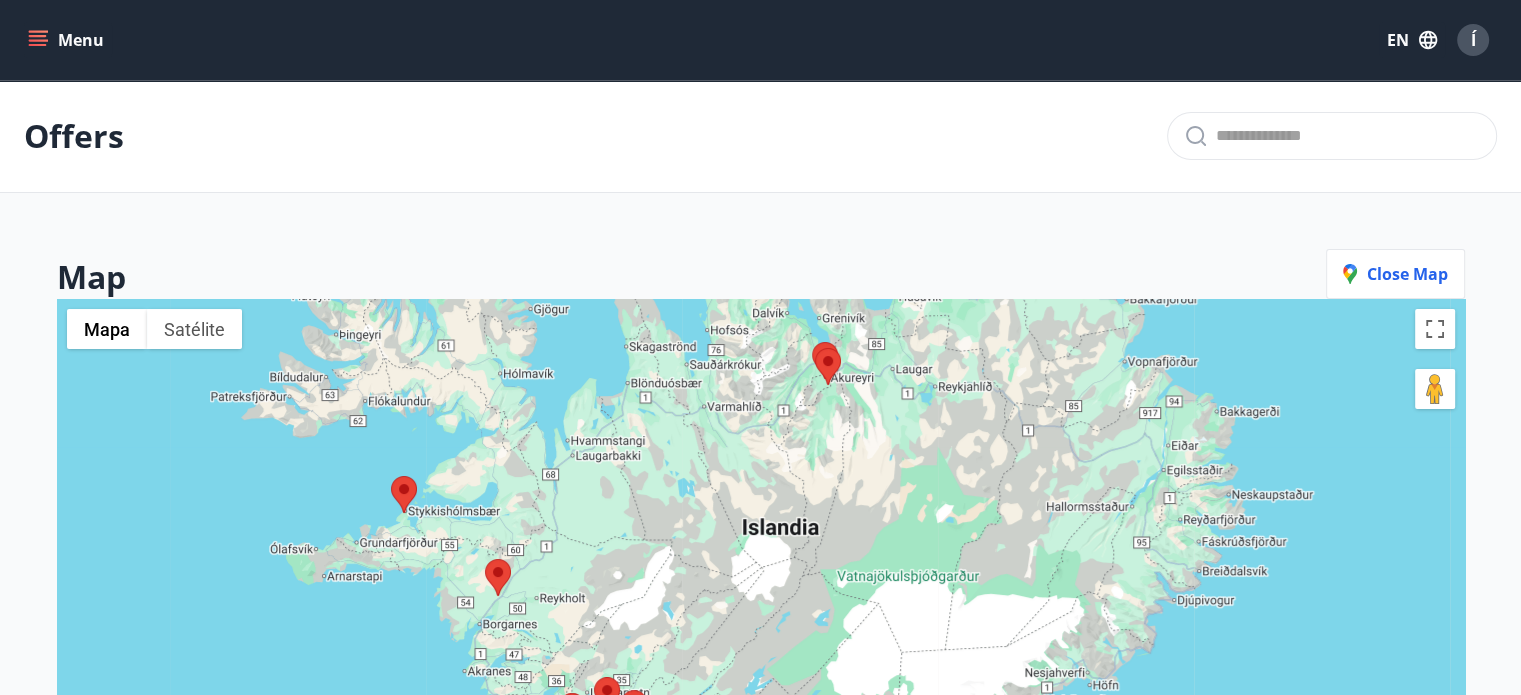 click at bounding box center [828, 366] 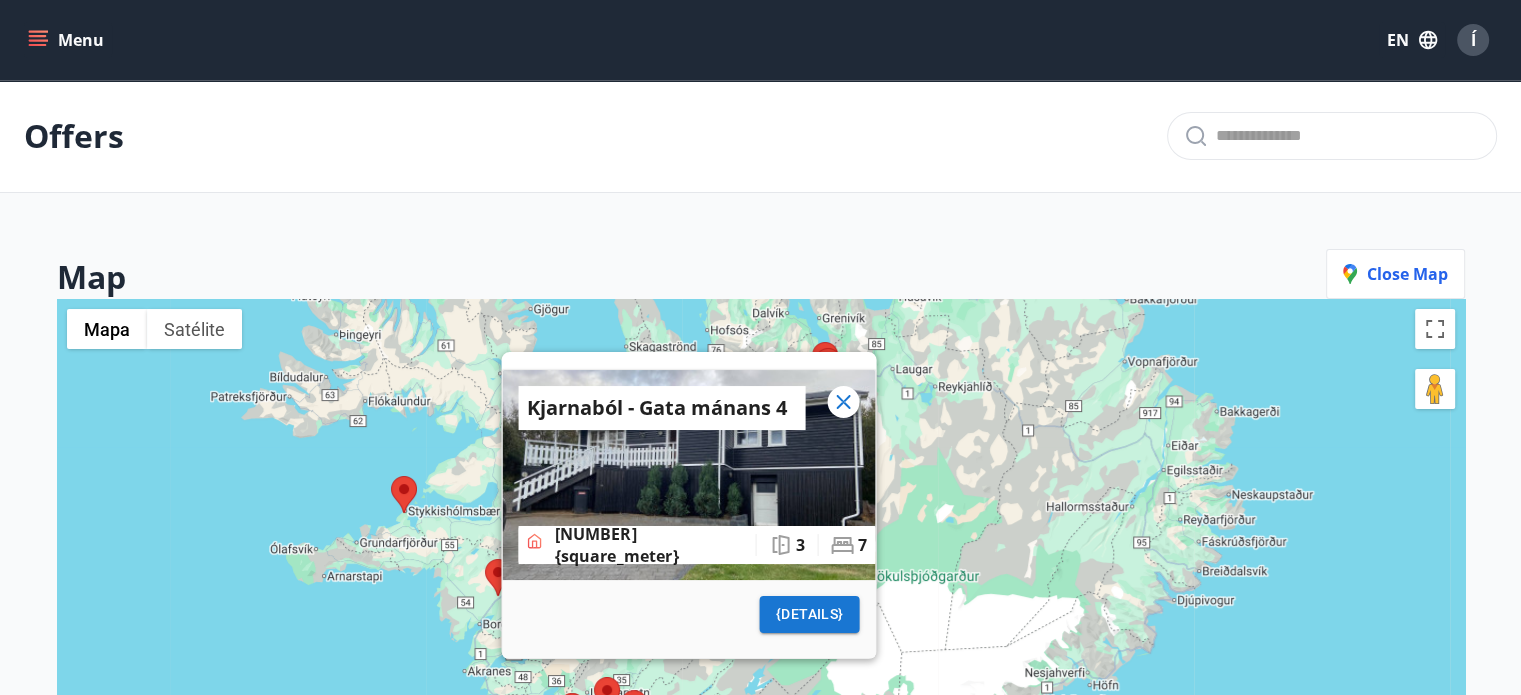 click on "Offers Map Close map ← Mover a la izquierda → Mover a la derecha ↑ Mover hacia arriba ↓ Mover hacia abajo + Ampliar - Reducir Inicio Saltar hacia la izquierda un 75 % Fin Saltar hacia la derecha un 75 % Re Pág Saltar hacia arriba un 75 % Av Pág Saltar hacia abajo un 75 % Kjarnaból - Gata mánans [NUMBER] [NUMBER] {square_meter} [NUMBER] [NUMBER] {details} Mapa Relieve Satélite Etiquetas Combinaciones de teclas Datos del mapa Datos del mapa ©2025 Google Datos del mapa ©2025 Google 20 km  Haz clic para alternar entre unidades métricas e imperiales Términos Notificar un problema de Maps" at bounding box center [760, 545] 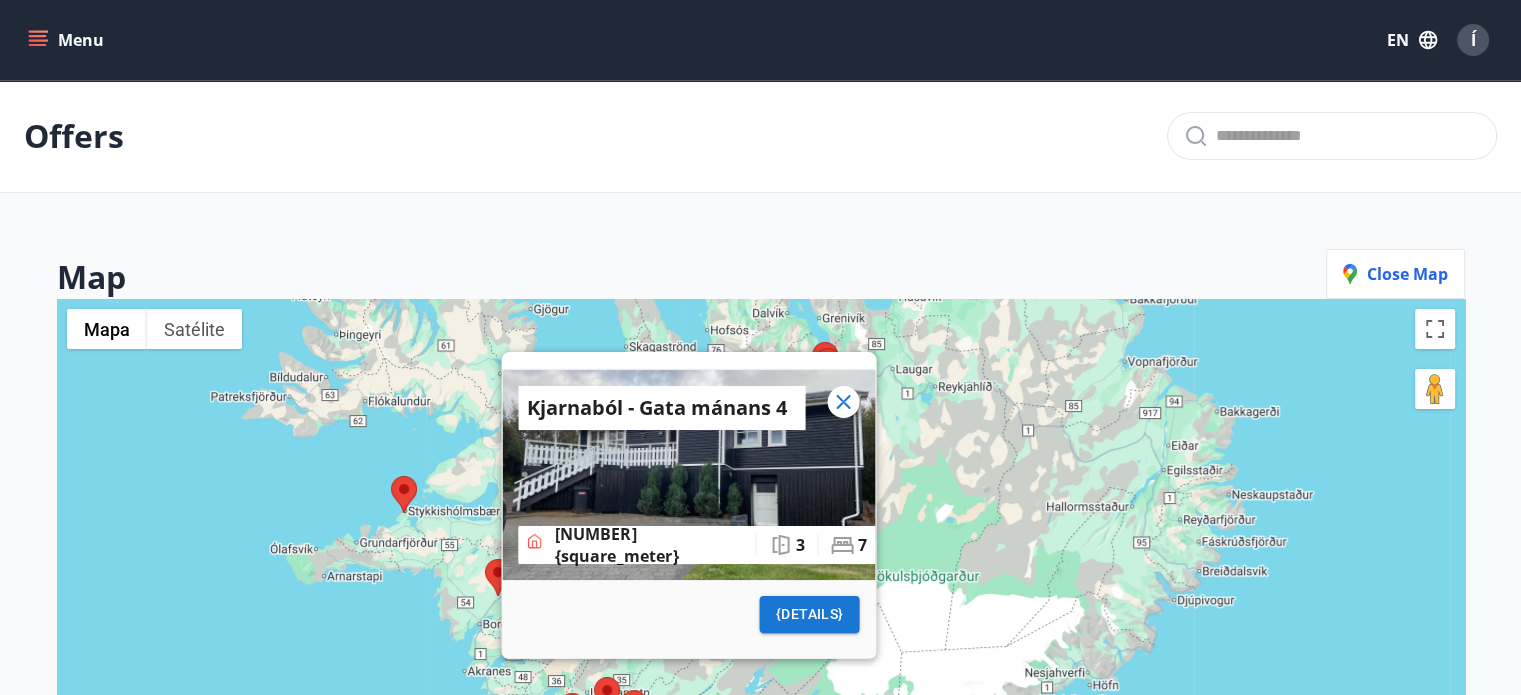click 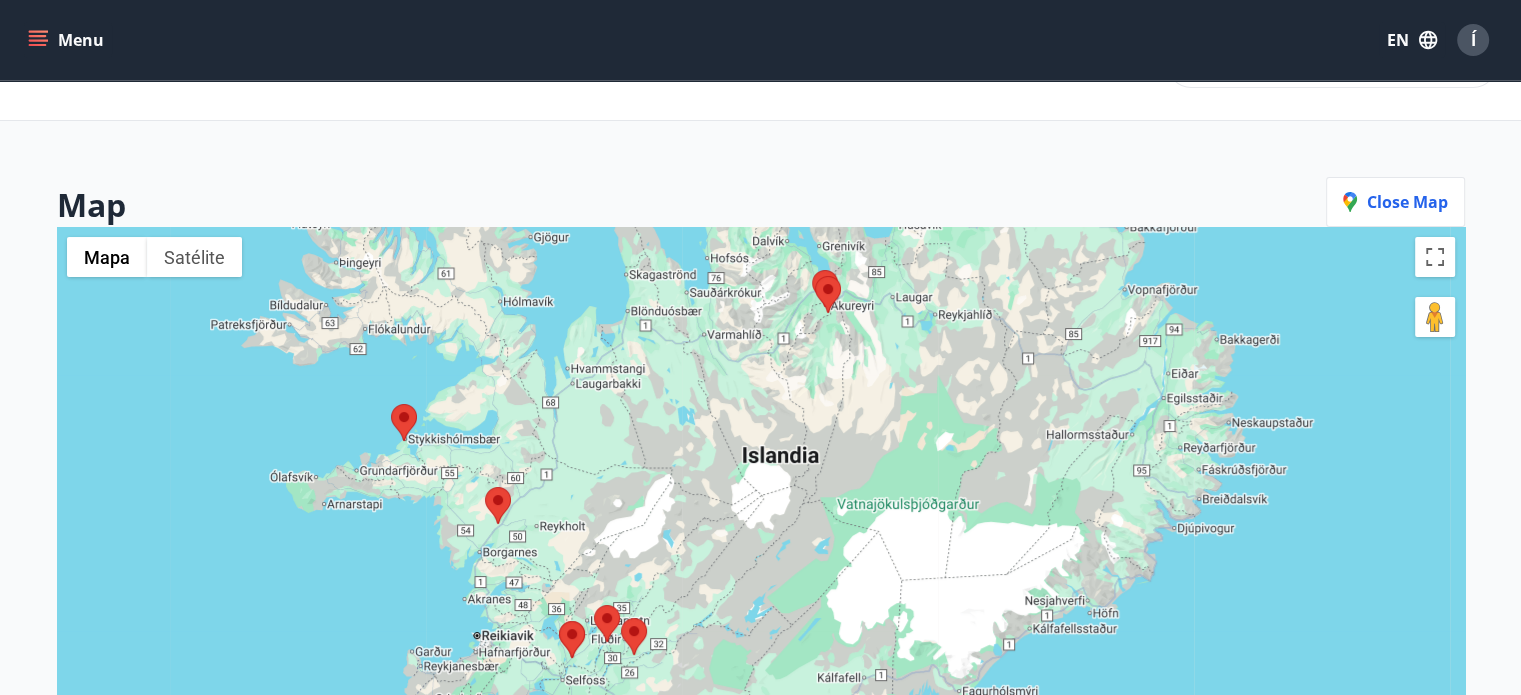 scroll, scrollTop: 144, scrollLeft: 0, axis: vertical 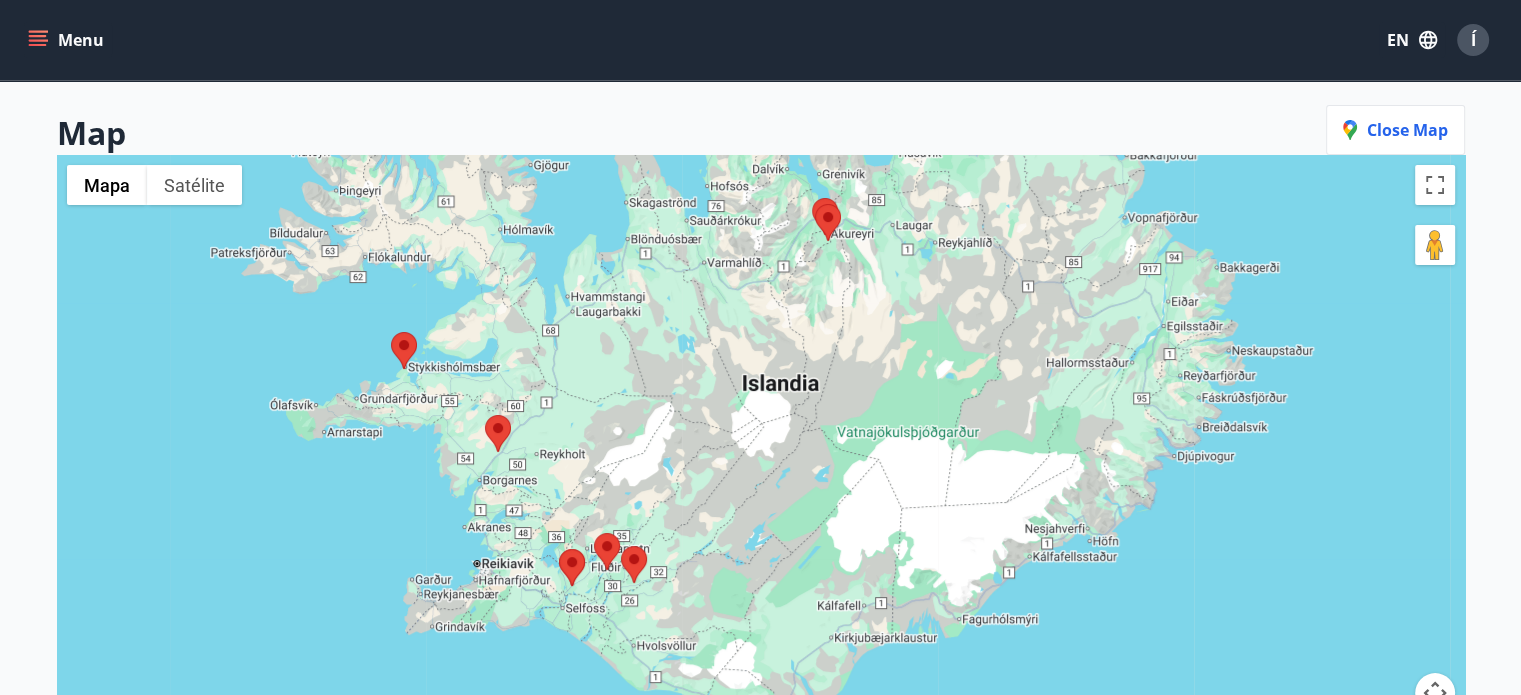 drag, startPoint x: 1290, startPoint y: 501, endPoint x: 1234, endPoint y: 543, distance: 70 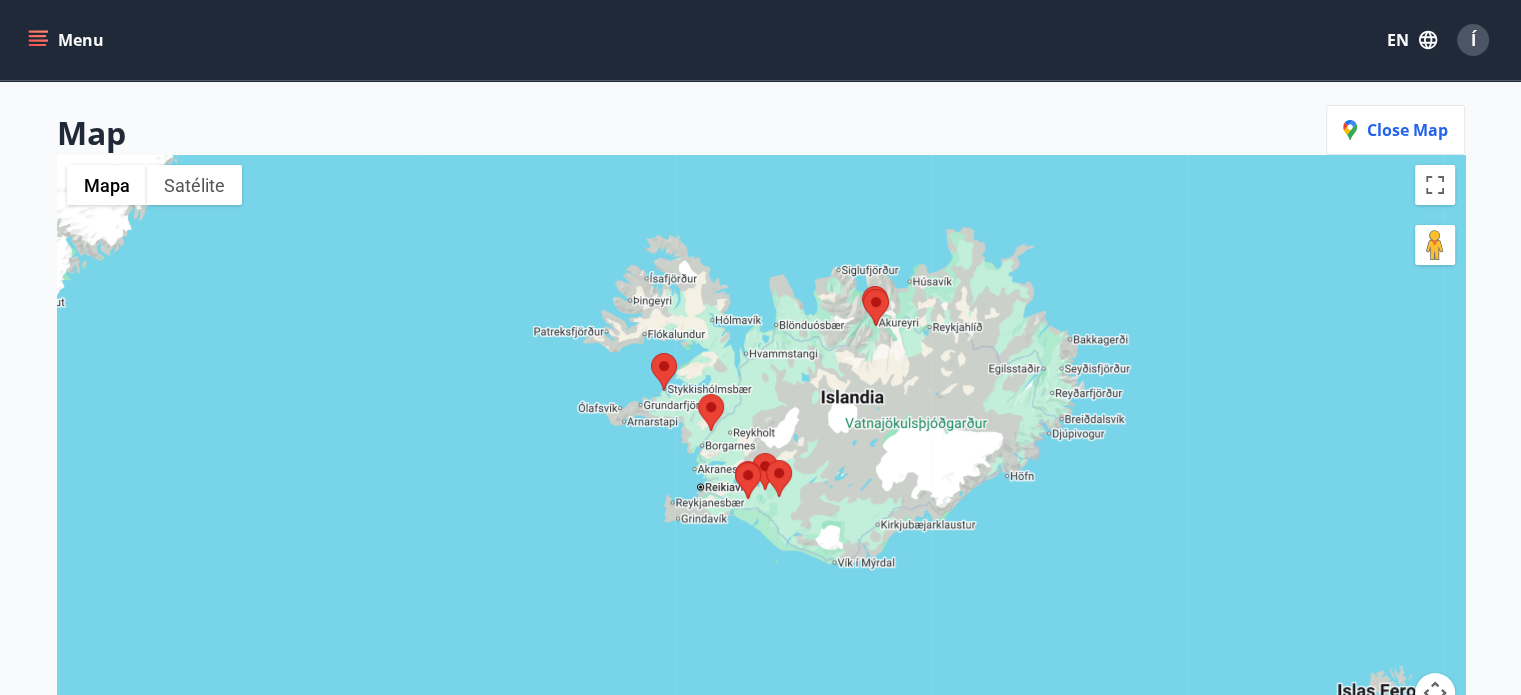drag, startPoint x: 1162, startPoint y: 509, endPoint x: 1069, endPoint y: 382, distance: 157.4103 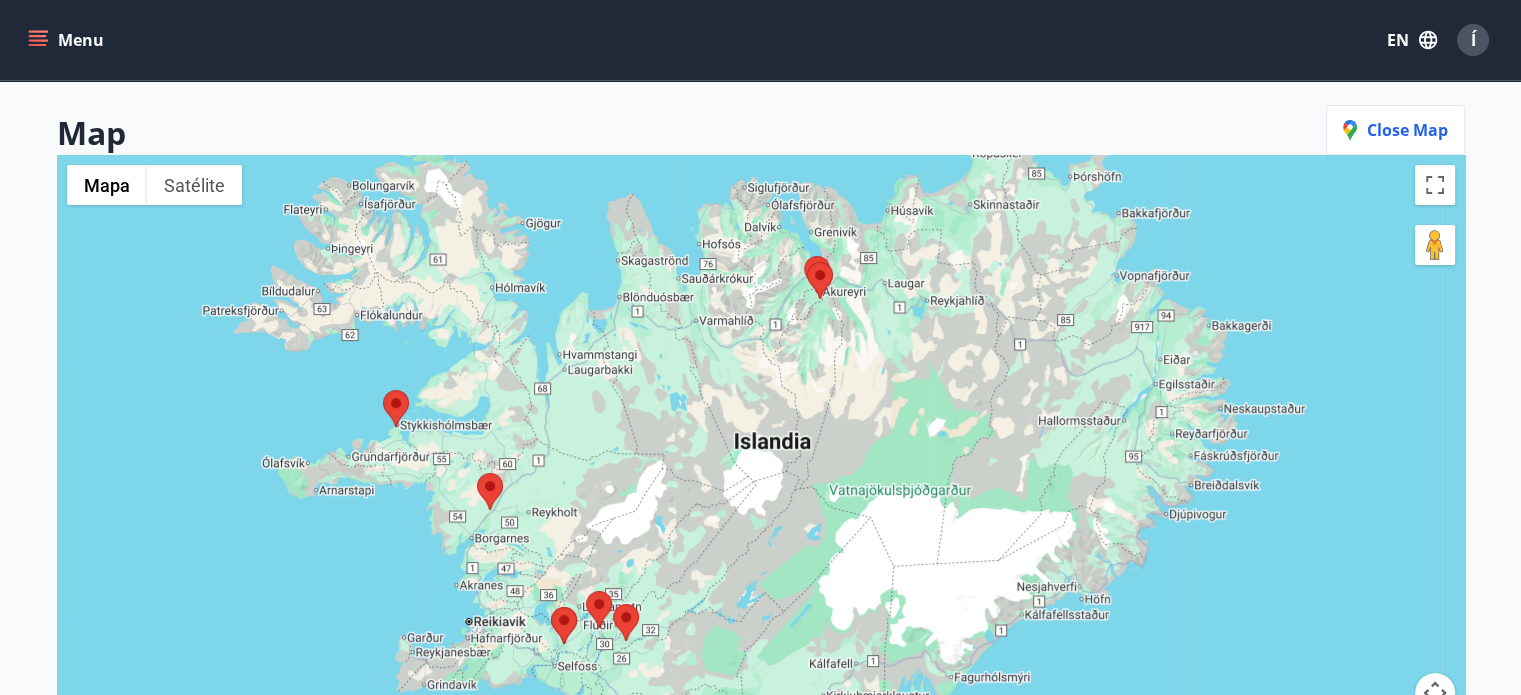 drag, startPoint x: 891, startPoint y: 462, endPoint x: 1094, endPoint y: 581, distance: 235.3083 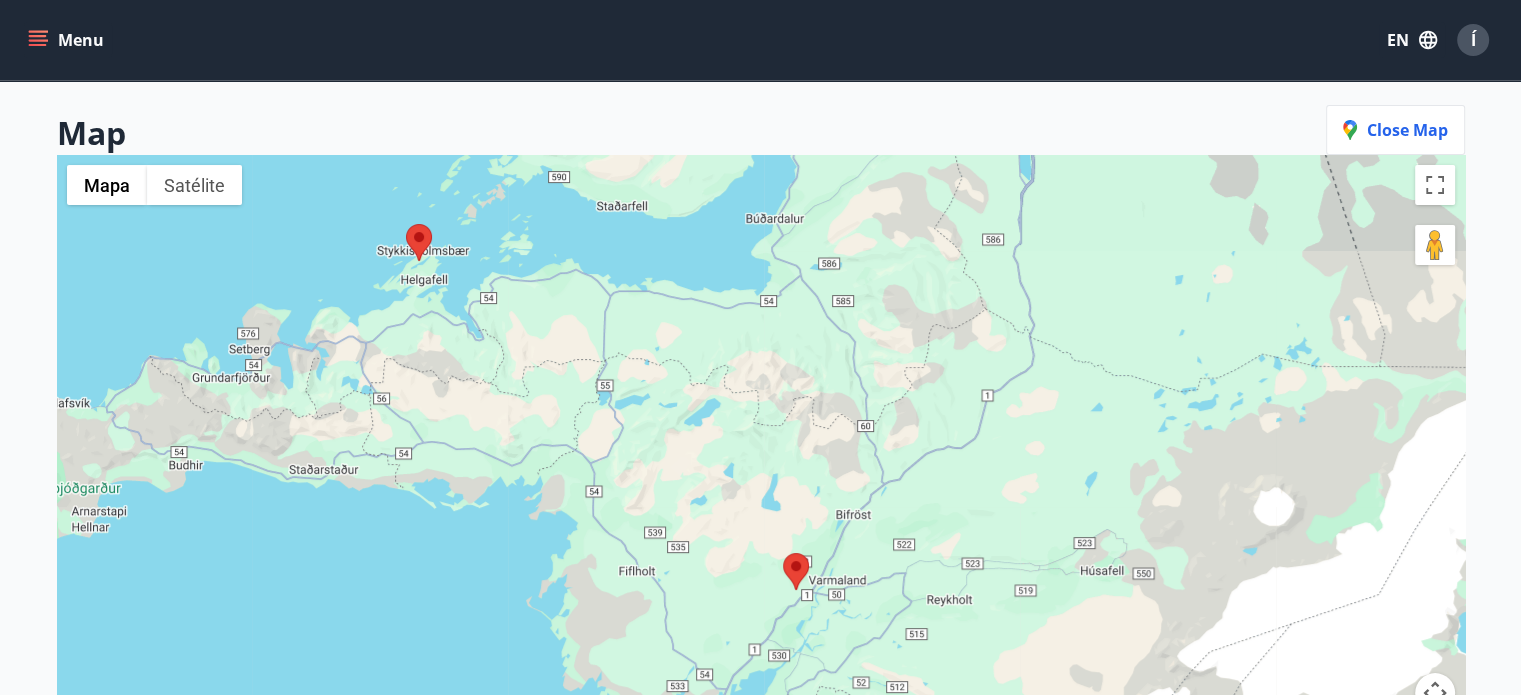 drag, startPoint x: 364, startPoint y: 531, endPoint x: 399, endPoint y: 485, distance: 57.801384 